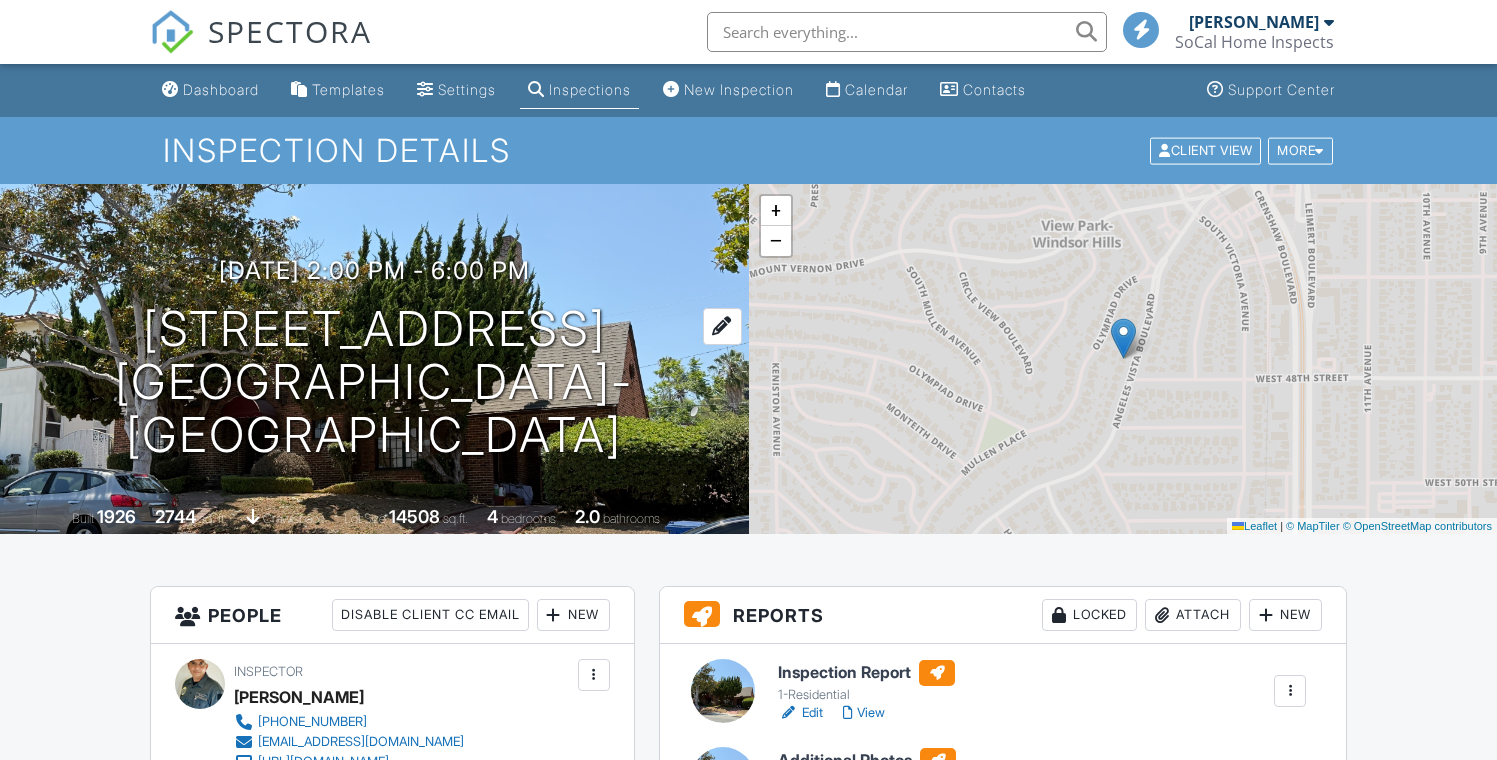 scroll, scrollTop: 0, scrollLeft: 0, axis: both 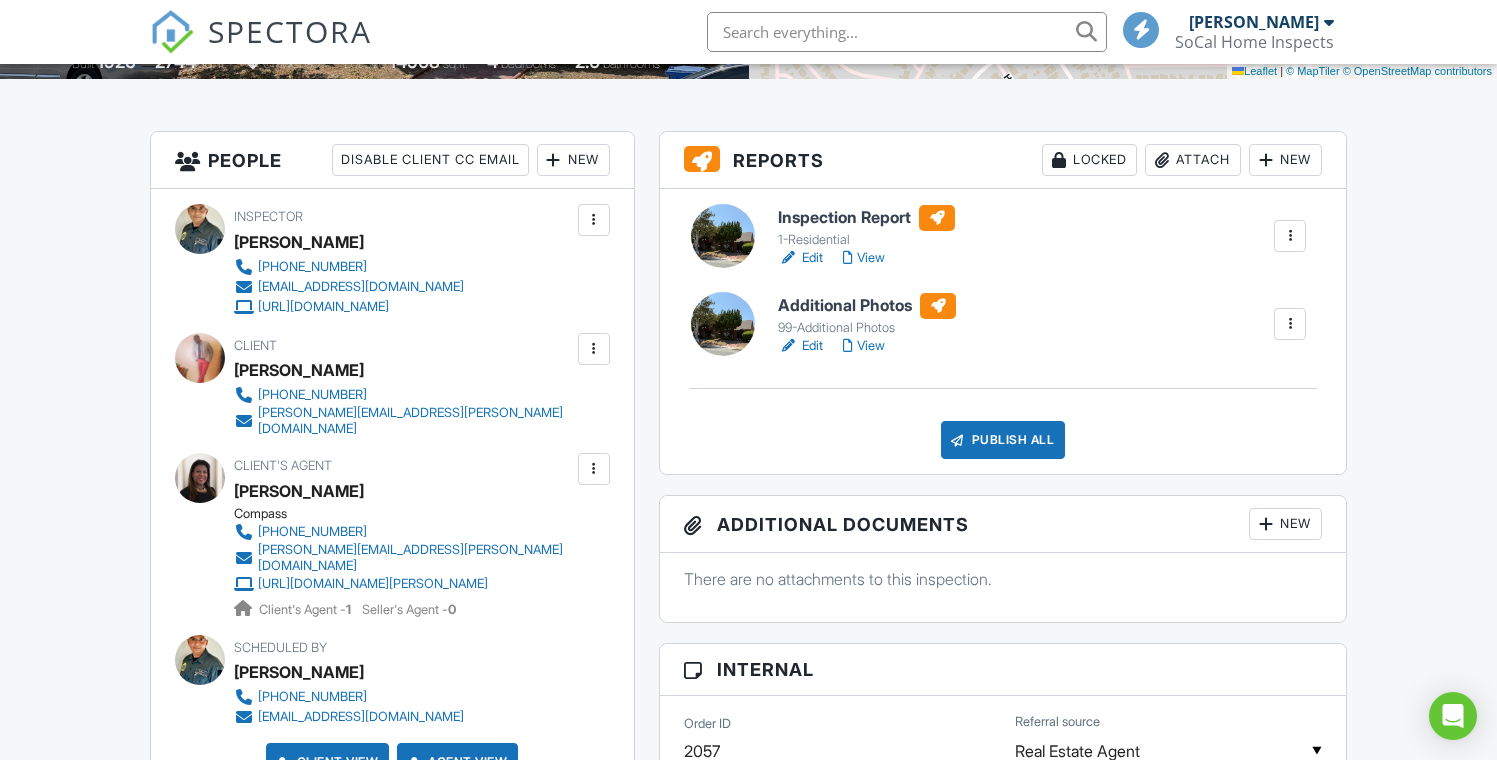click at bounding box center (958, 440) 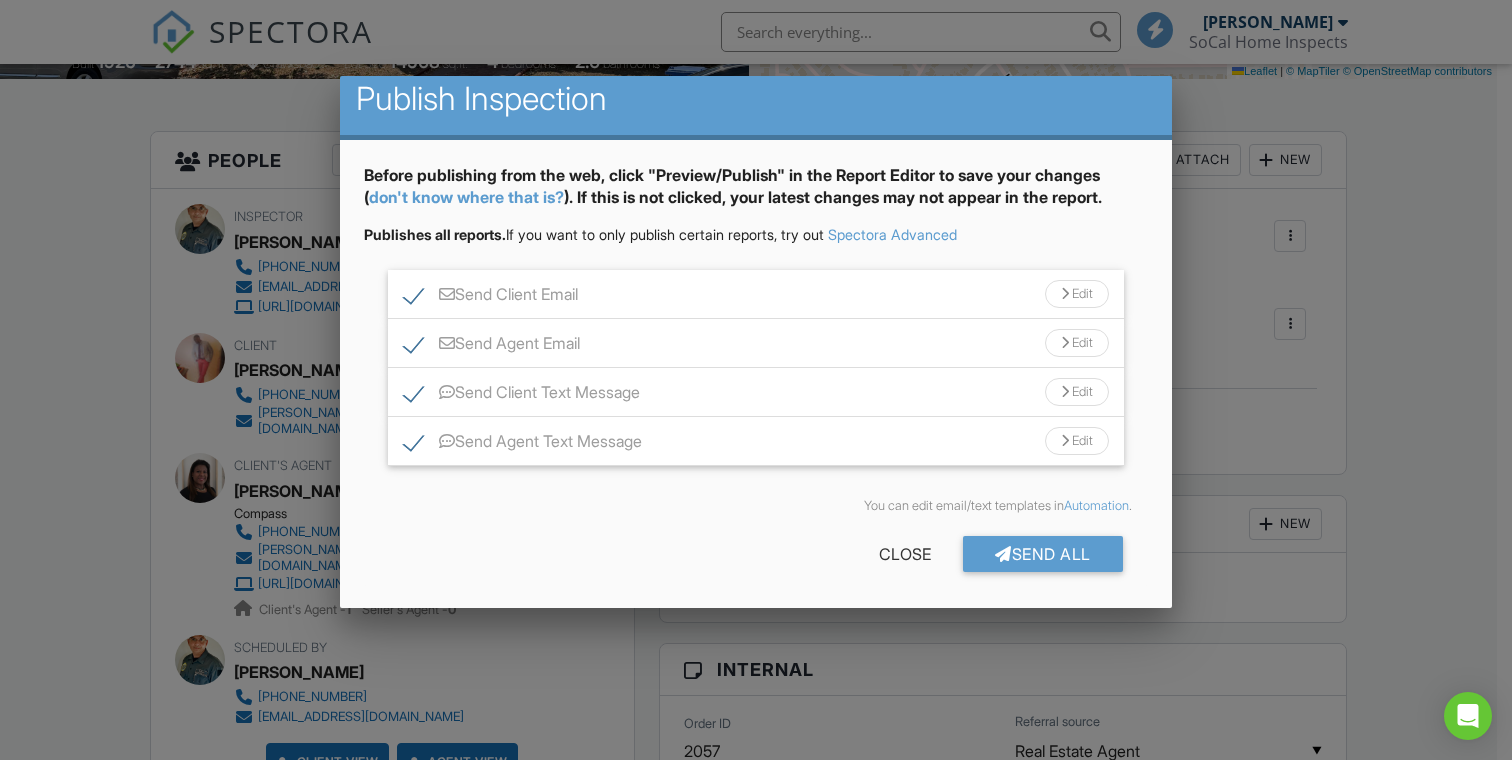 scroll, scrollTop: 15, scrollLeft: 0, axis: vertical 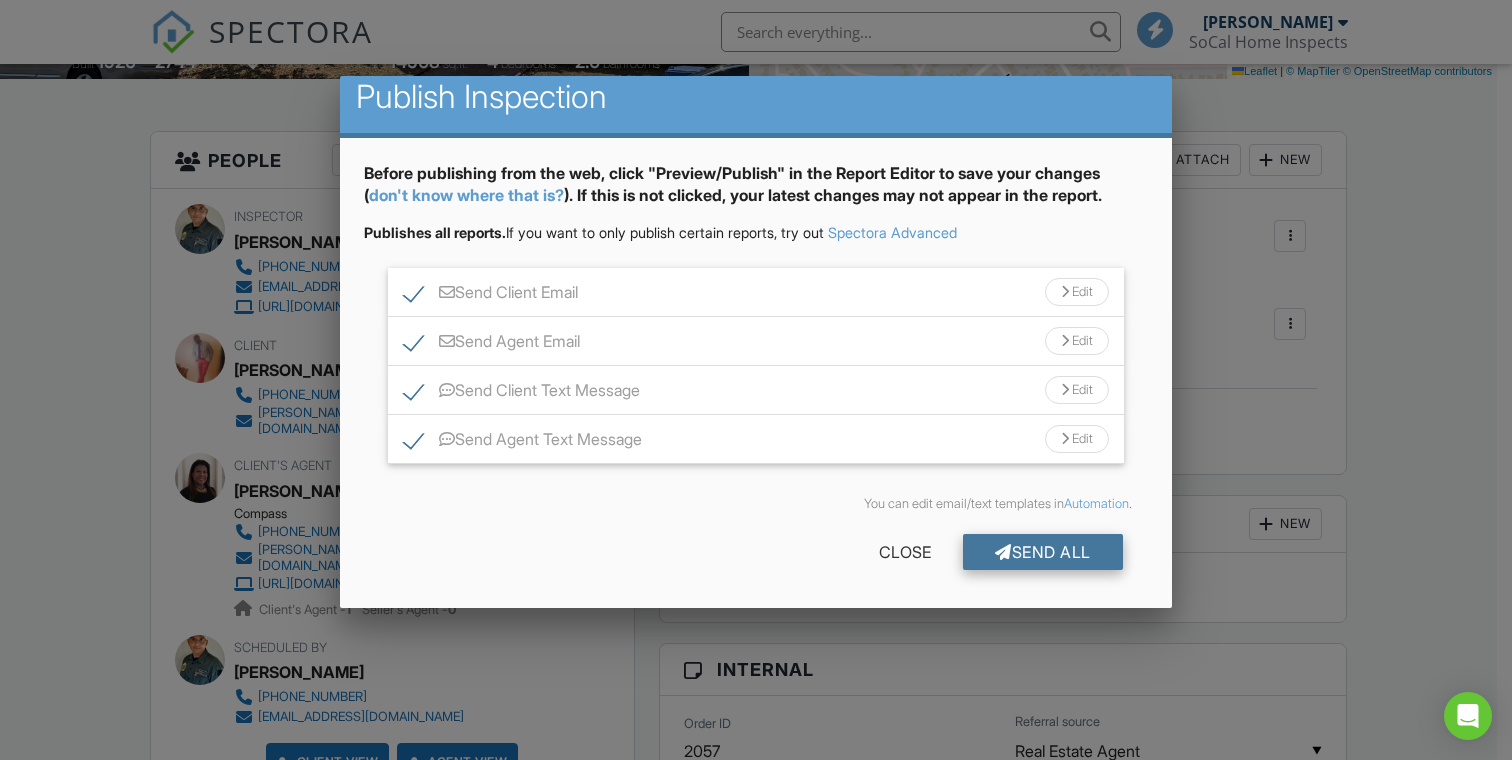click on "Send All" at bounding box center (1043, 552) 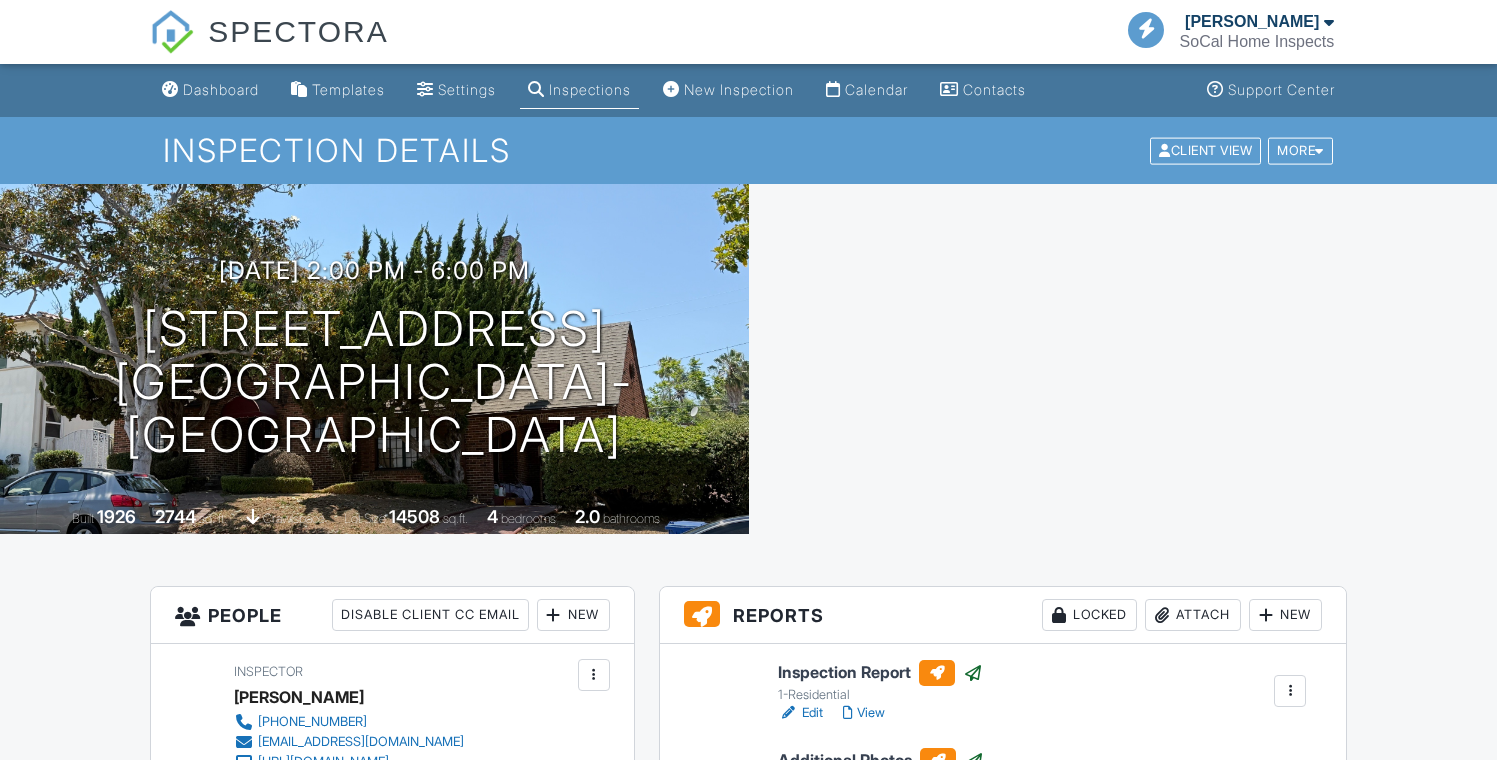 scroll, scrollTop: 405, scrollLeft: 0, axis: vertical 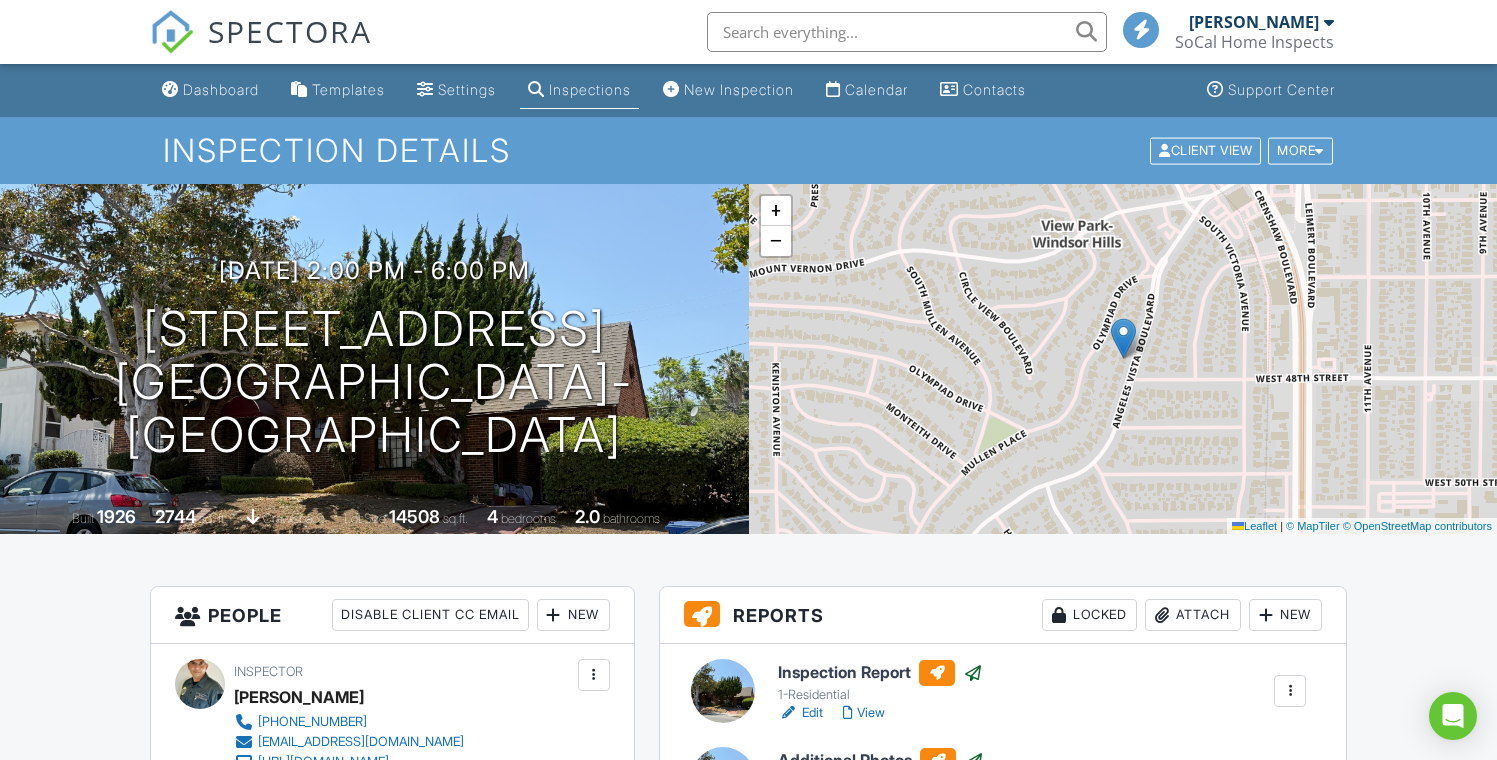click on "Inspections" at bounding box center (590, 89) 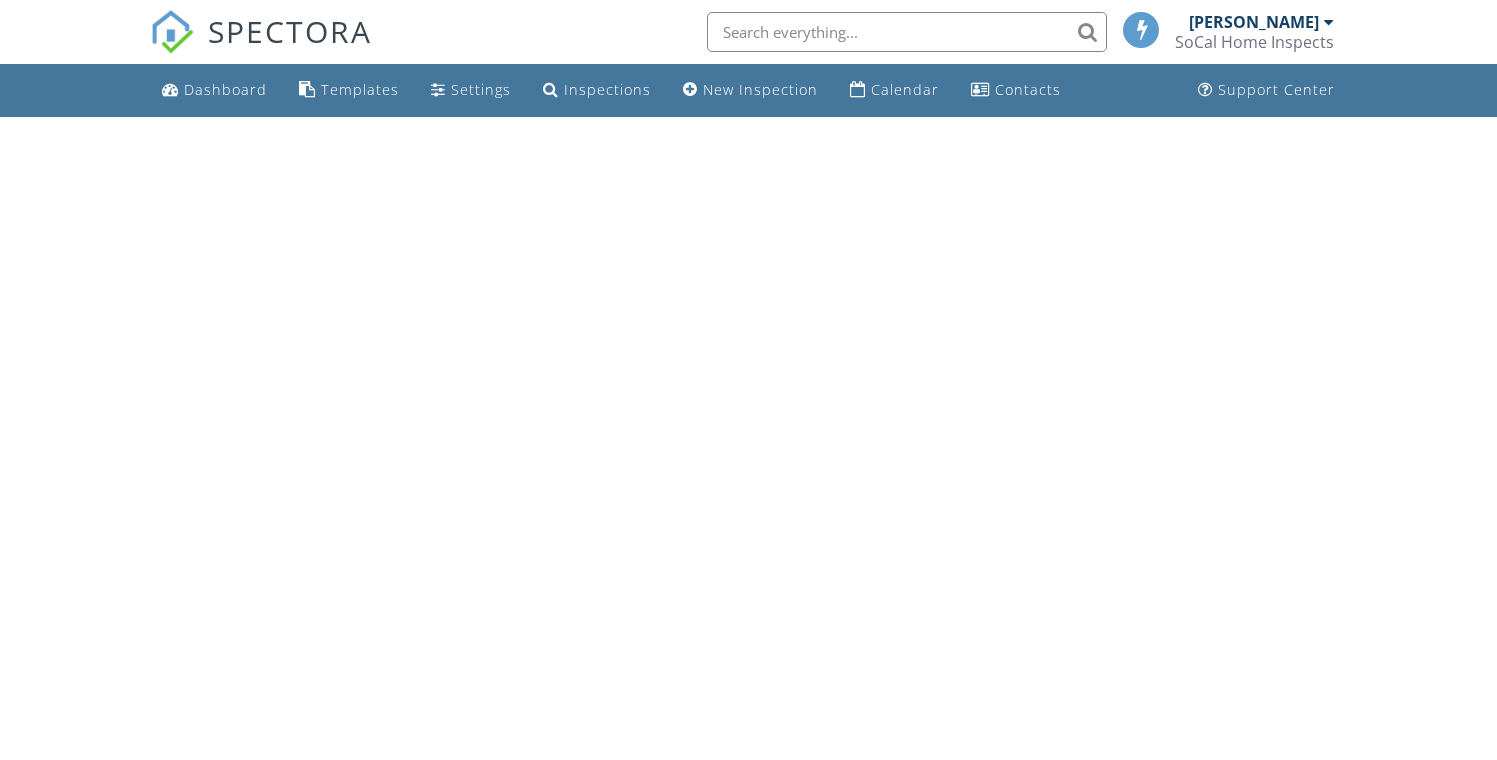scroll, scrollTop: 0, scrollLeft: 0, axis: both 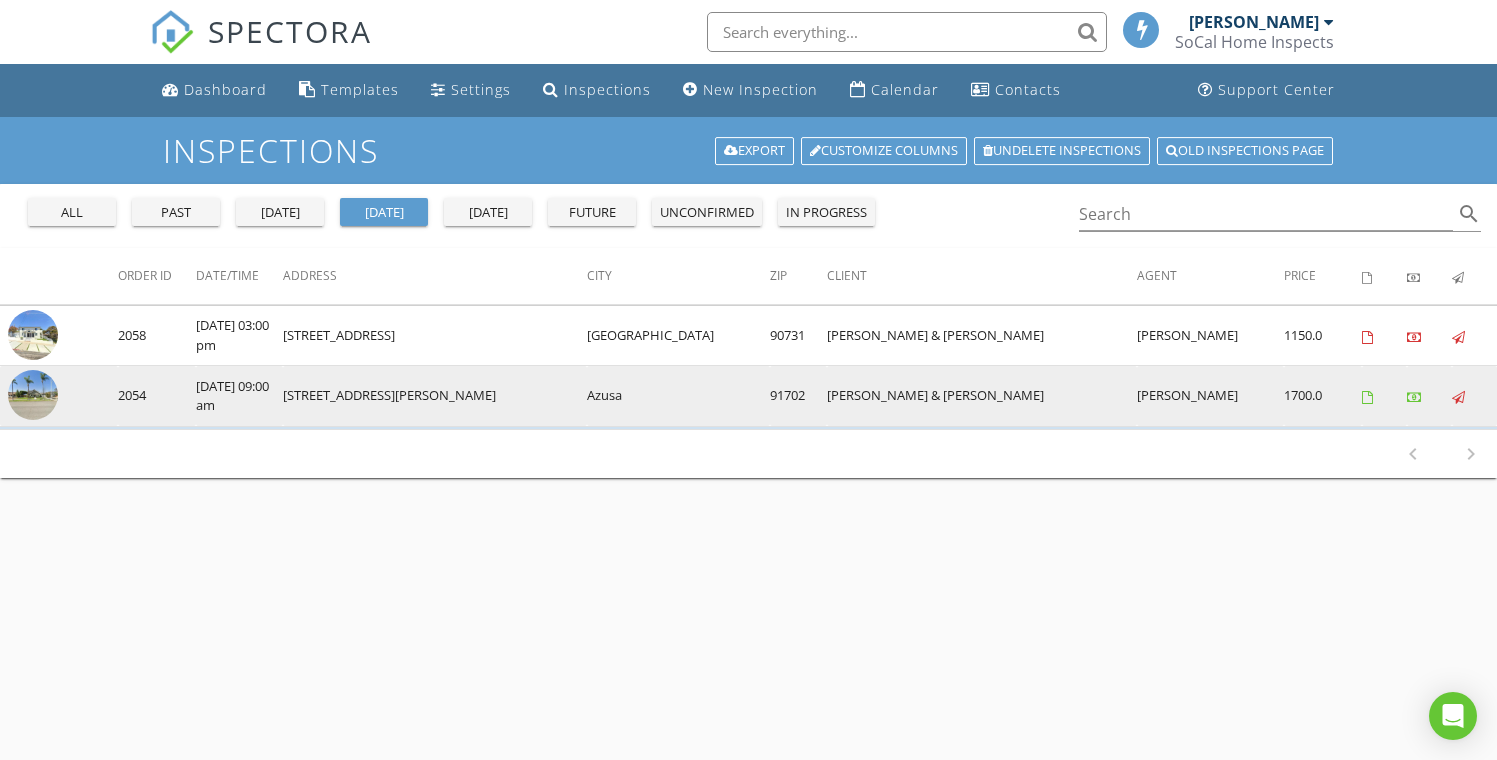 click on "[STREET_ADDRESS][PERSON_NAME]" at bounding box center [435, 396] 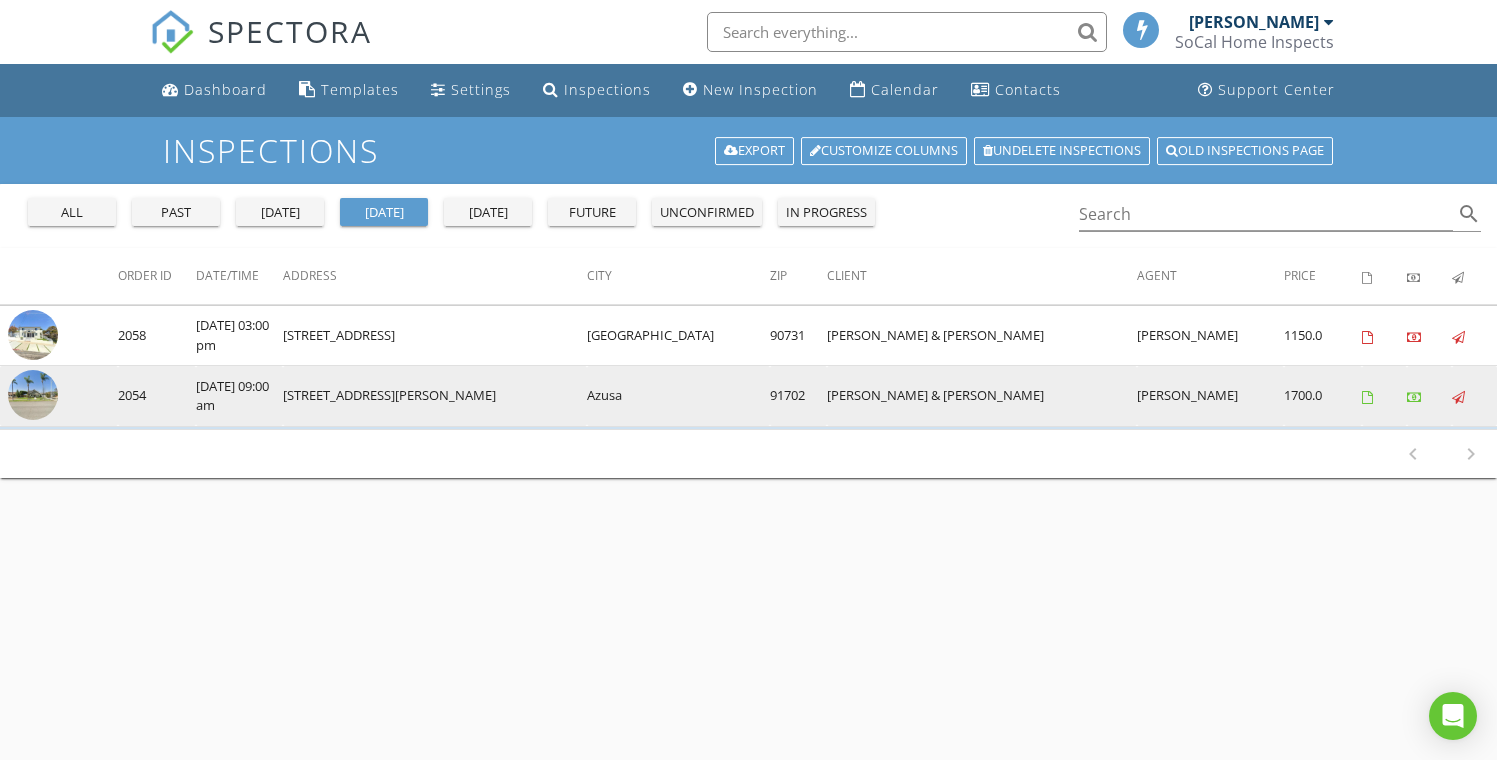 copy on "[STREET_ADDRESS][PERSON_NAME]" 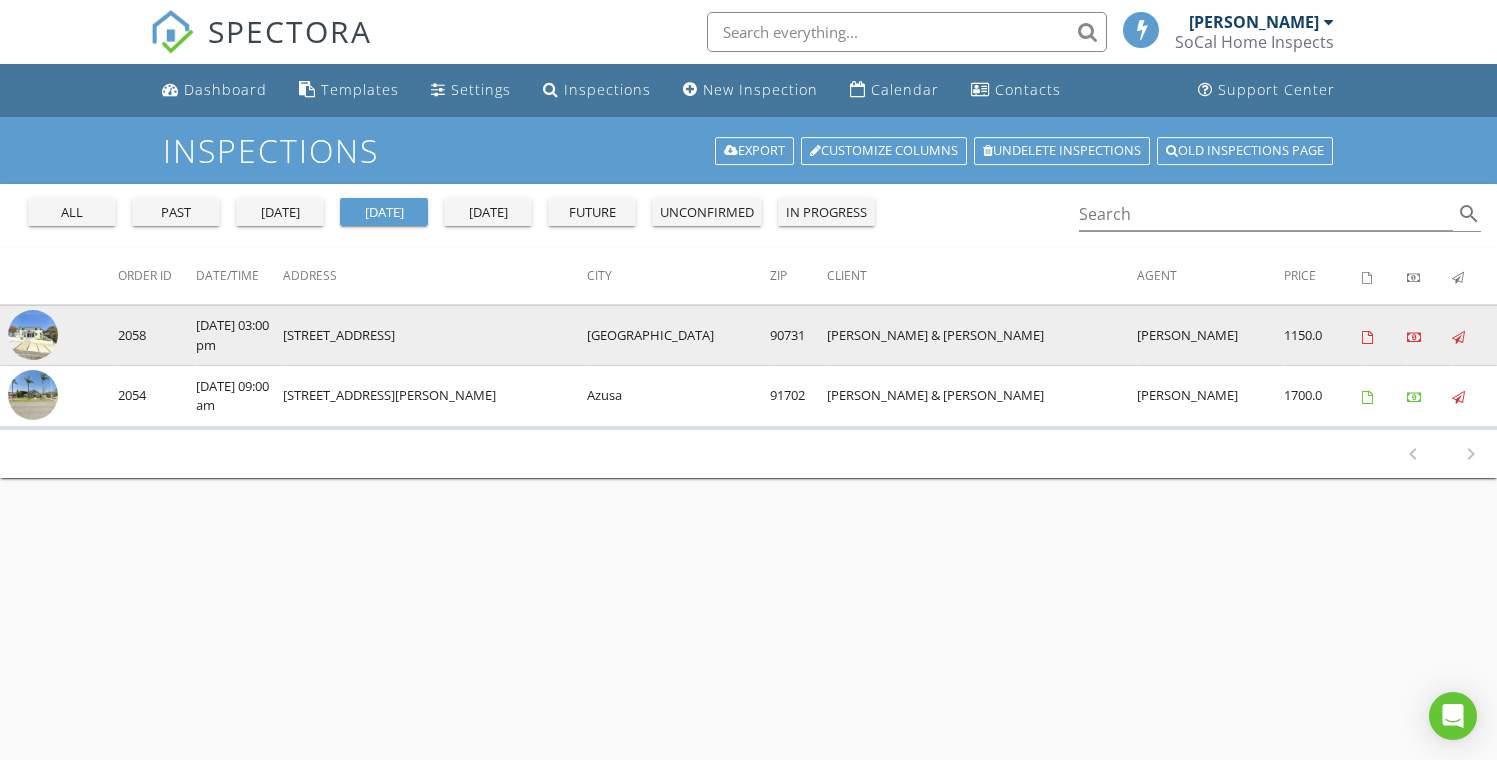 click on "624 W 38th St" at bounding box center [435, 335] 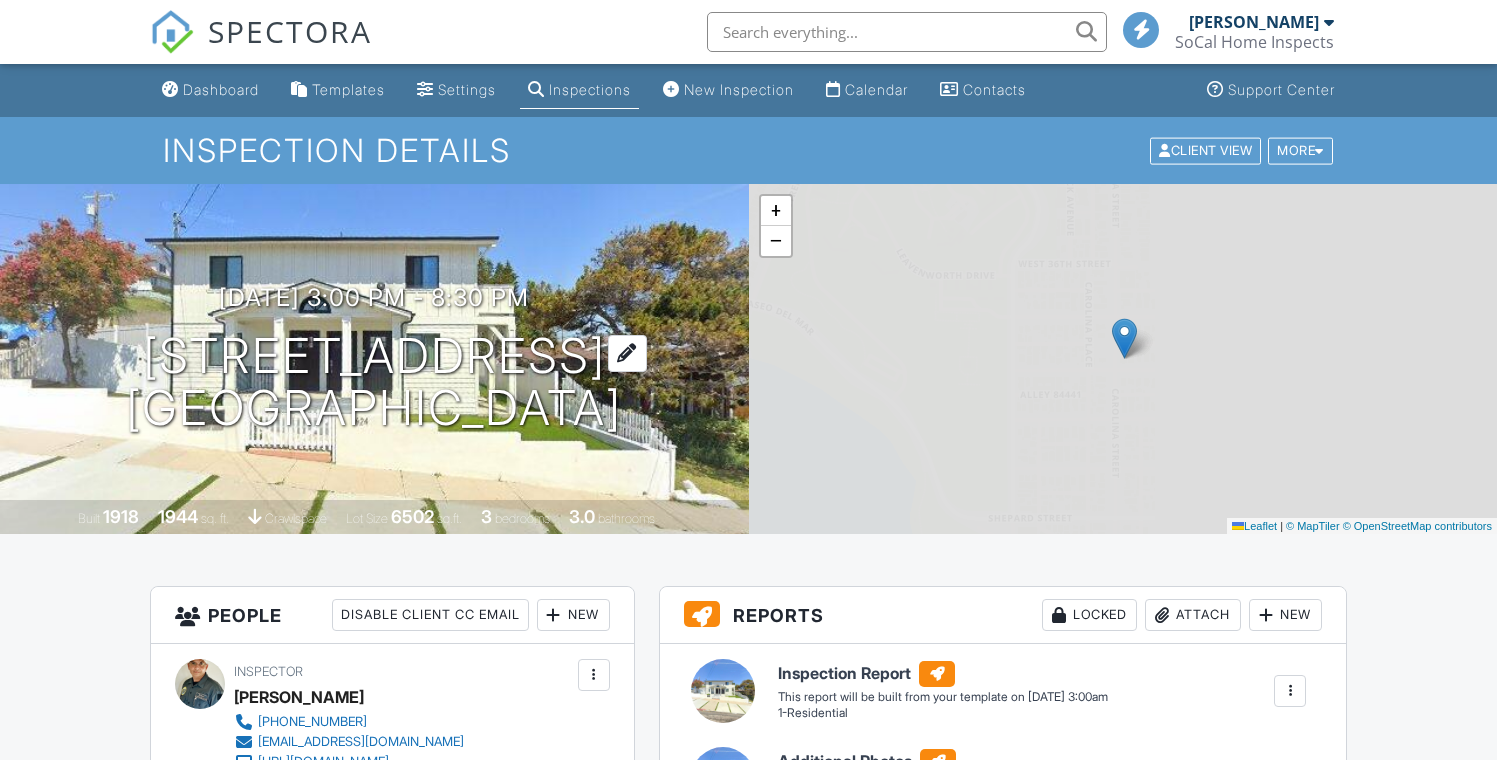 scroll, scrollTop: 0, scrollLeft: 0, axis: both 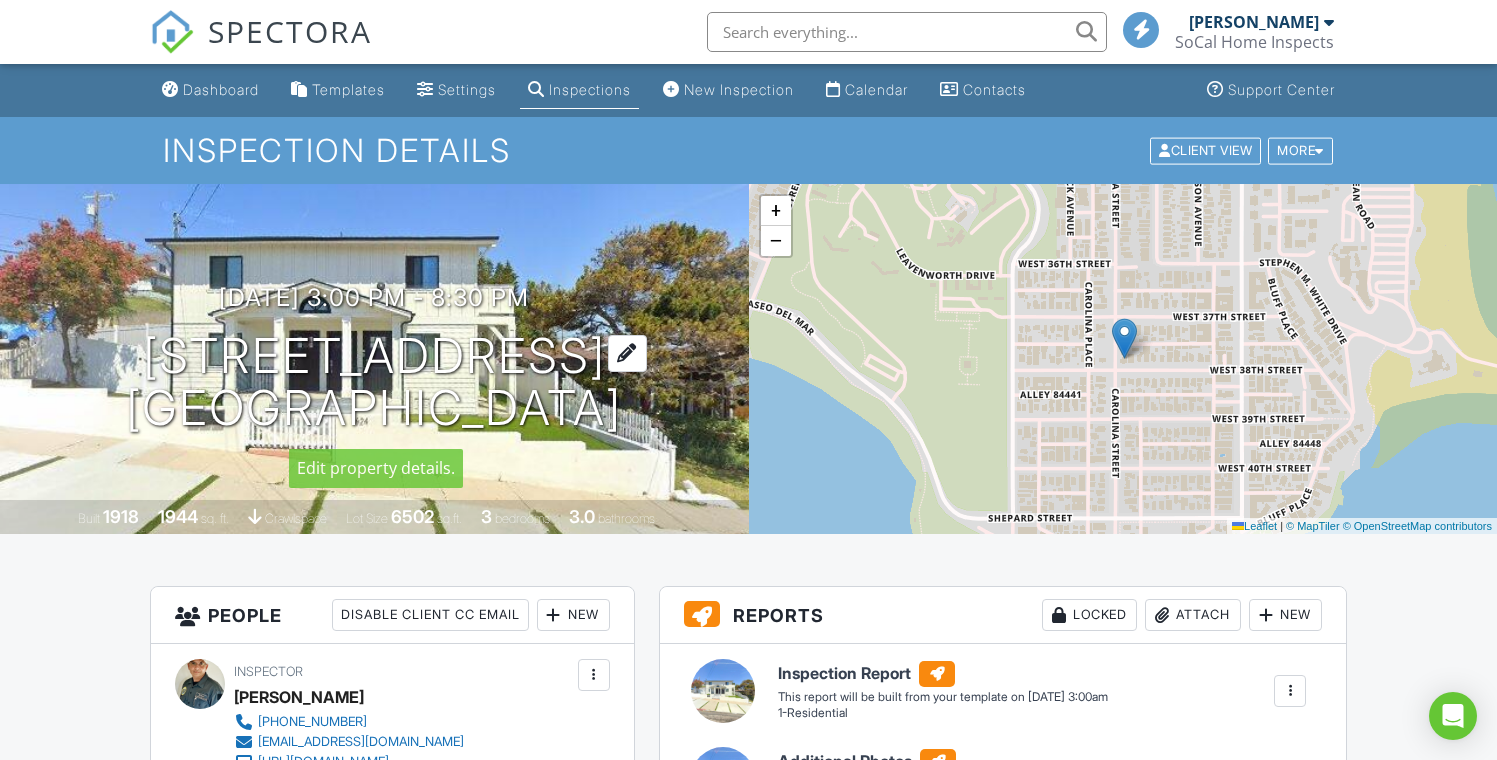 click at bounding box center [627, 353] 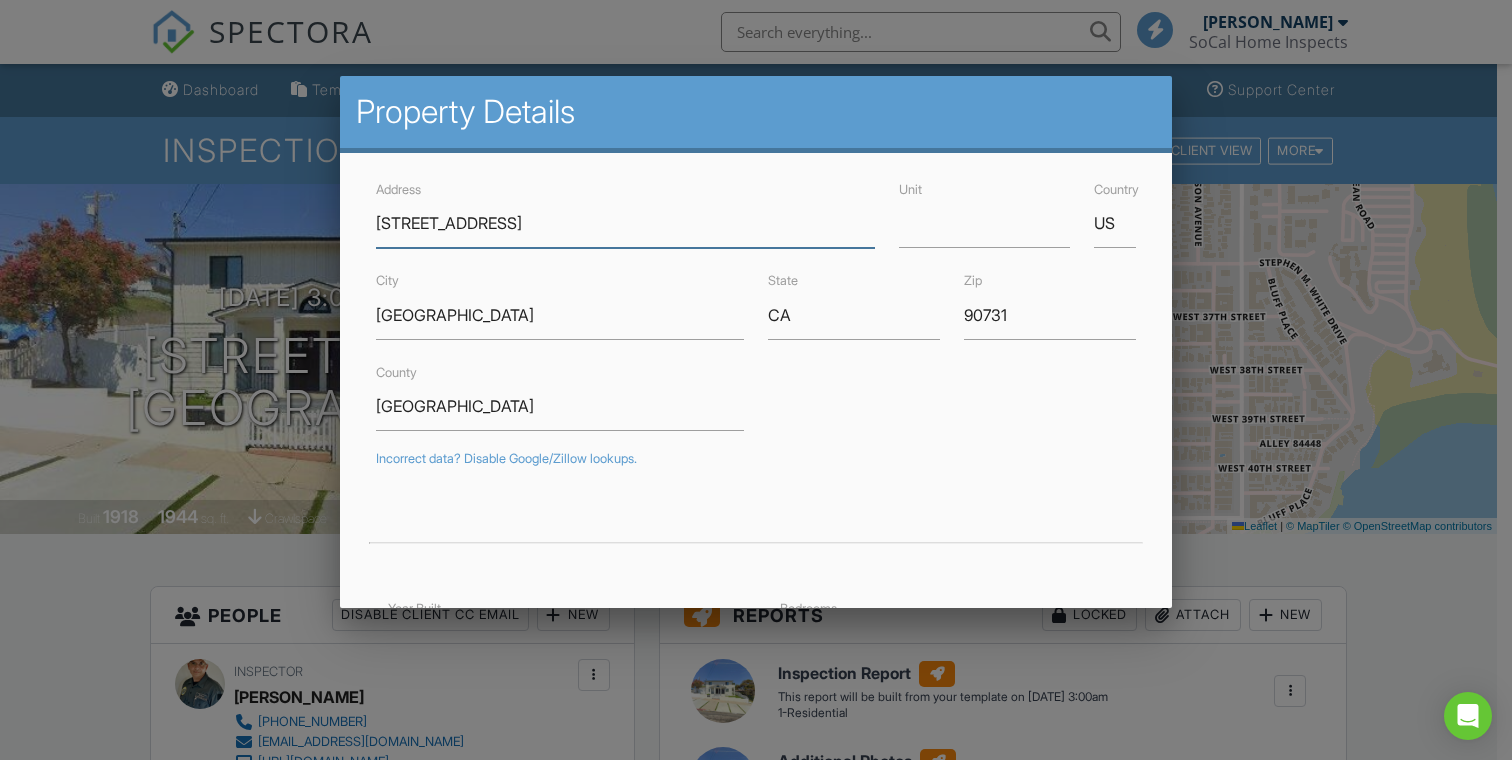 click on "624 W 38th St" at bounding box center (625, 223) 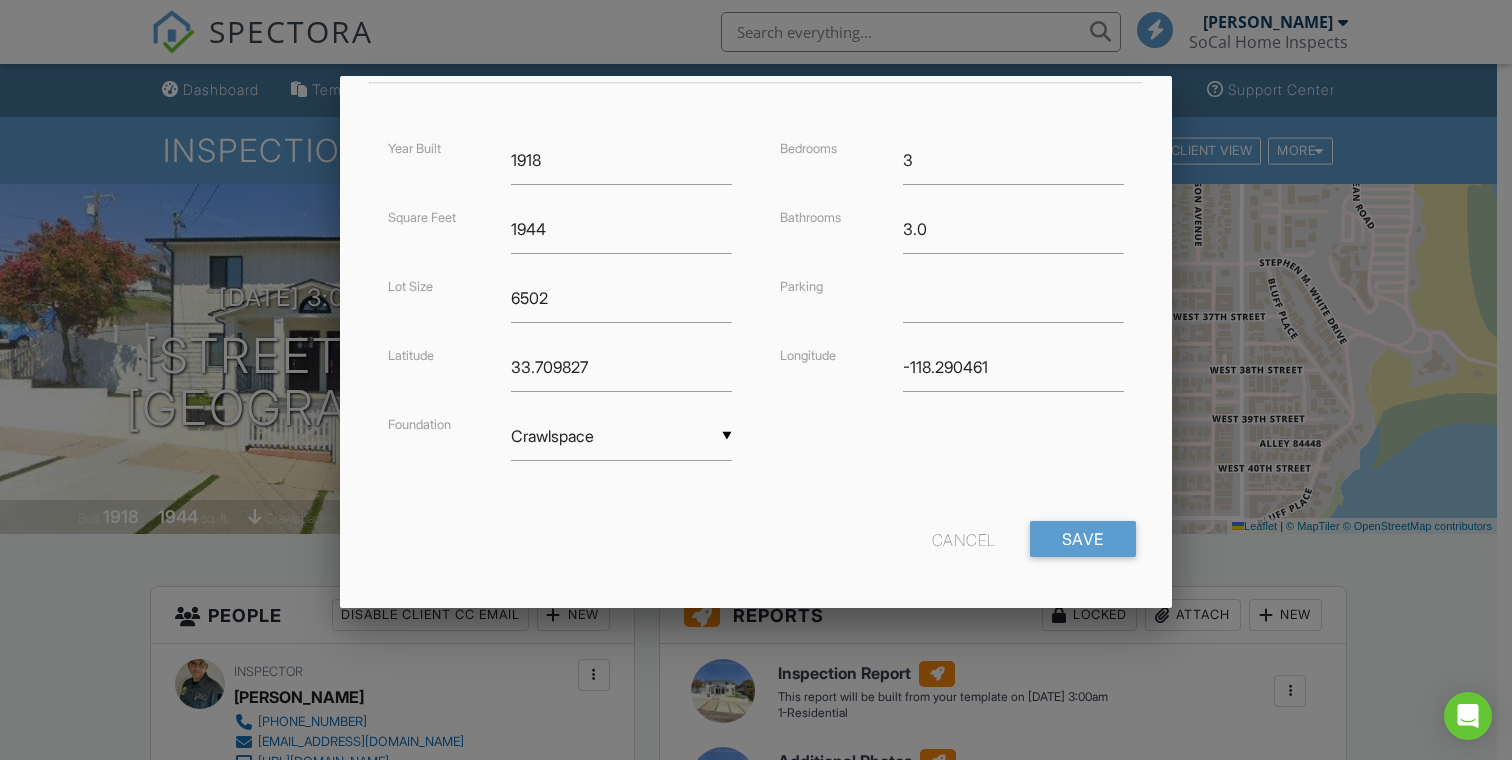 scroll, scrollTop: 467, scrollLeft: 0, axis: vertical 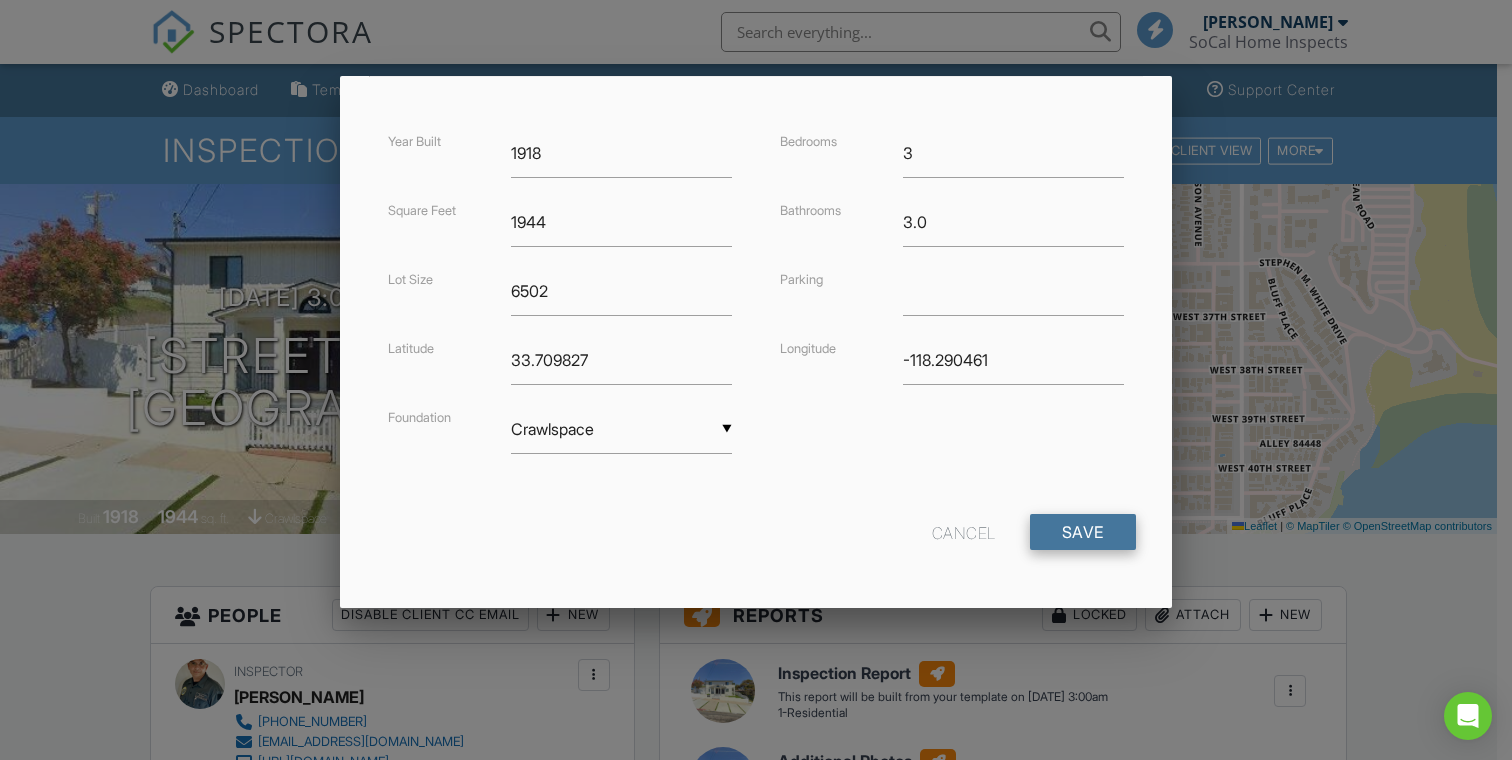 type on "624 W. 38th St." 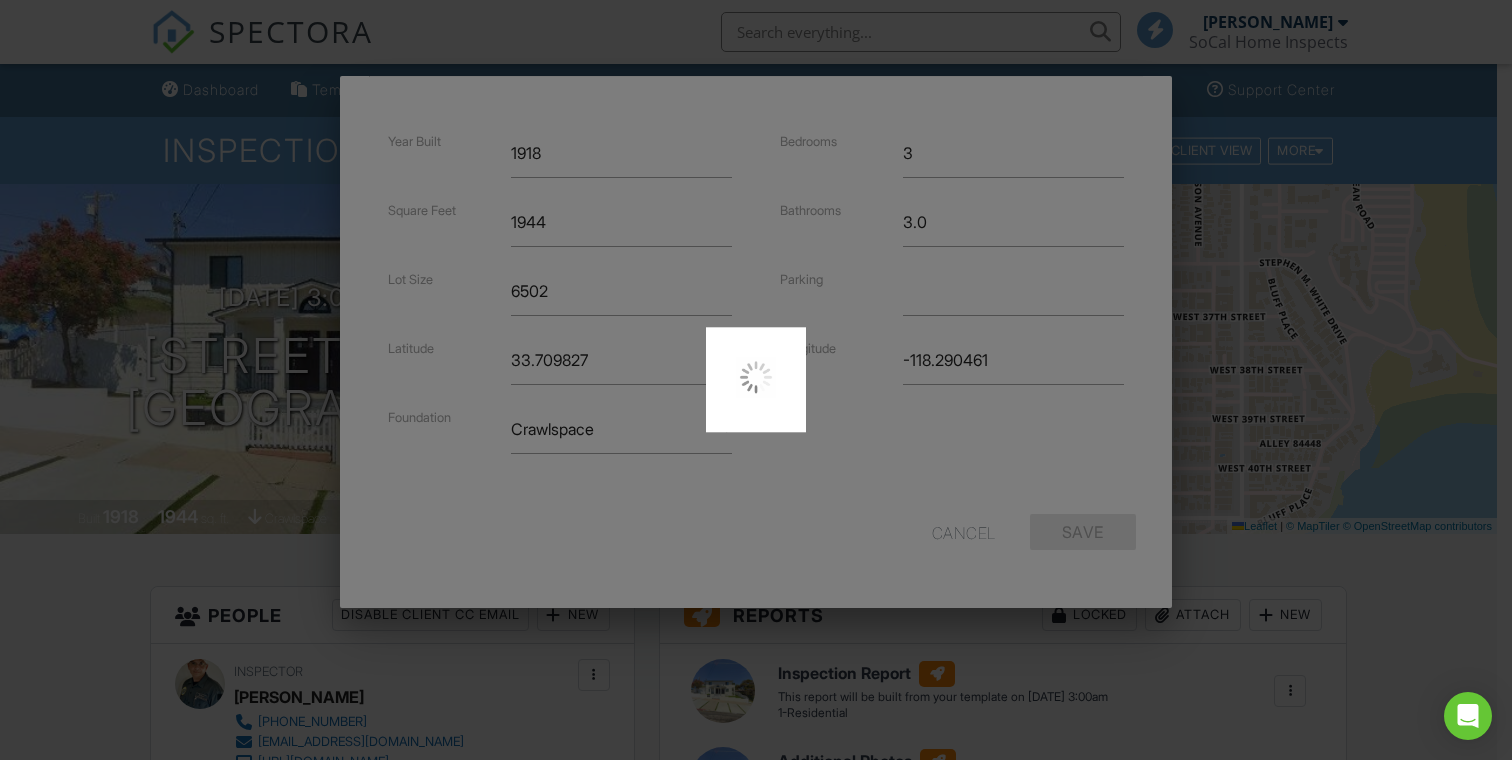 type on "33.7098265" 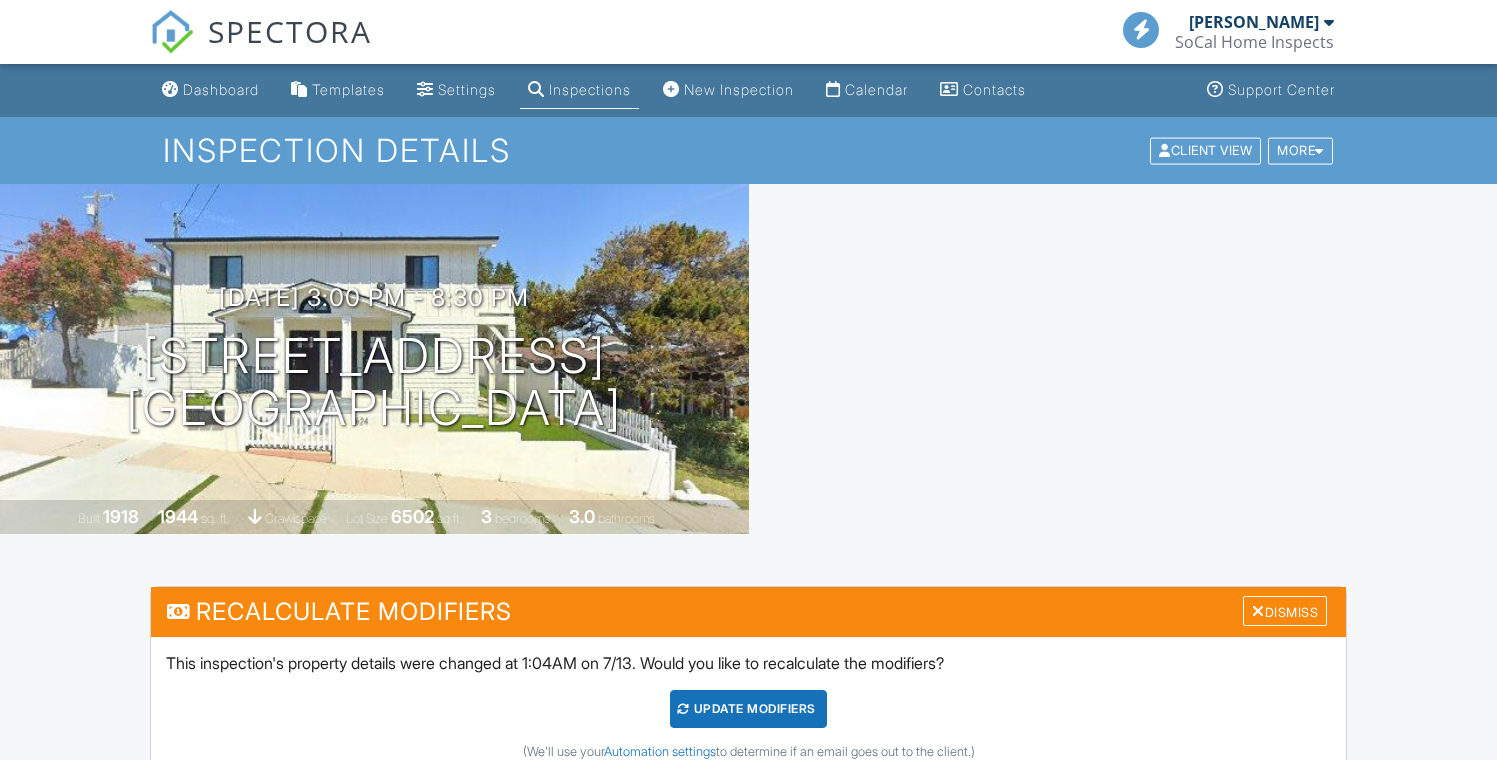 scroll, scrollTop: 0, scrollLeft: 0, axis: both 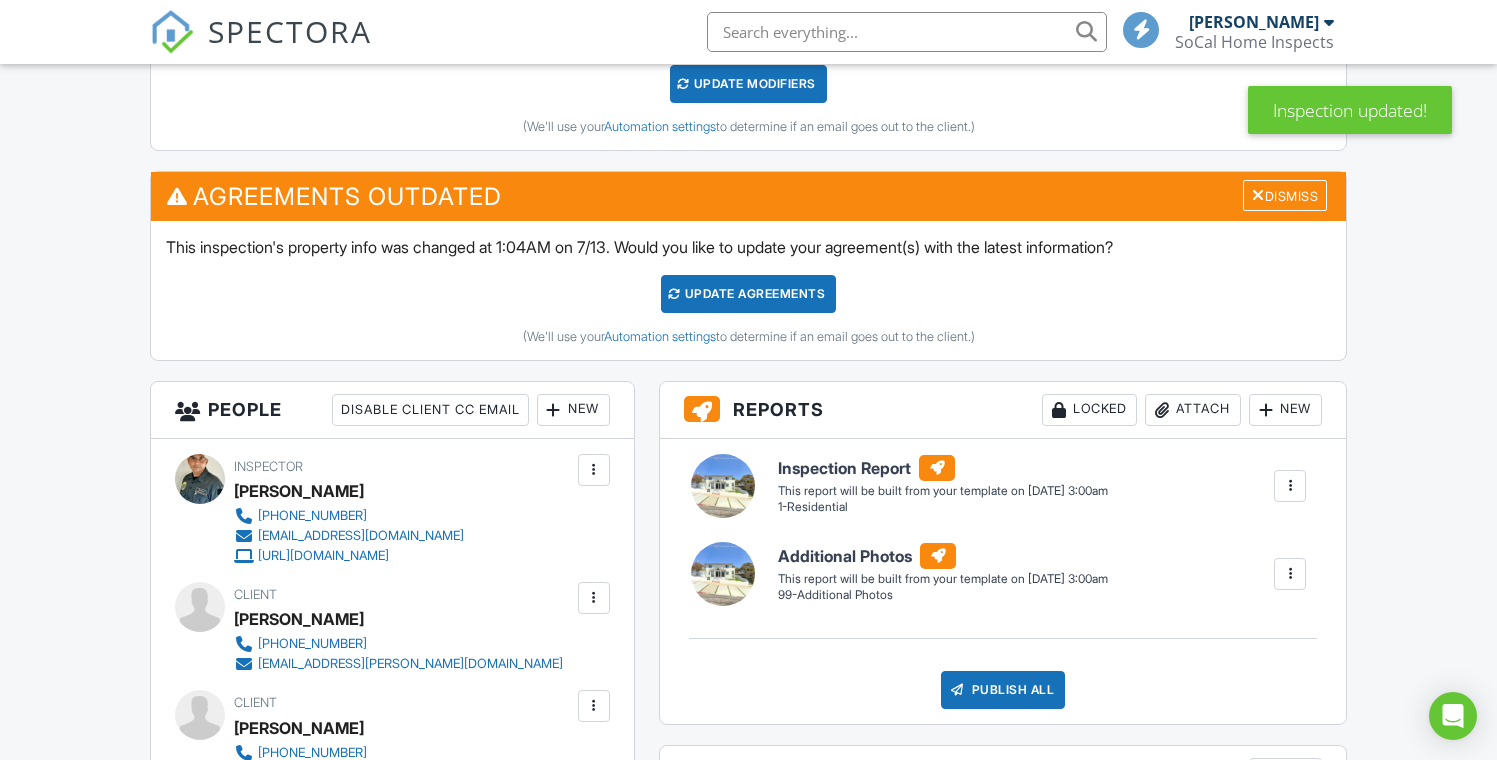 click on "Update Agreements" at bounding box center [748, 294] 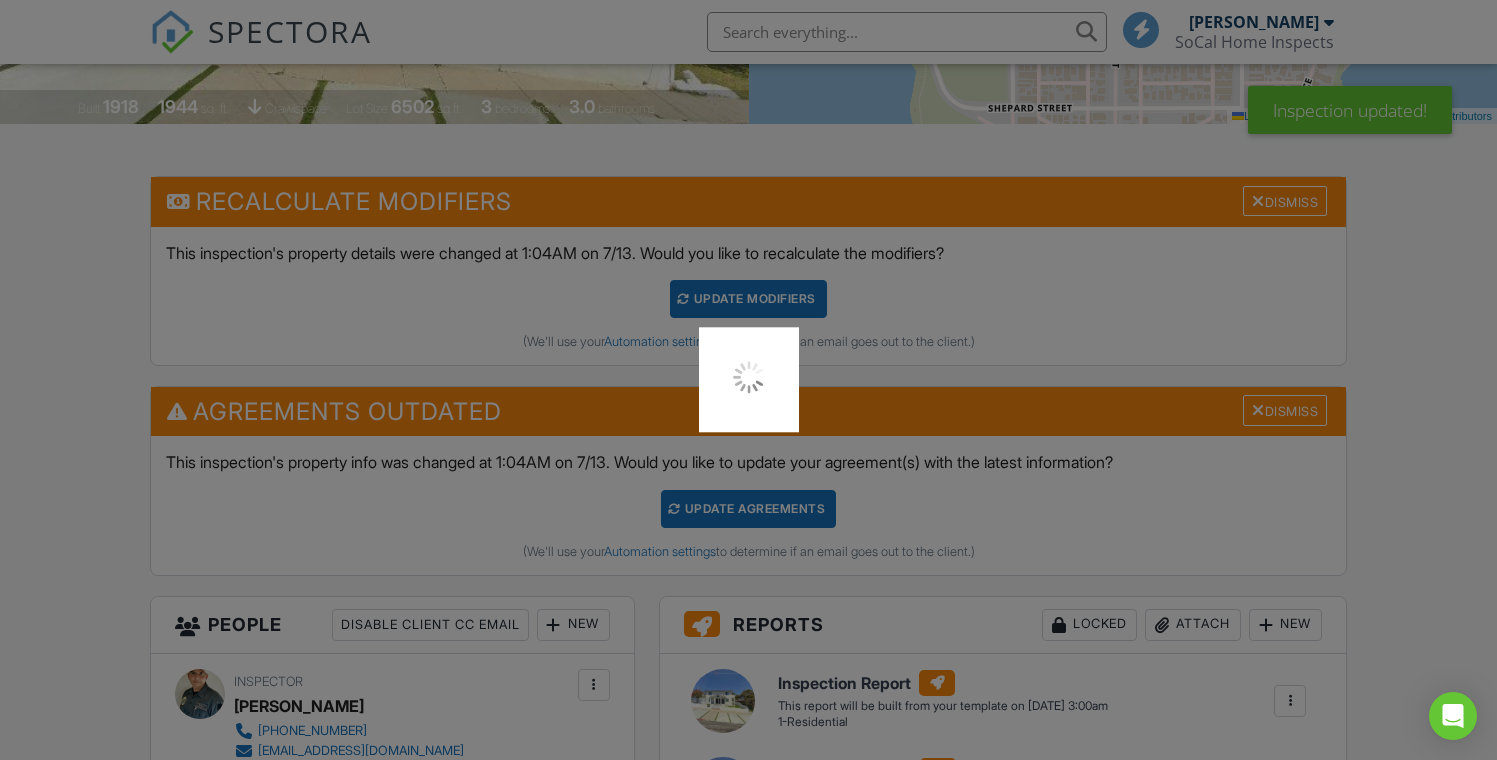 scroll, scrollTop: 347, scrollLeft: 0, axis: vertical 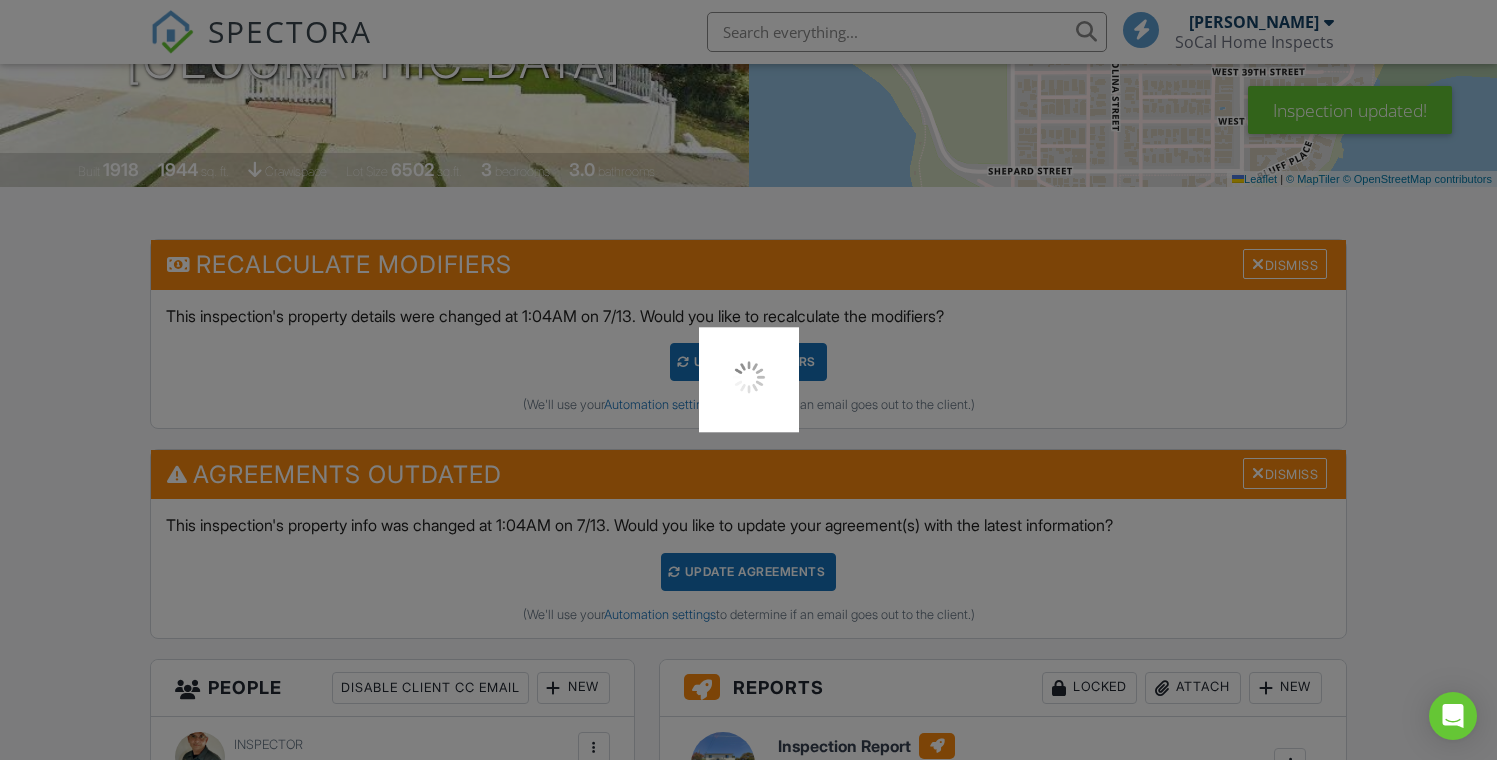 click at bounding box center (748, 380) 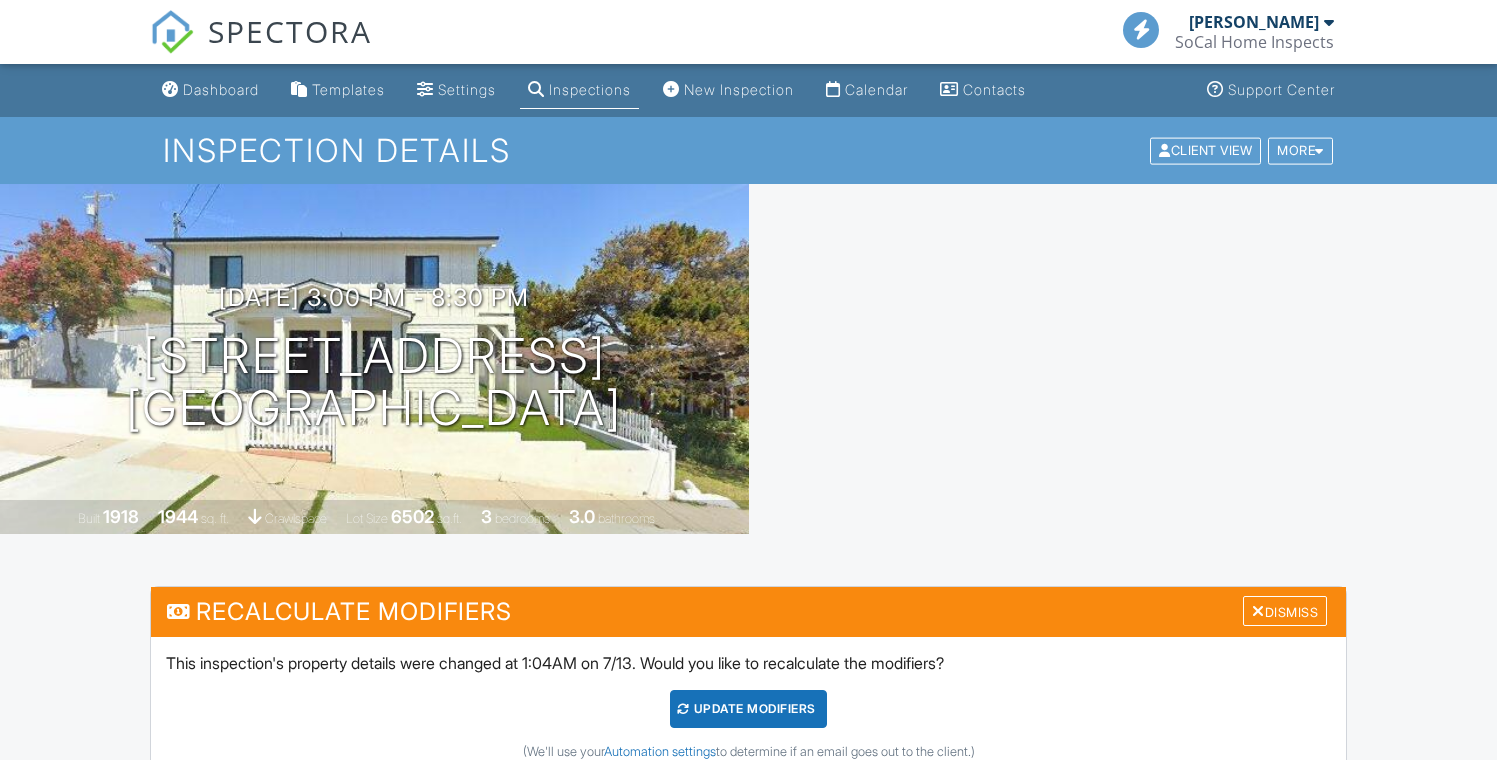 scroll, scrollTop: 0, scrollLeft: 0, axis: both 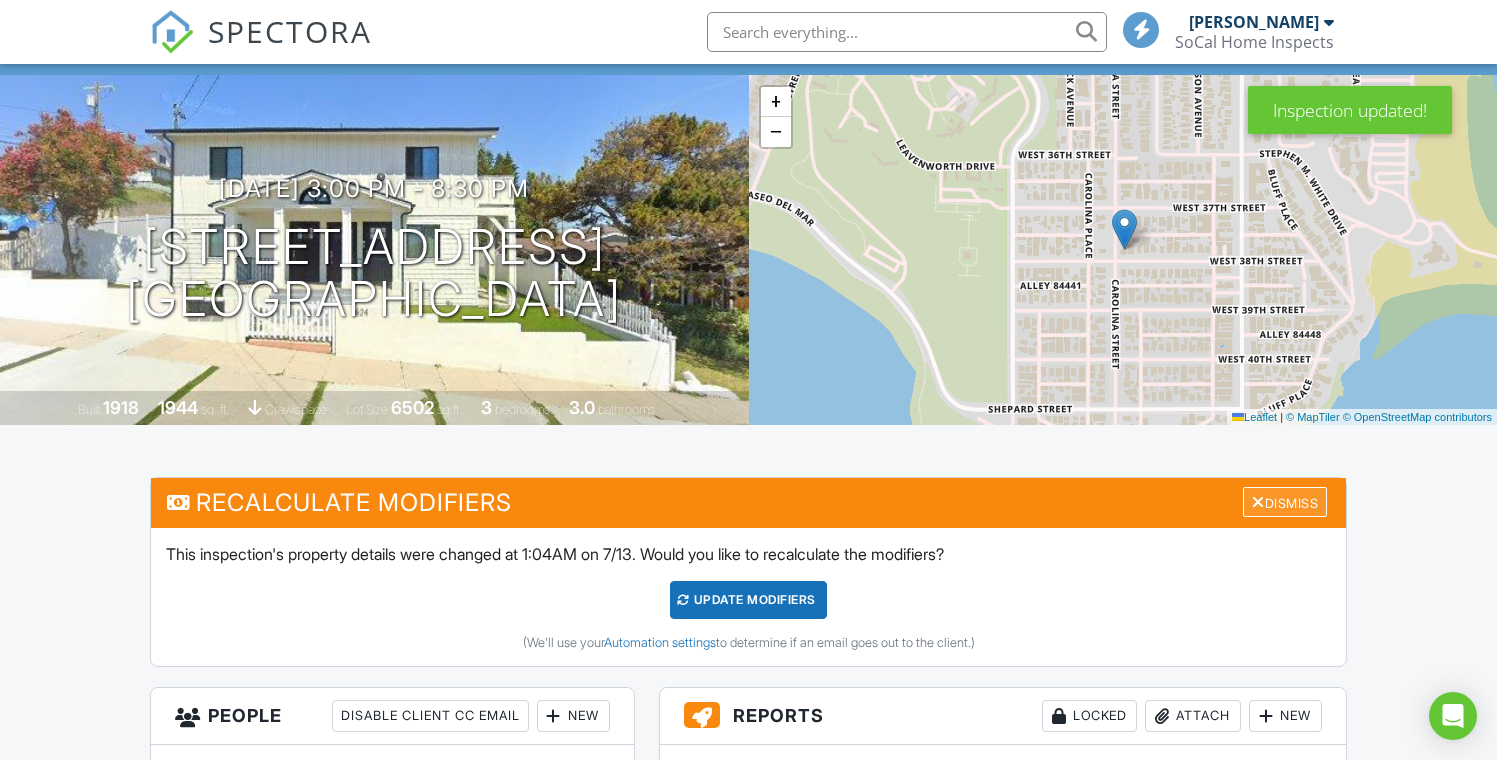 click on "Dismiss" at bounding box center (1285, 502) 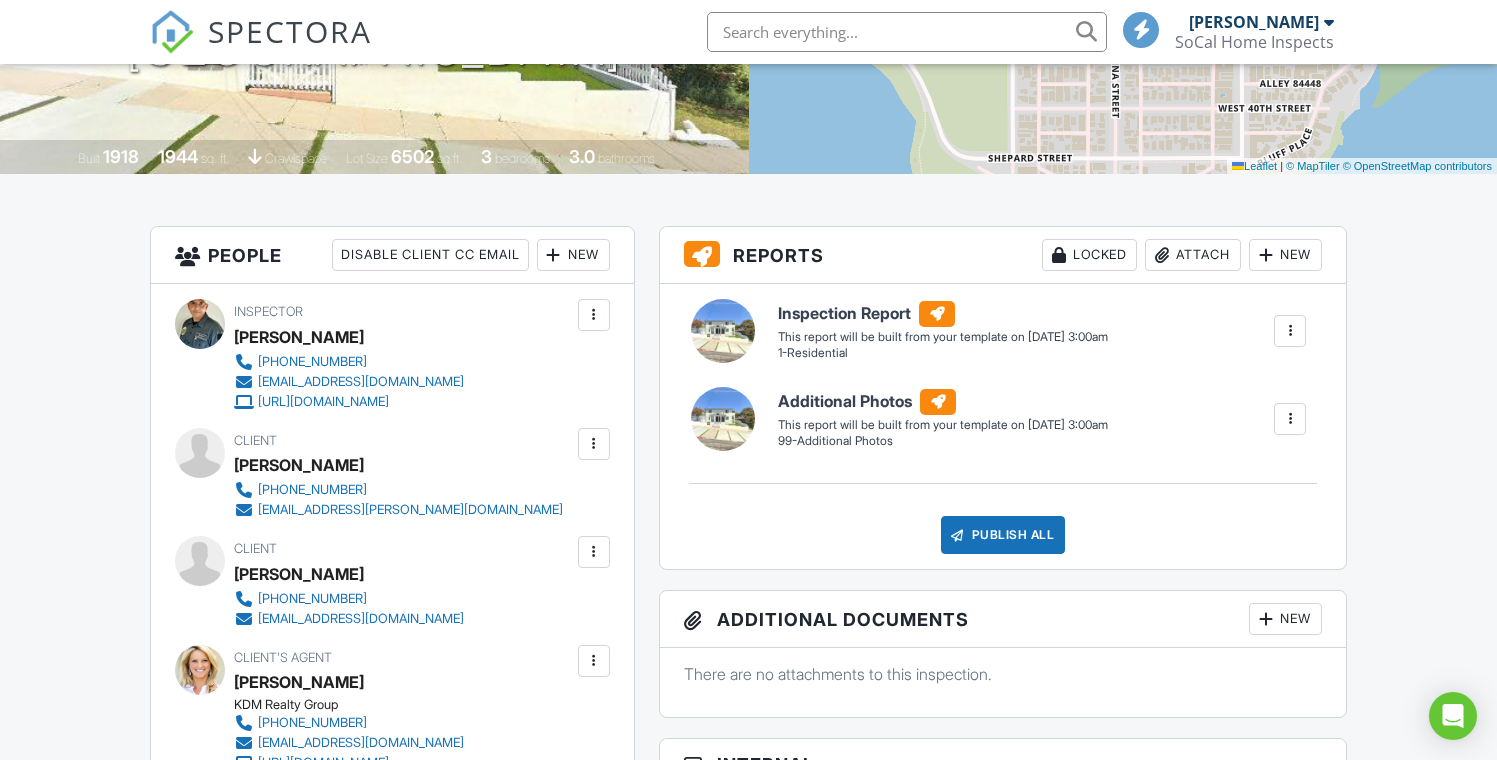 scroll, scrollTop: 348, scrollLeft: 0, axis: vertical 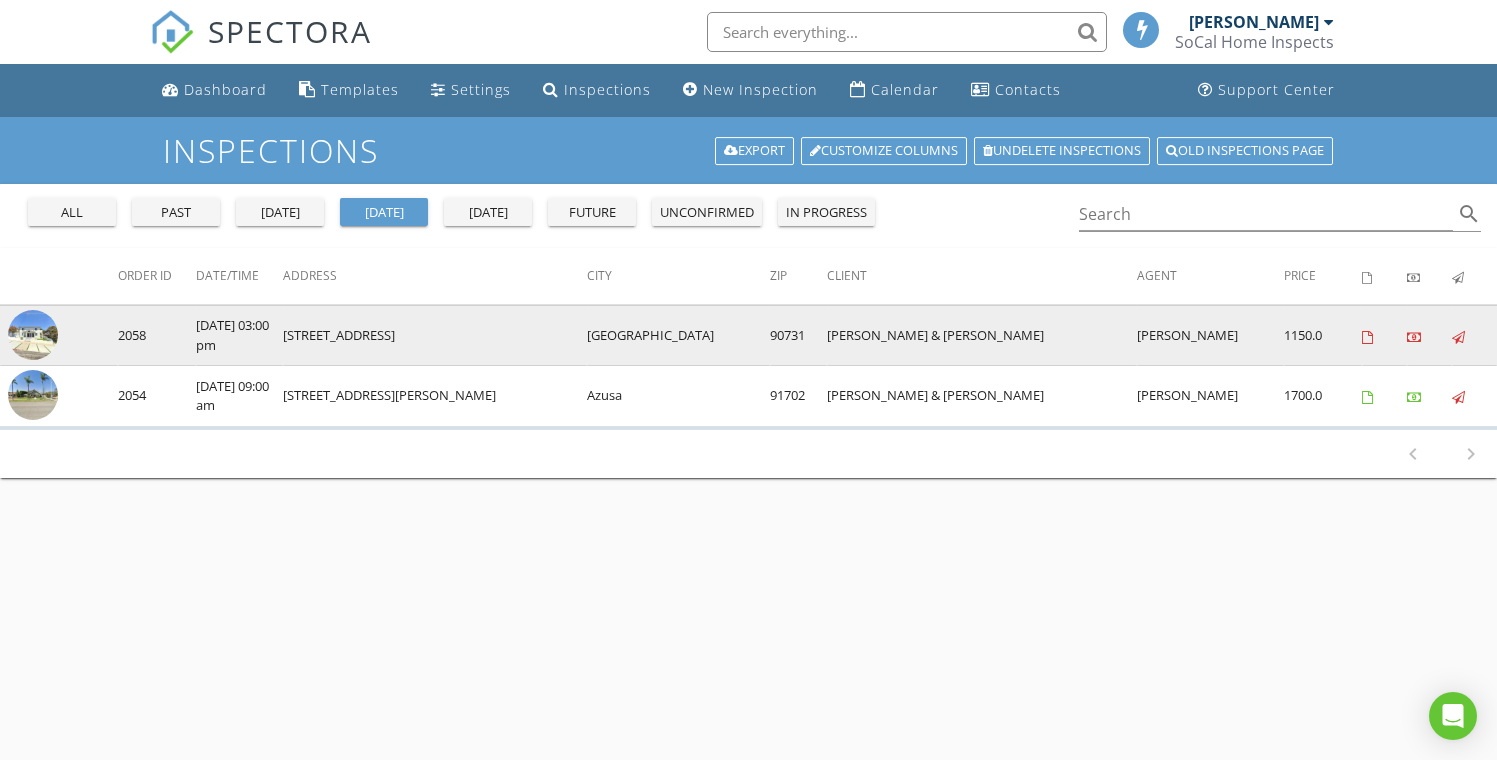 click on "[STREET_ADDRESS]" at bounding box center (435, 335) 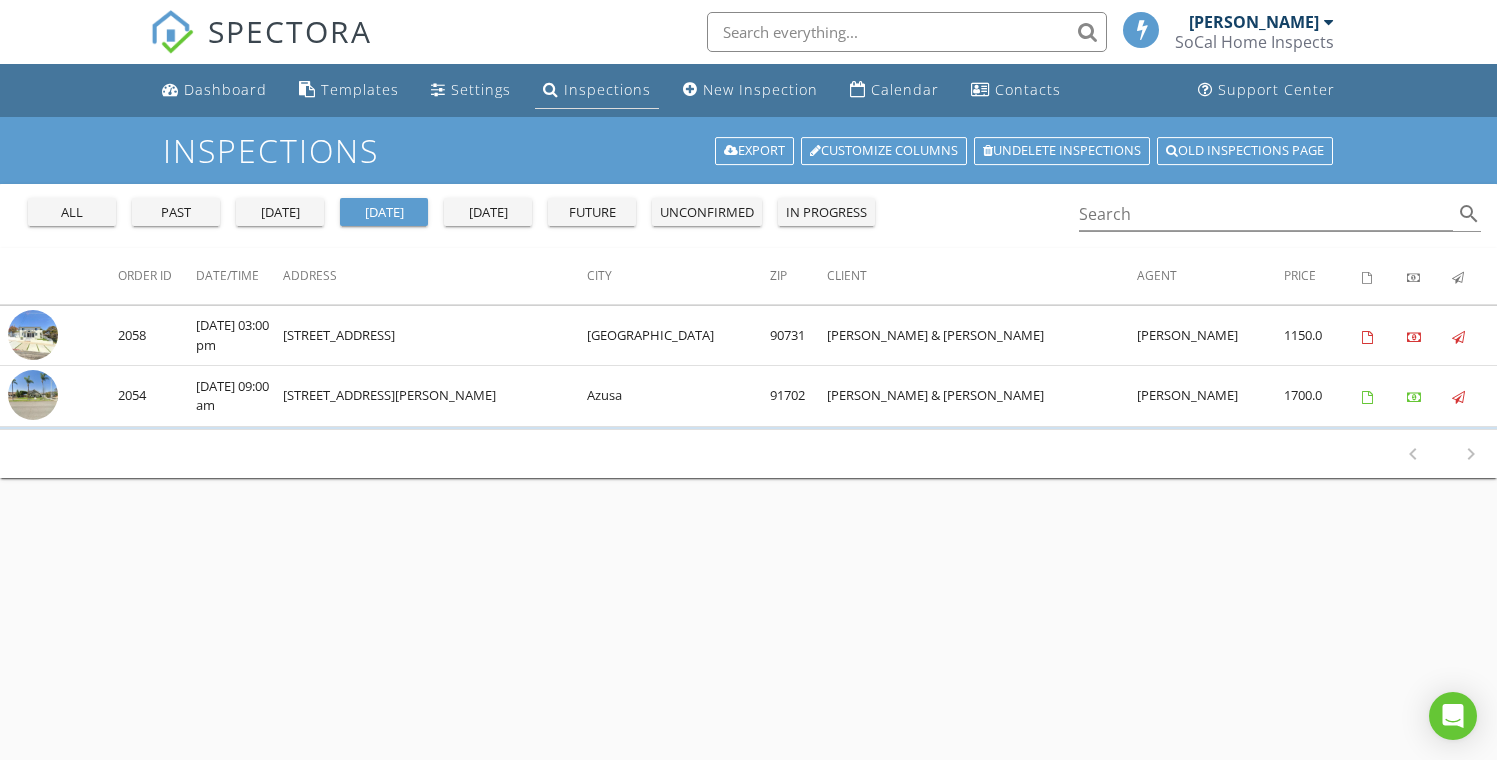 click on "Inspections" at bounding box center [607, 89] 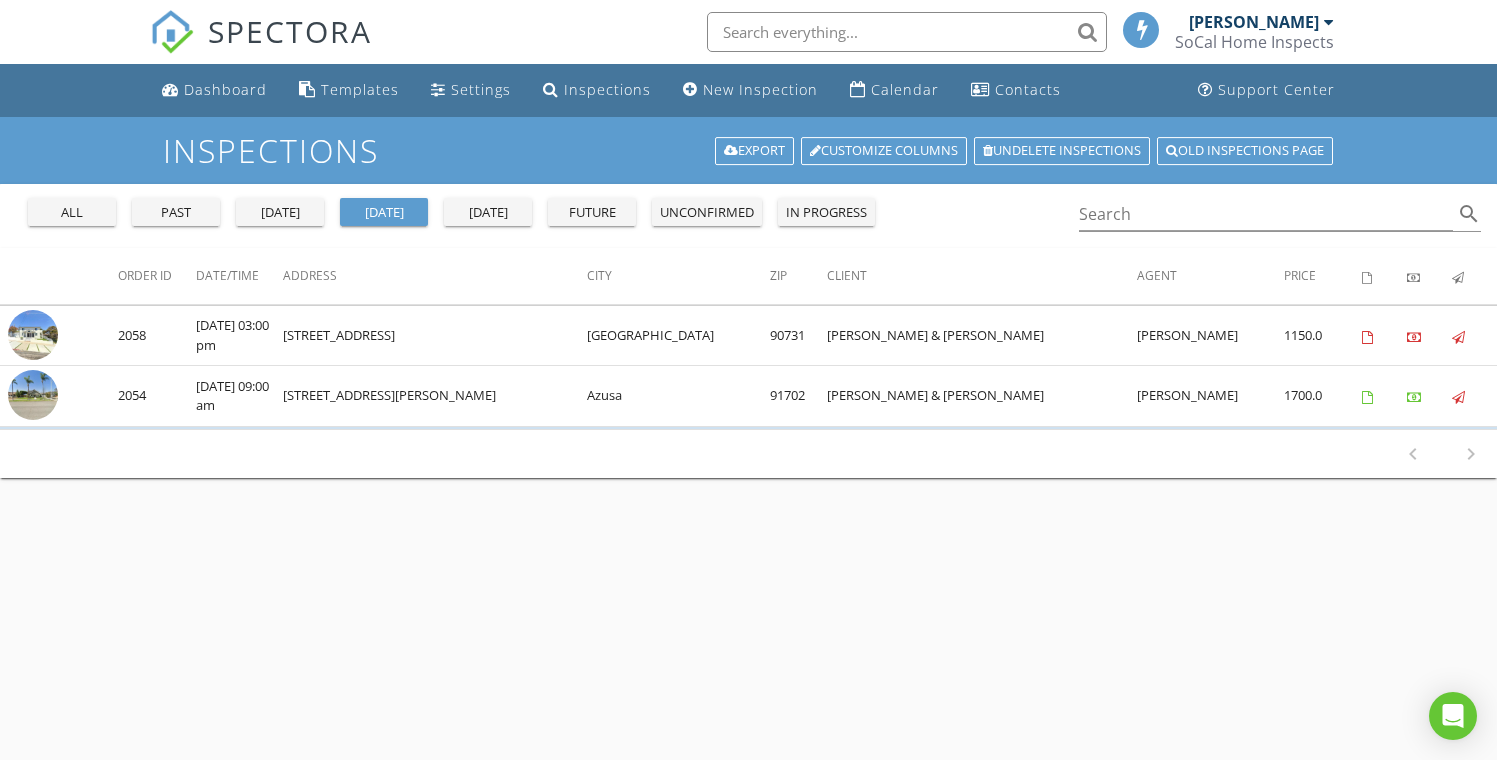 click on "all" at bounding box center (72, 212) 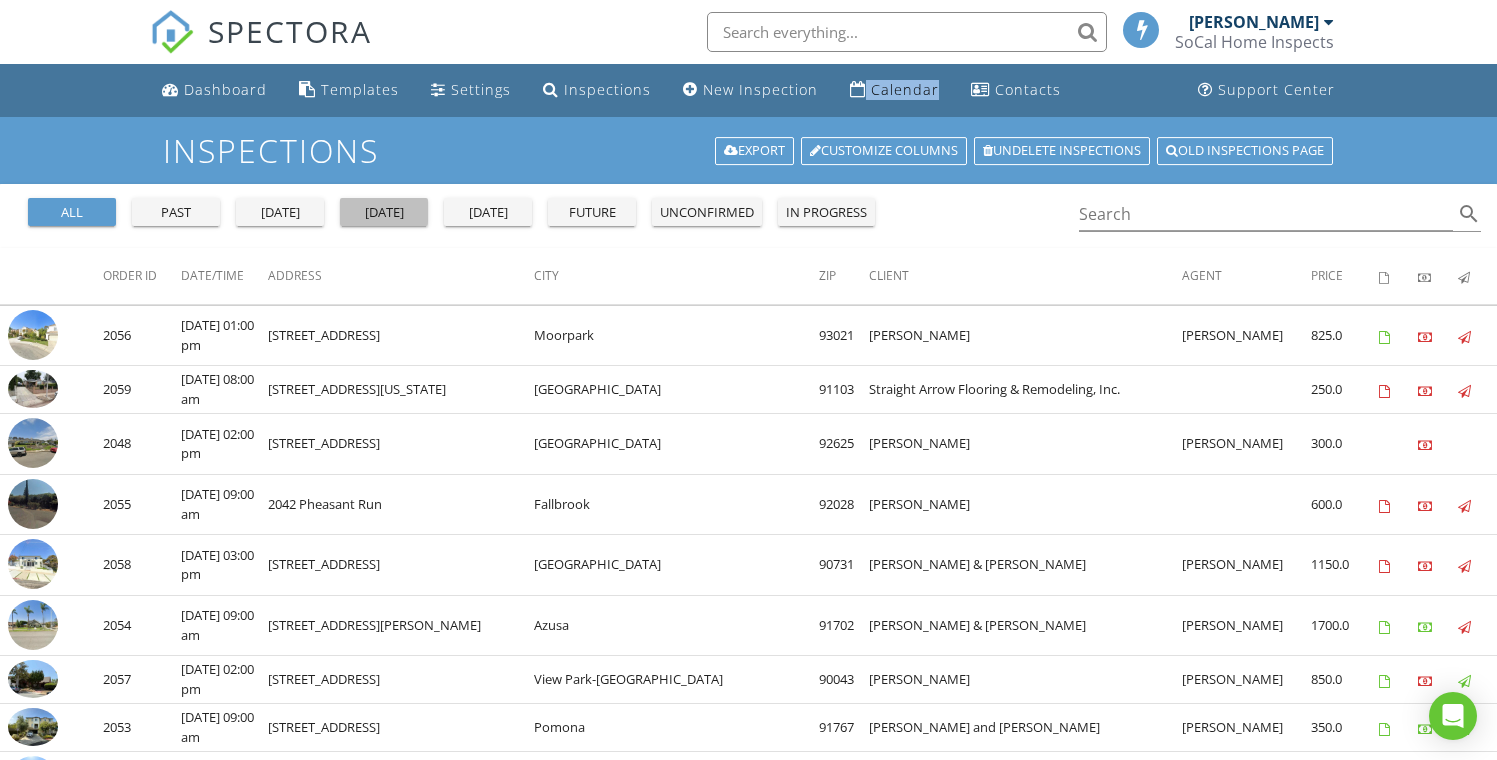 click on "today" at bounding box center [384, 212] 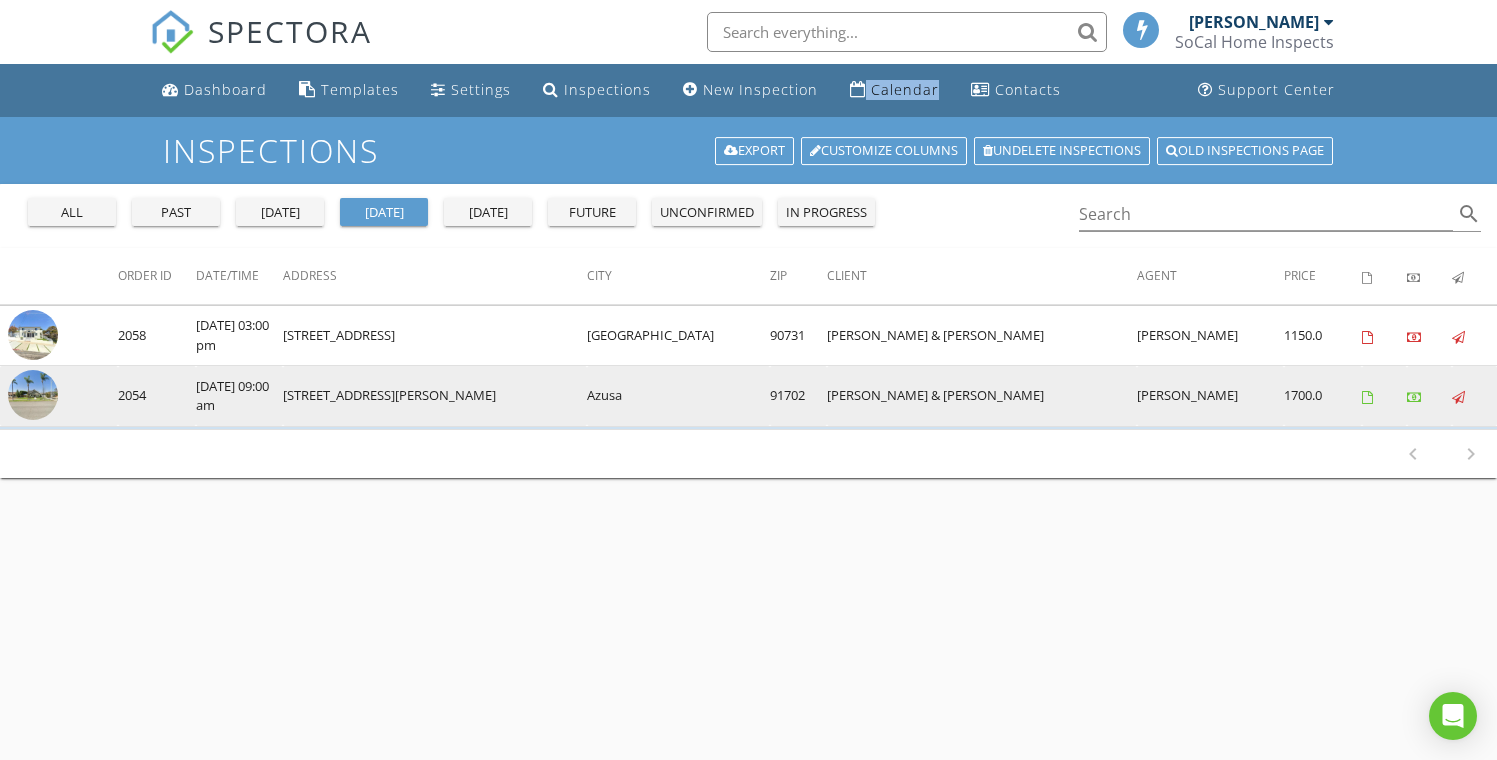 click at bounding box center [33, 395] 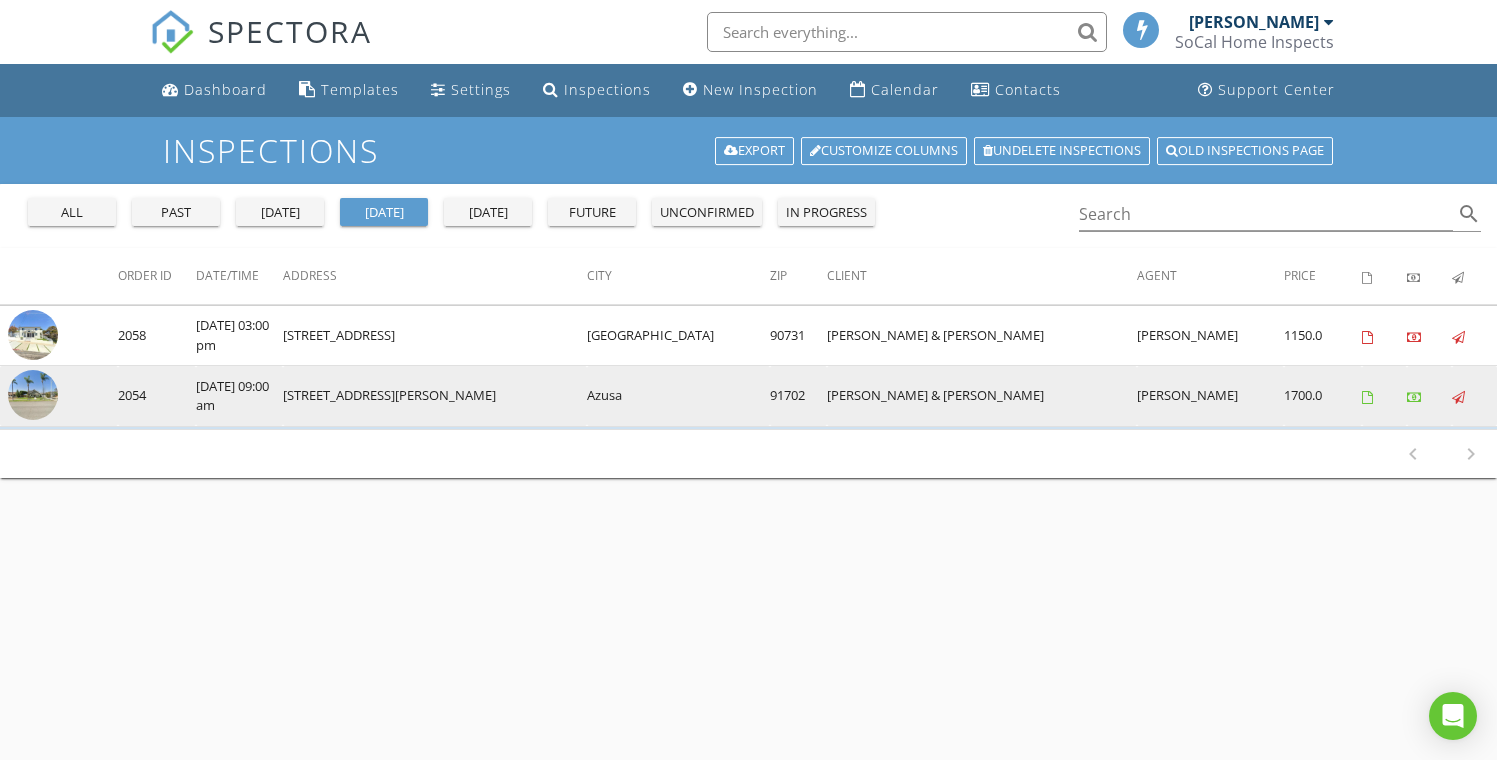 click on "917 N. Dalton Ave." at bounding box center (435, 396) 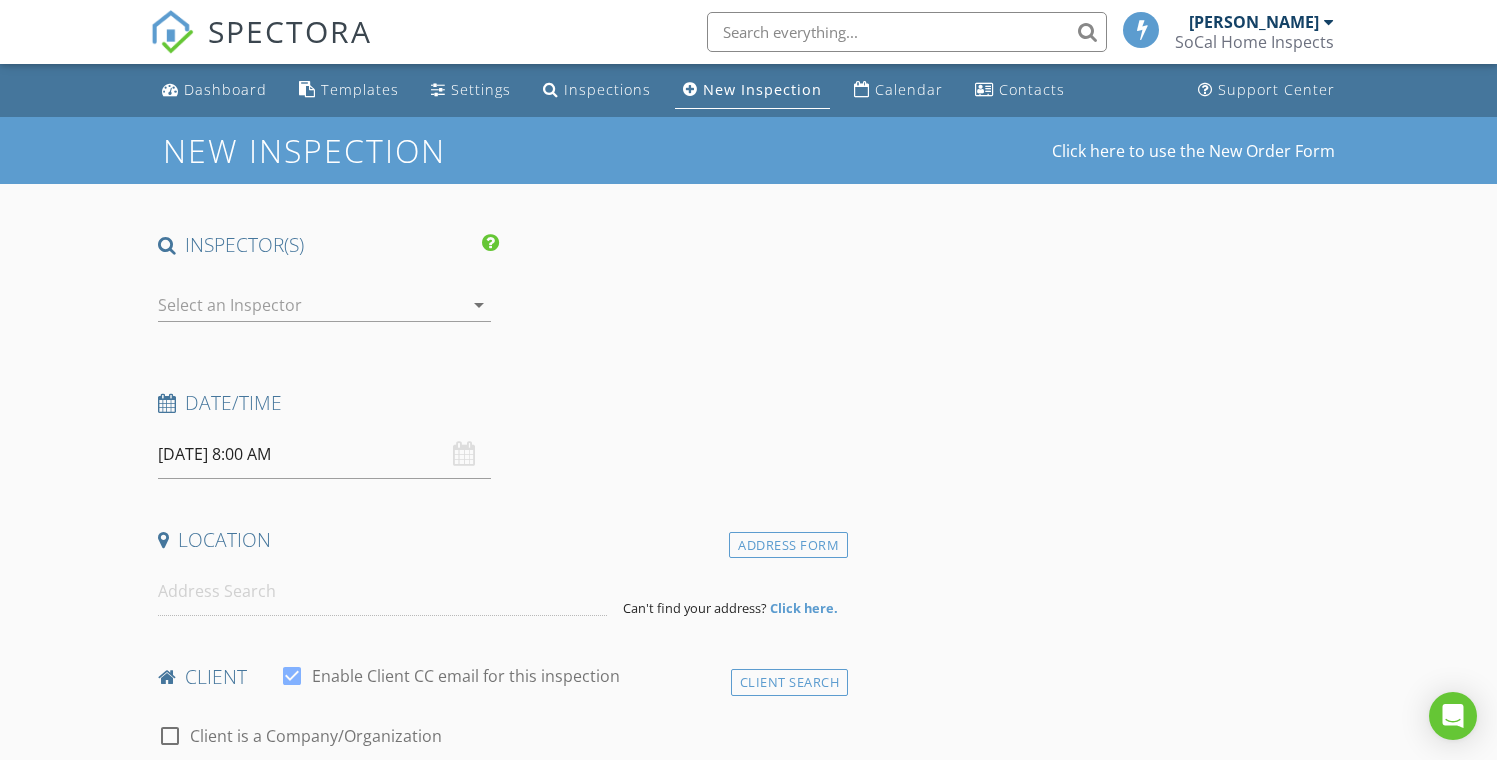 select on "6" 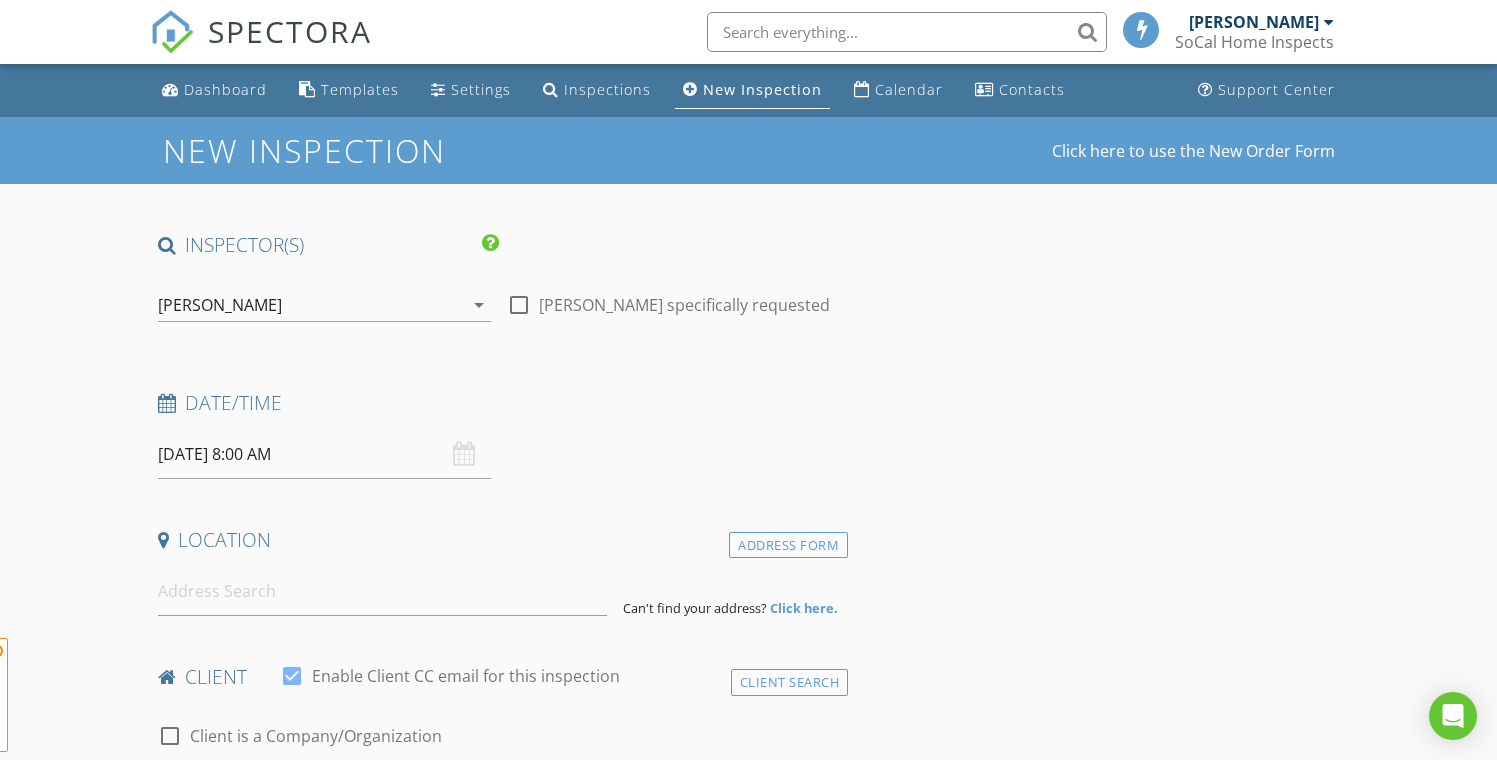 scroll, scrollTop: 0, scrollLeft: 0, axis: both 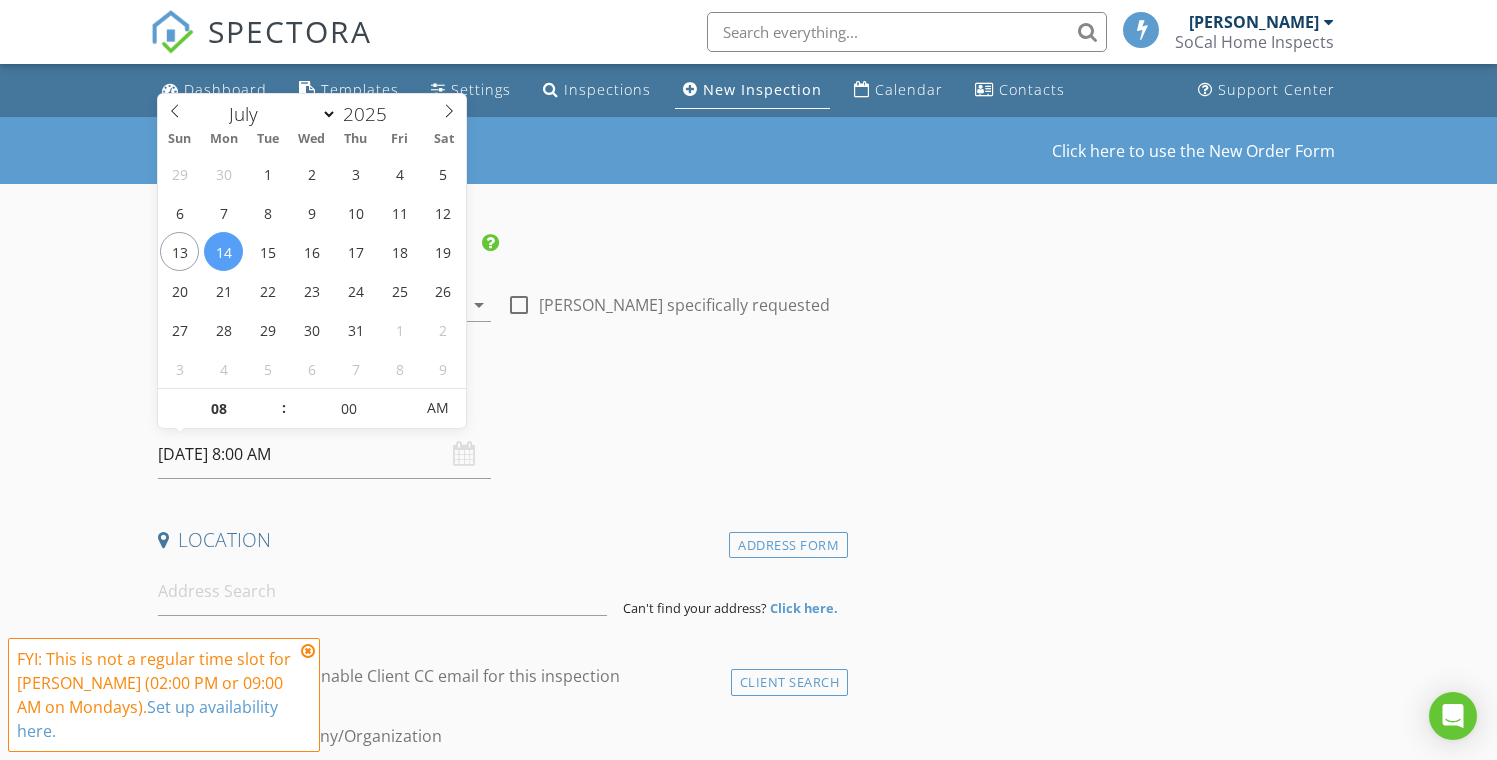 click on "[DATE] 8:00 AM" at bounding box center (324, 454) 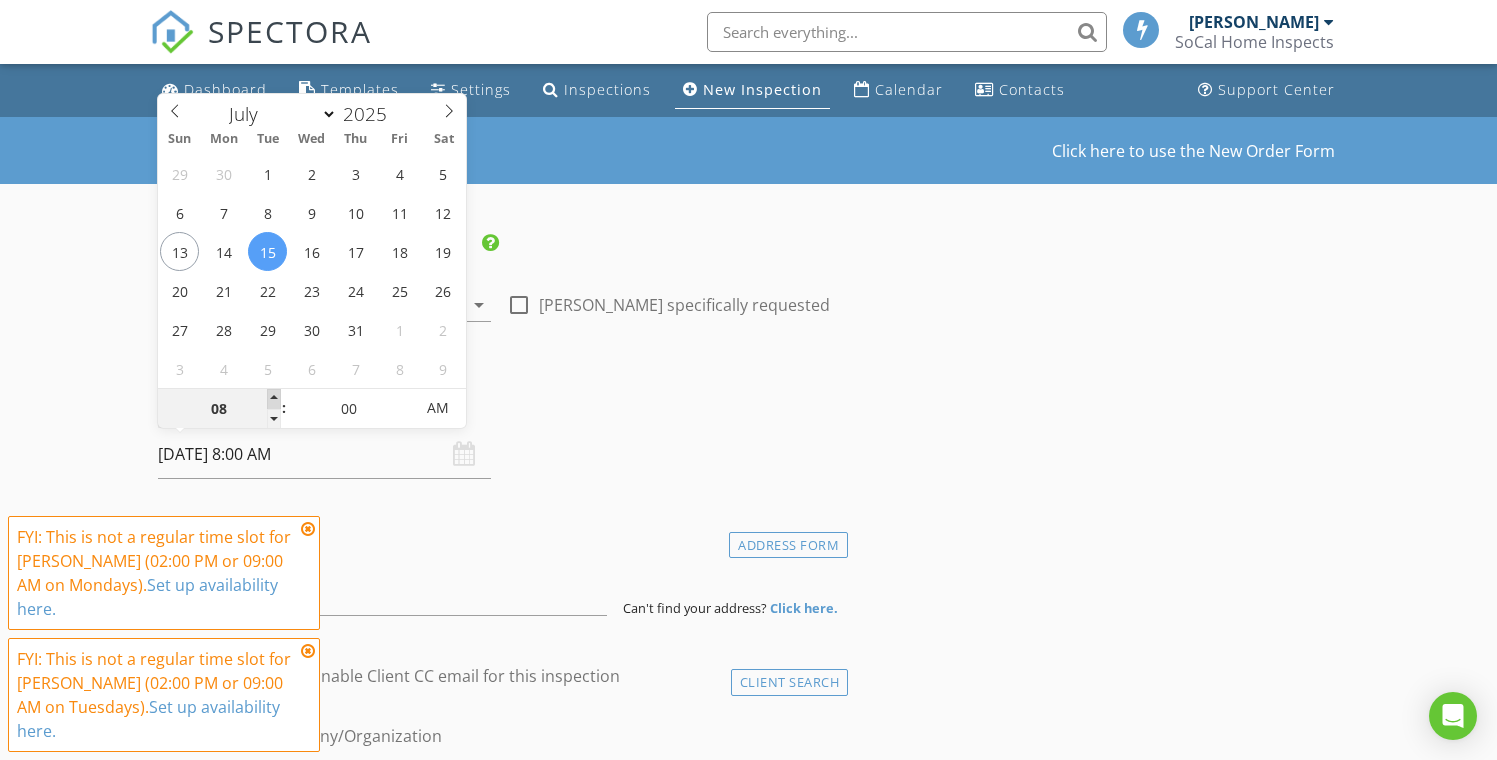 type on "[DATE] 9:00 AM" 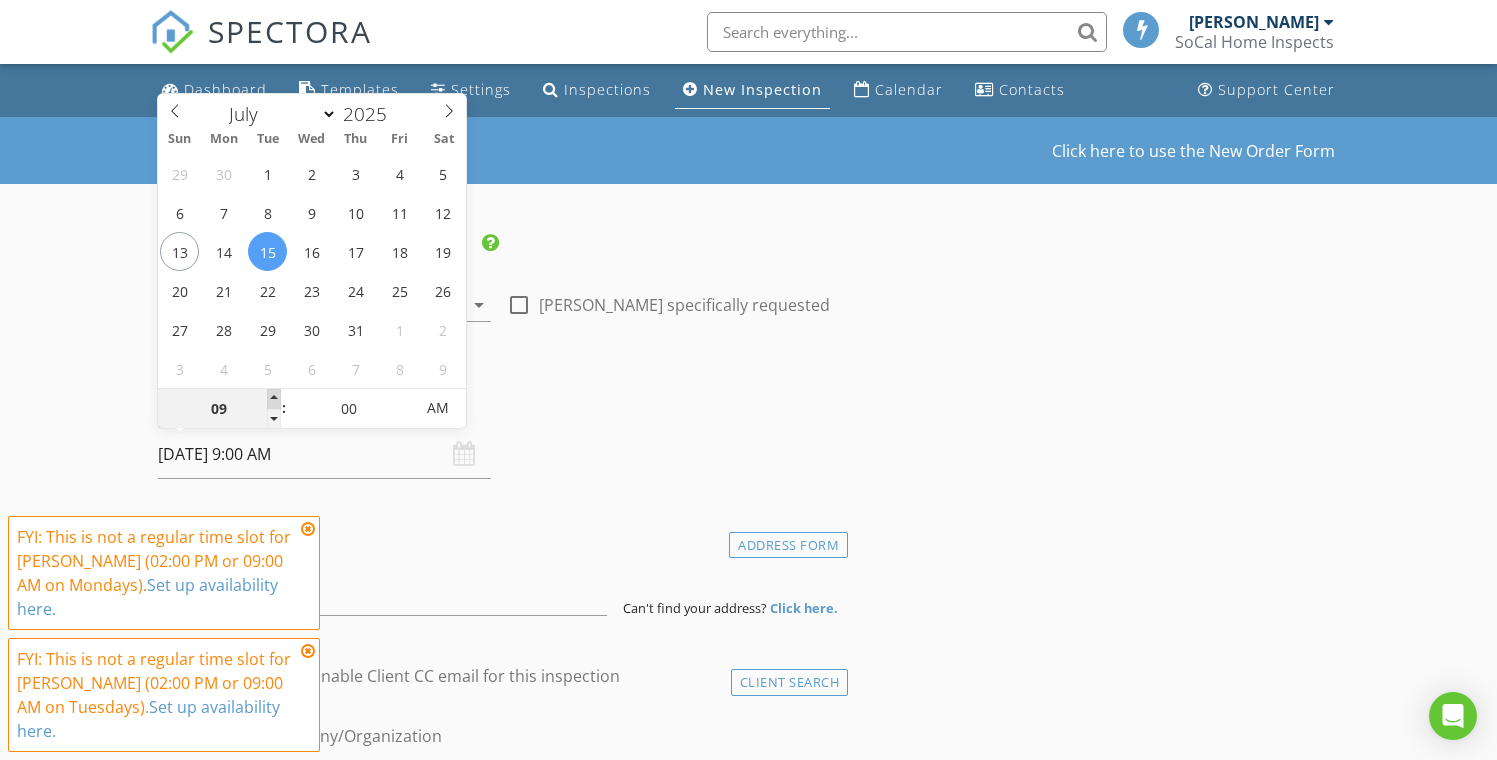 click at bounding box center (274, 399) 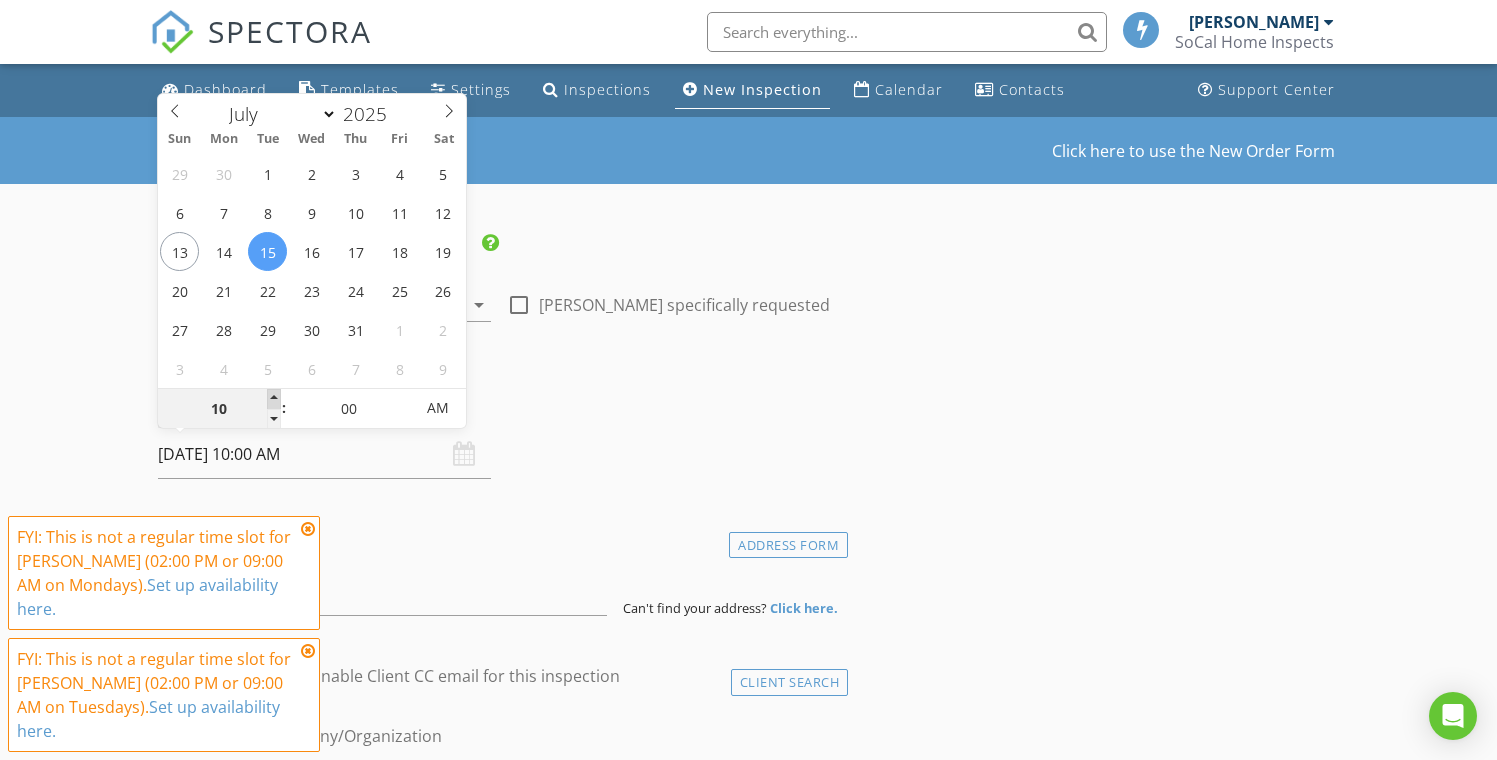 click at bounding box center [274, 399] 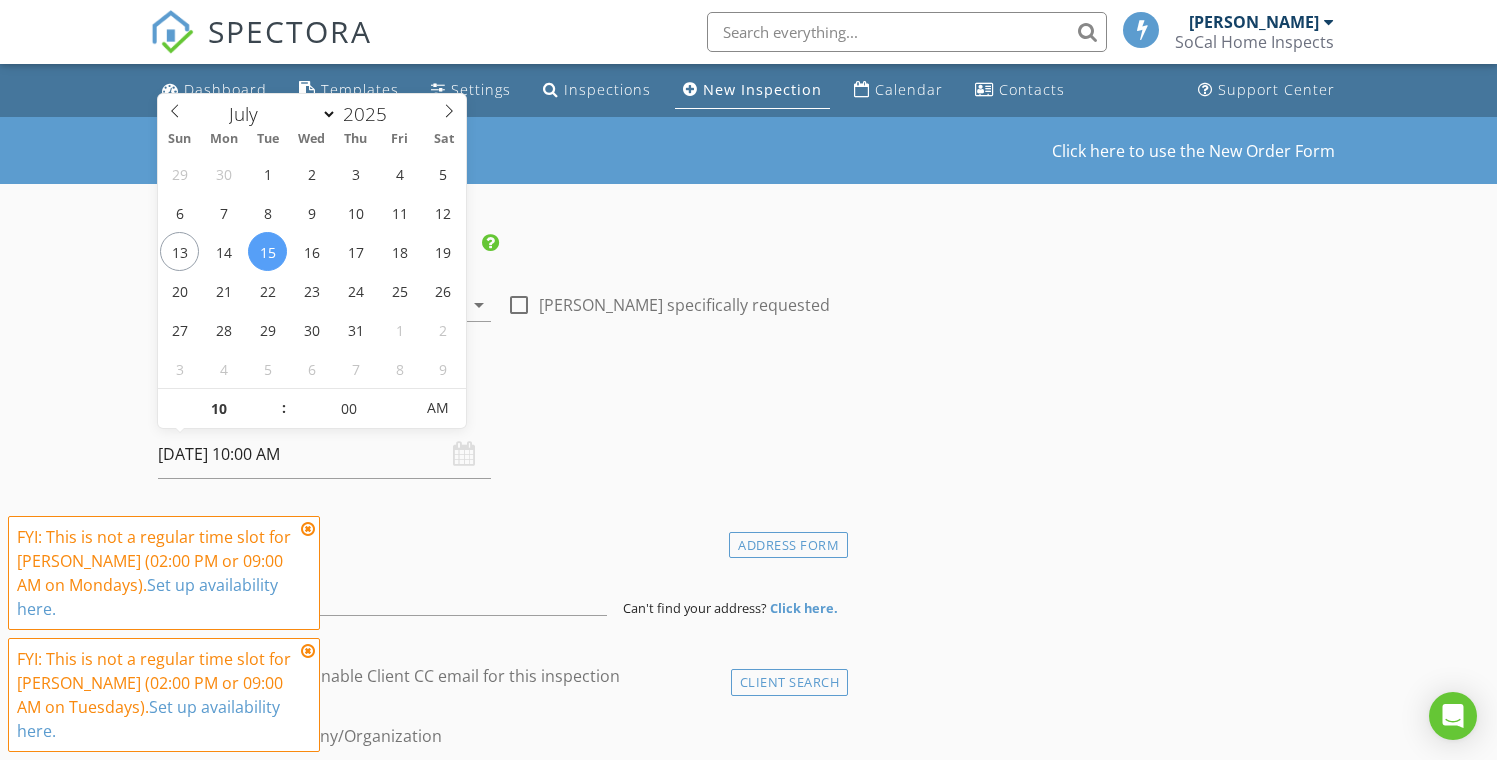 click at bounding box center [308, 529] 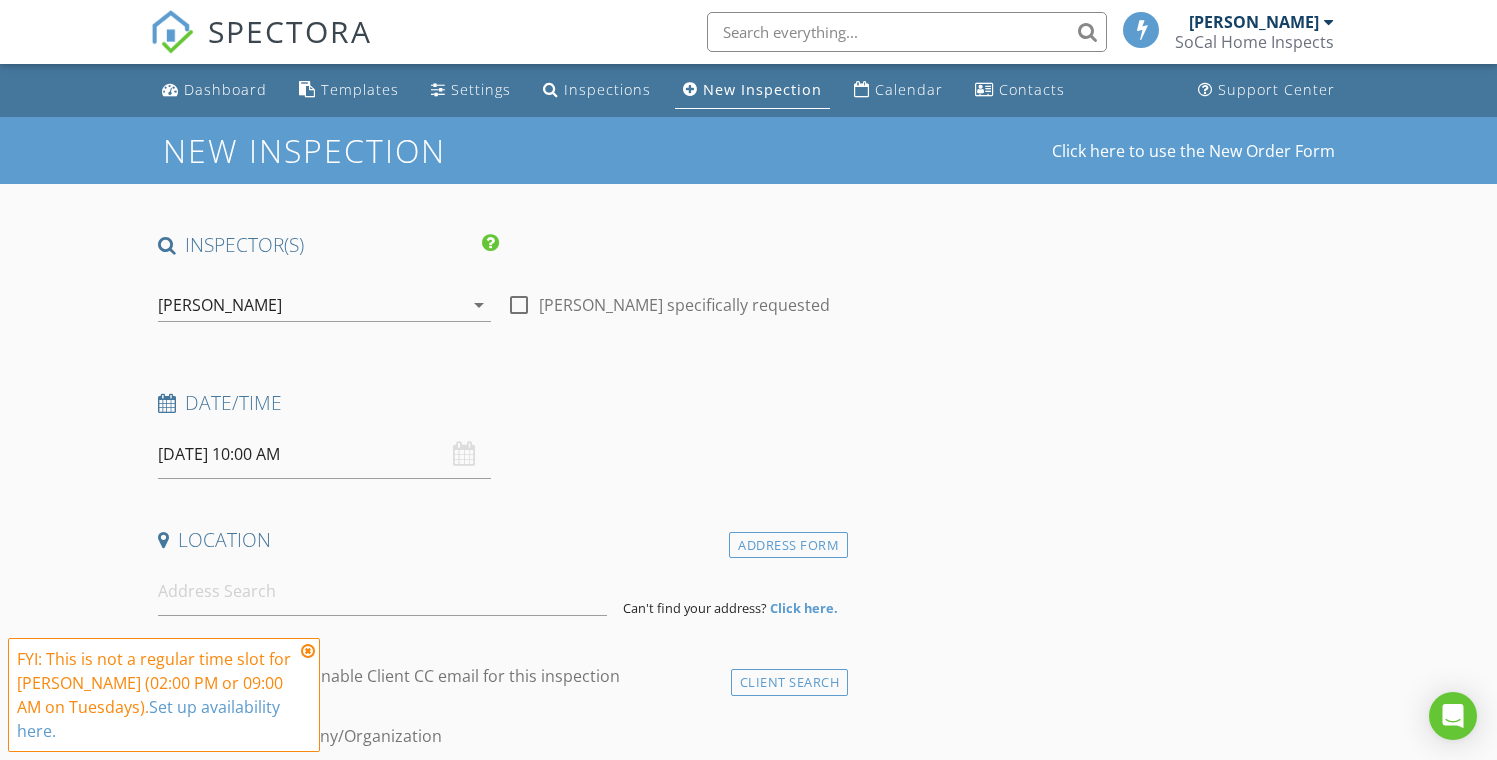 click at bounding box center [308, 651] 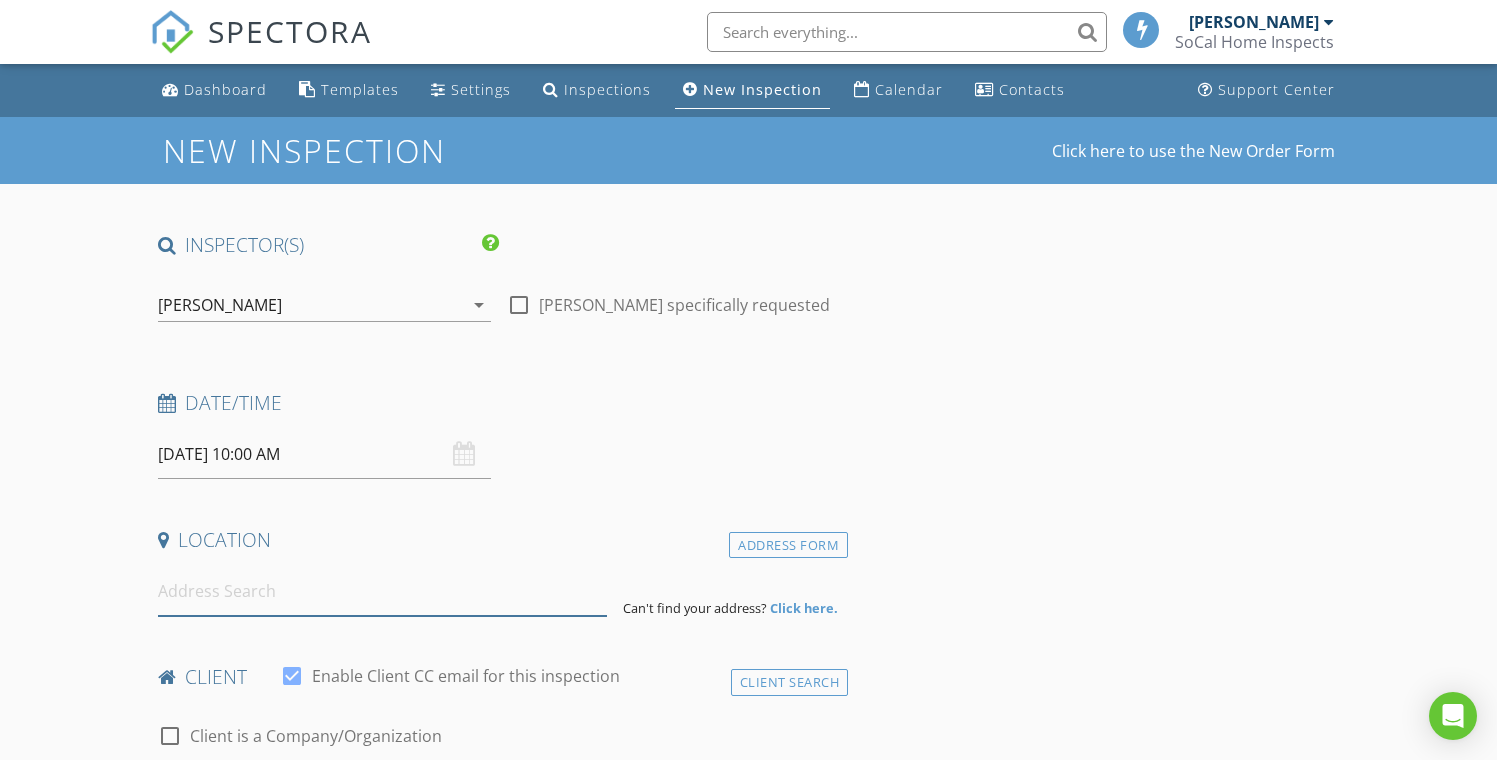click at bounding box center [383, 591] 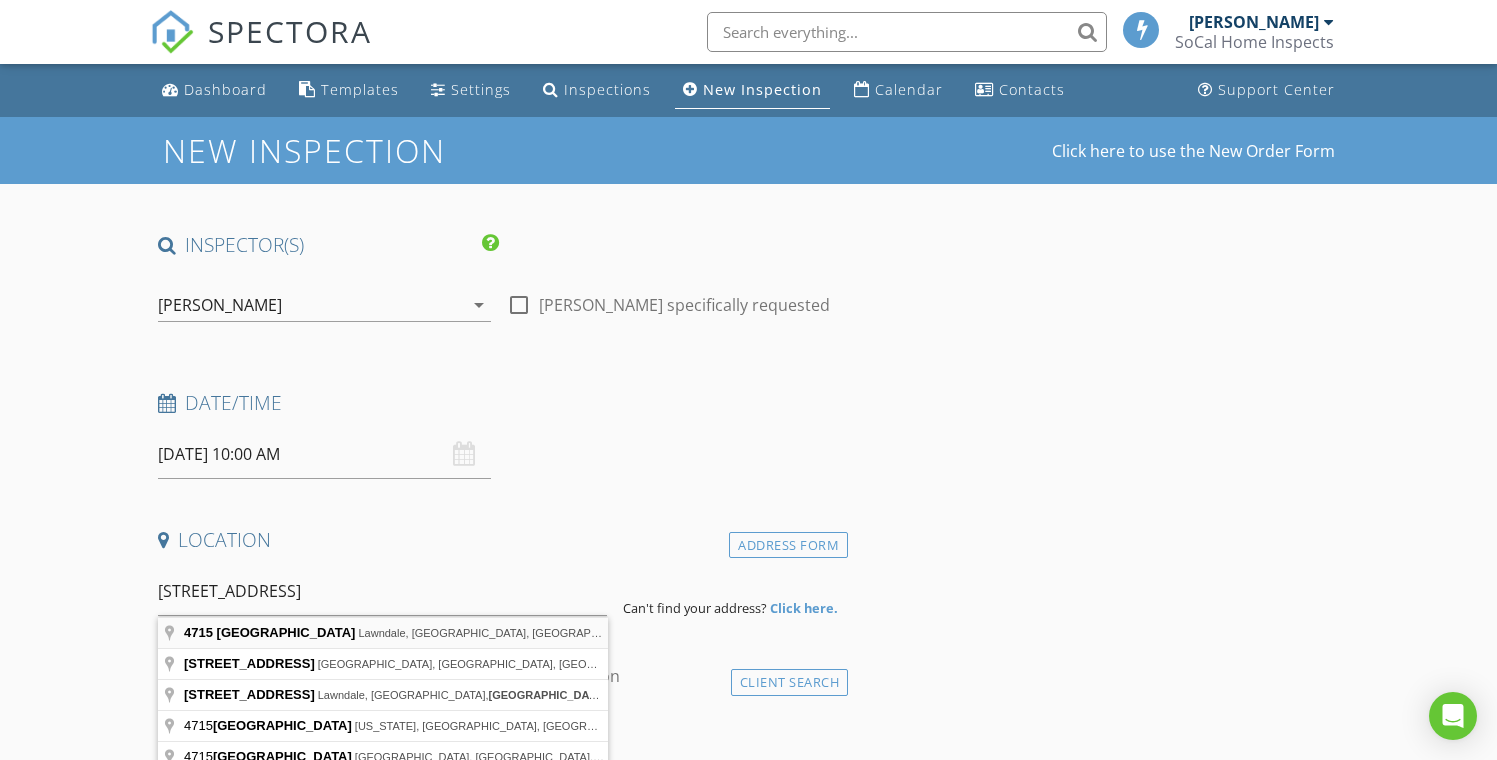 type on "4715 West 153rd Street, Lawndale, CA, USA" 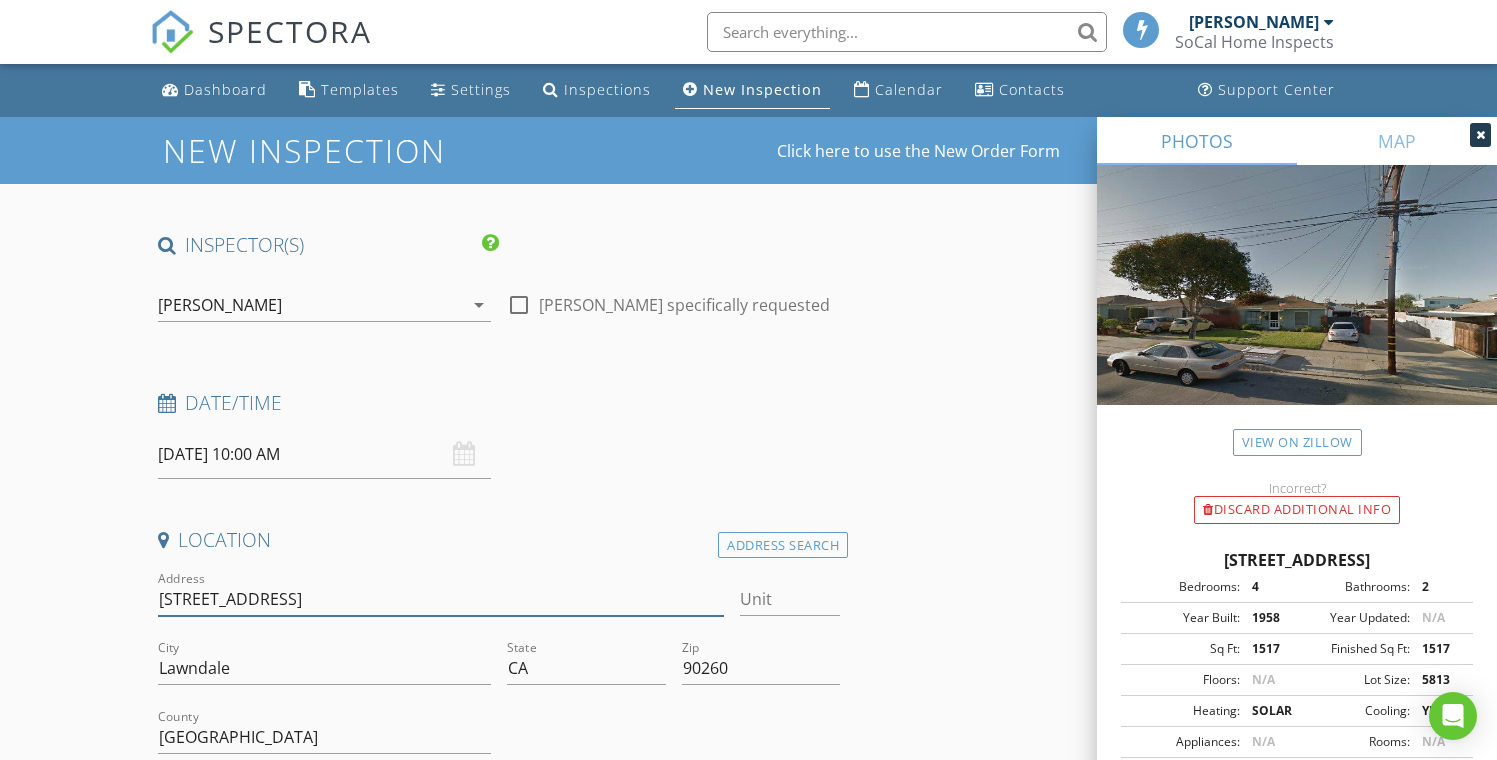 click on "4715 153rd St" at bounding box center (441, 599) 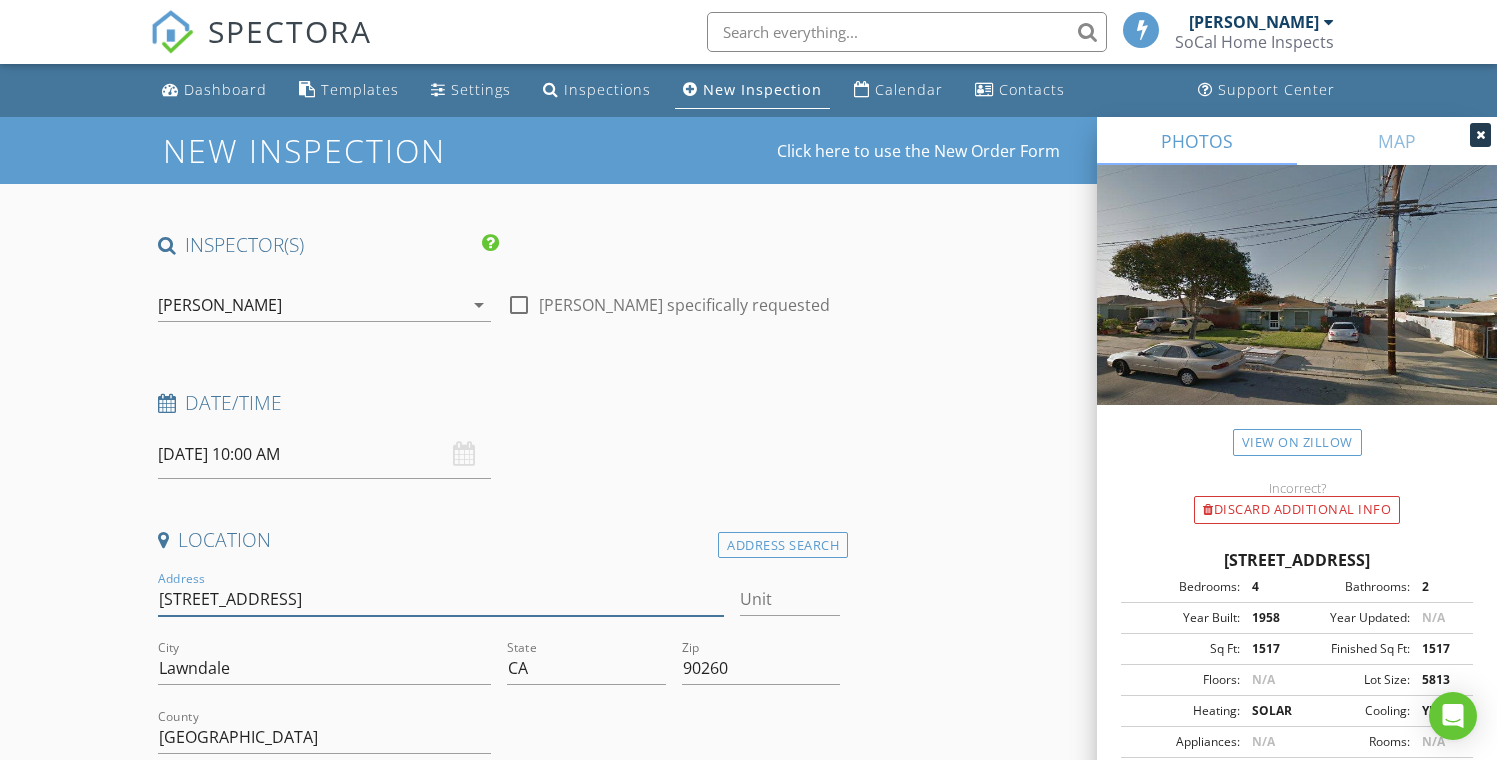 type on "4715 153rd St." 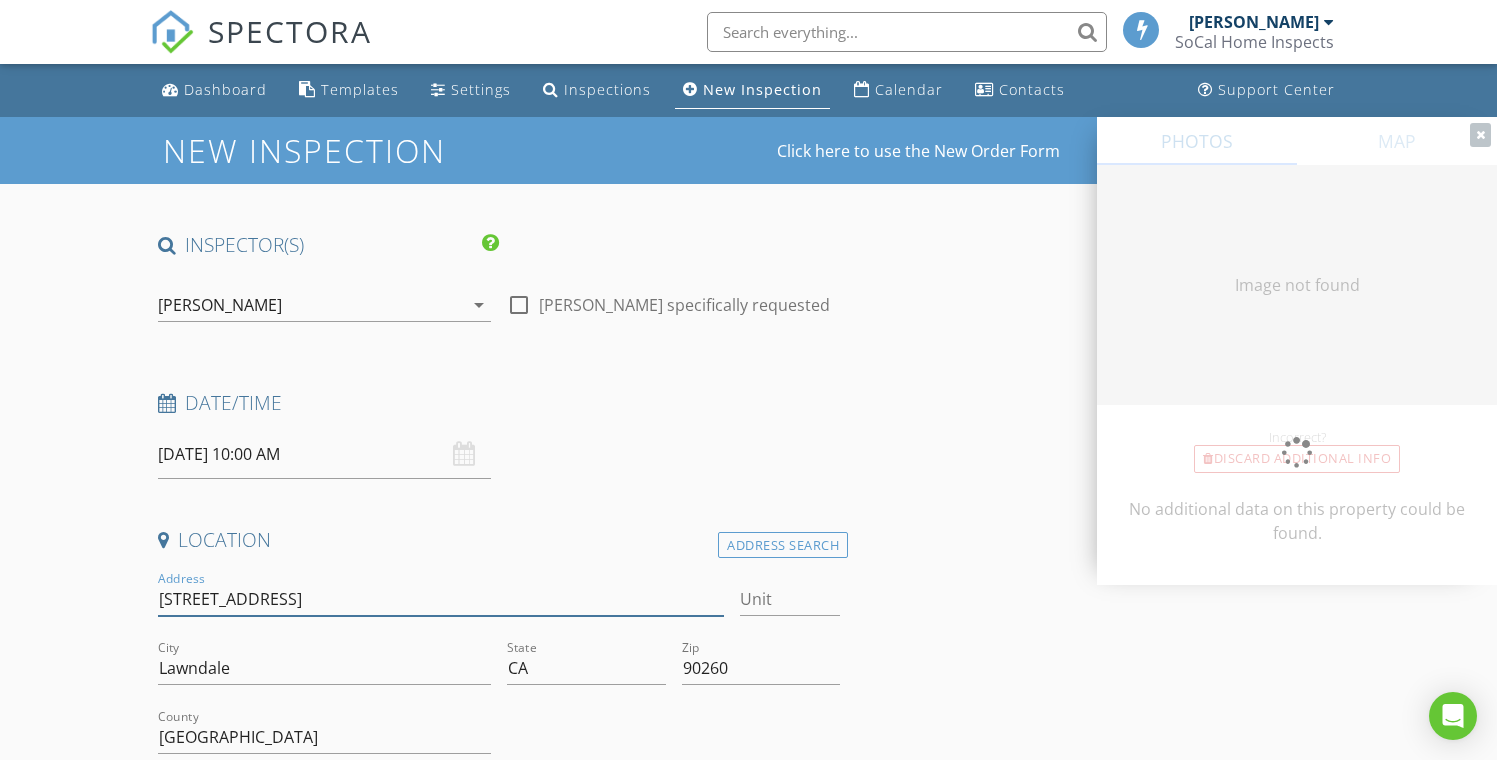 type on "1517" 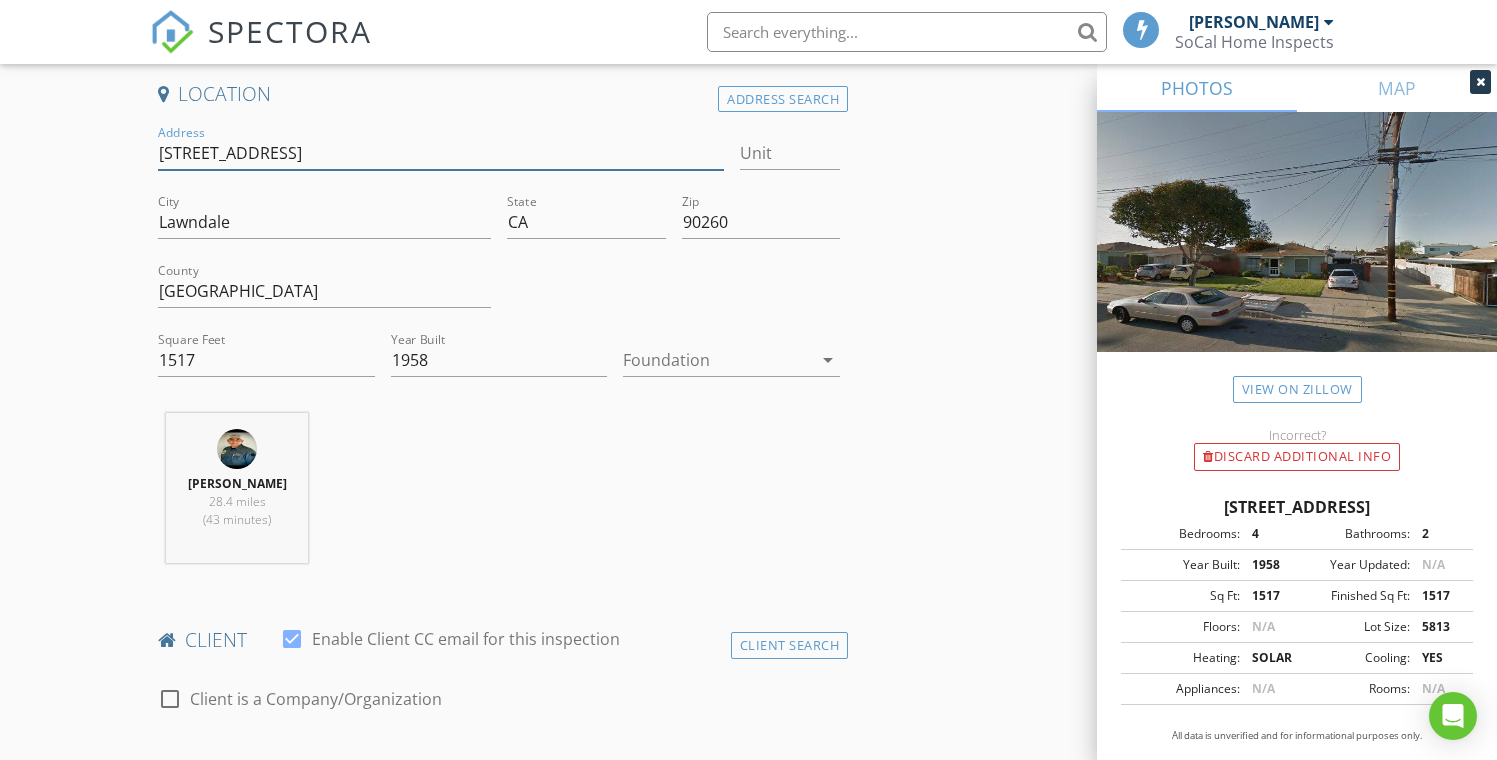 scroll, scrollTop: 446, scrollLeft: 0, axis: vertical 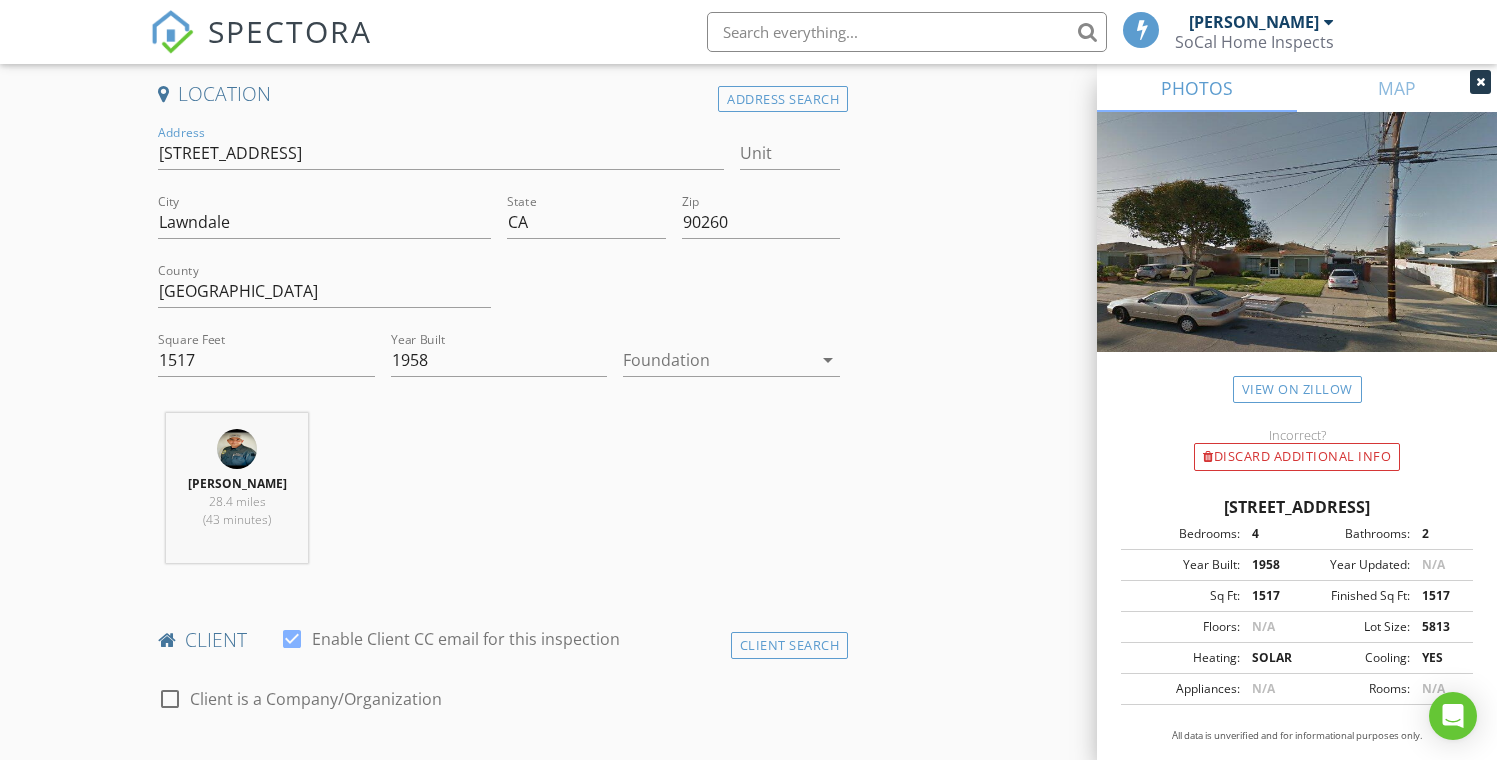 click at bounding box center (717, 360) 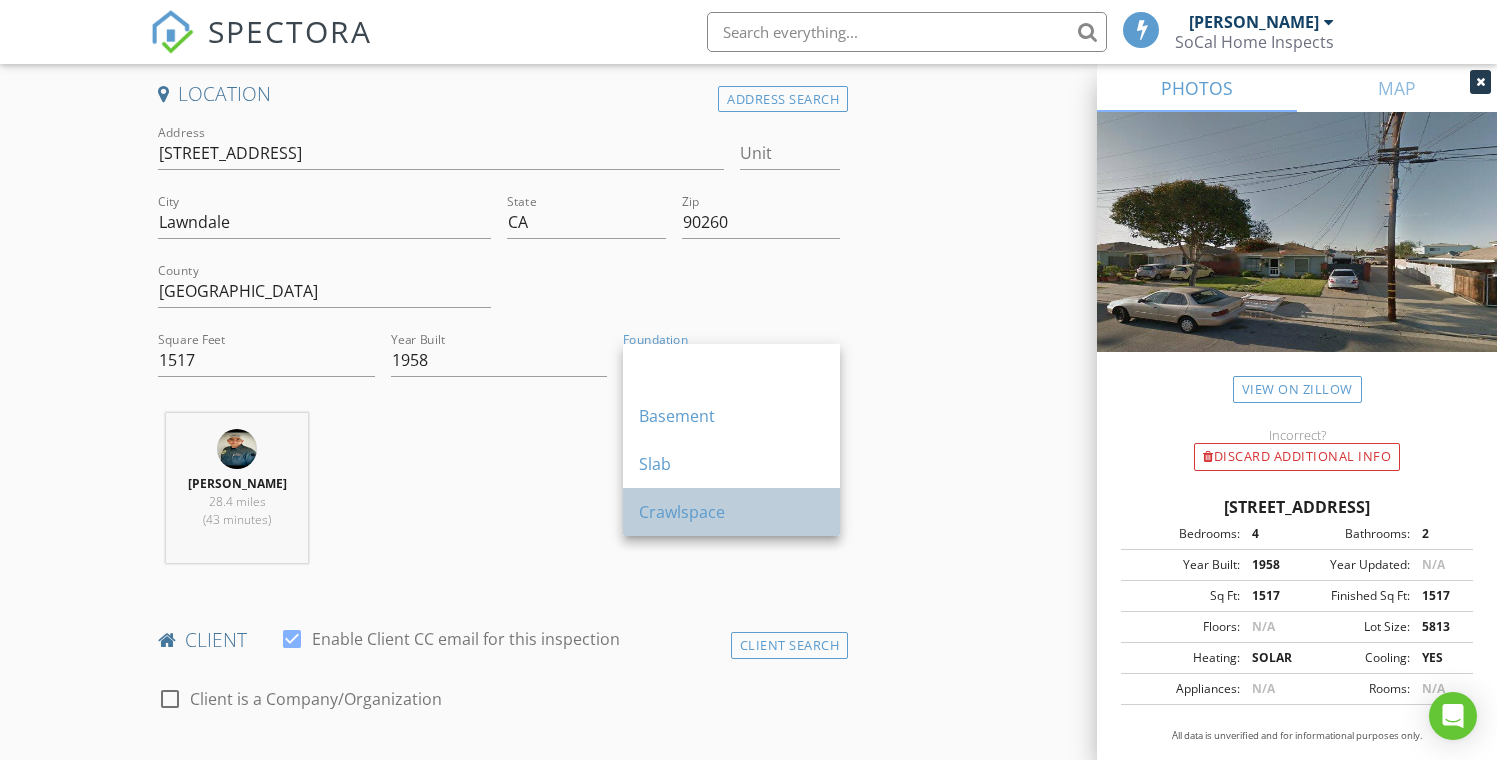 click on "Crawlspace" at bounding box center (731, 512) 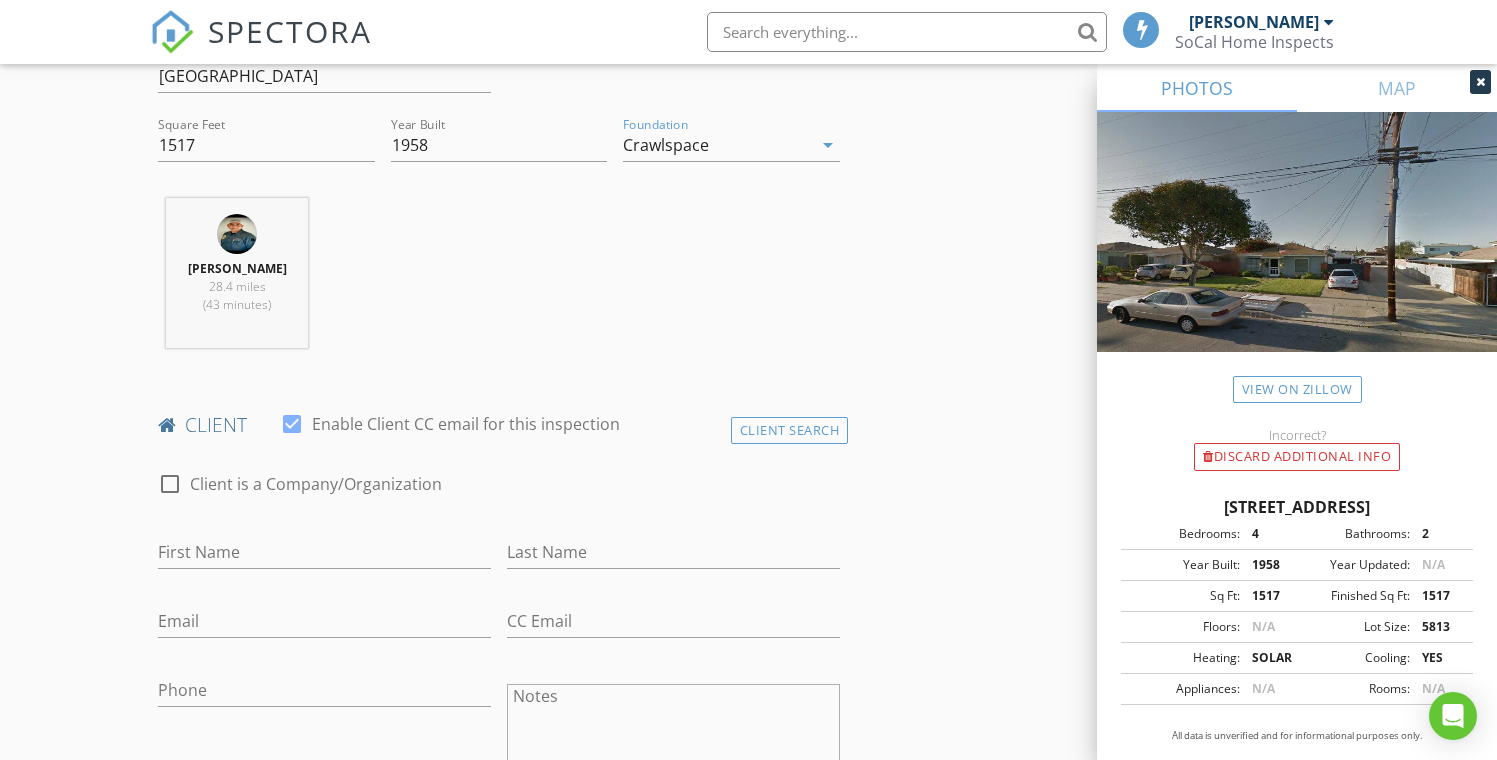 scroll, scrollTop: 751, scrollLeft: 0, axis: vertical 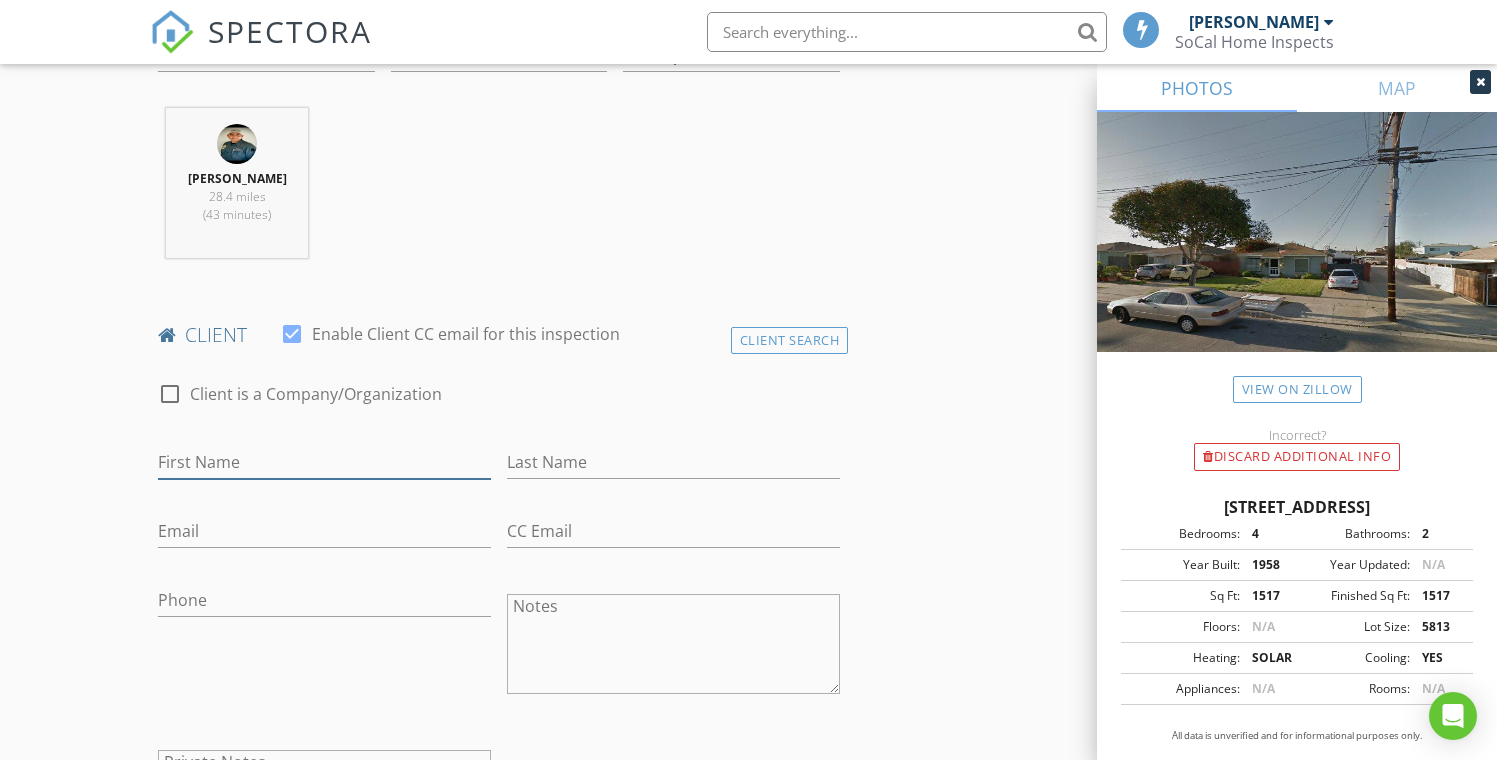click on "First Name" at bounding box center [324, 462] 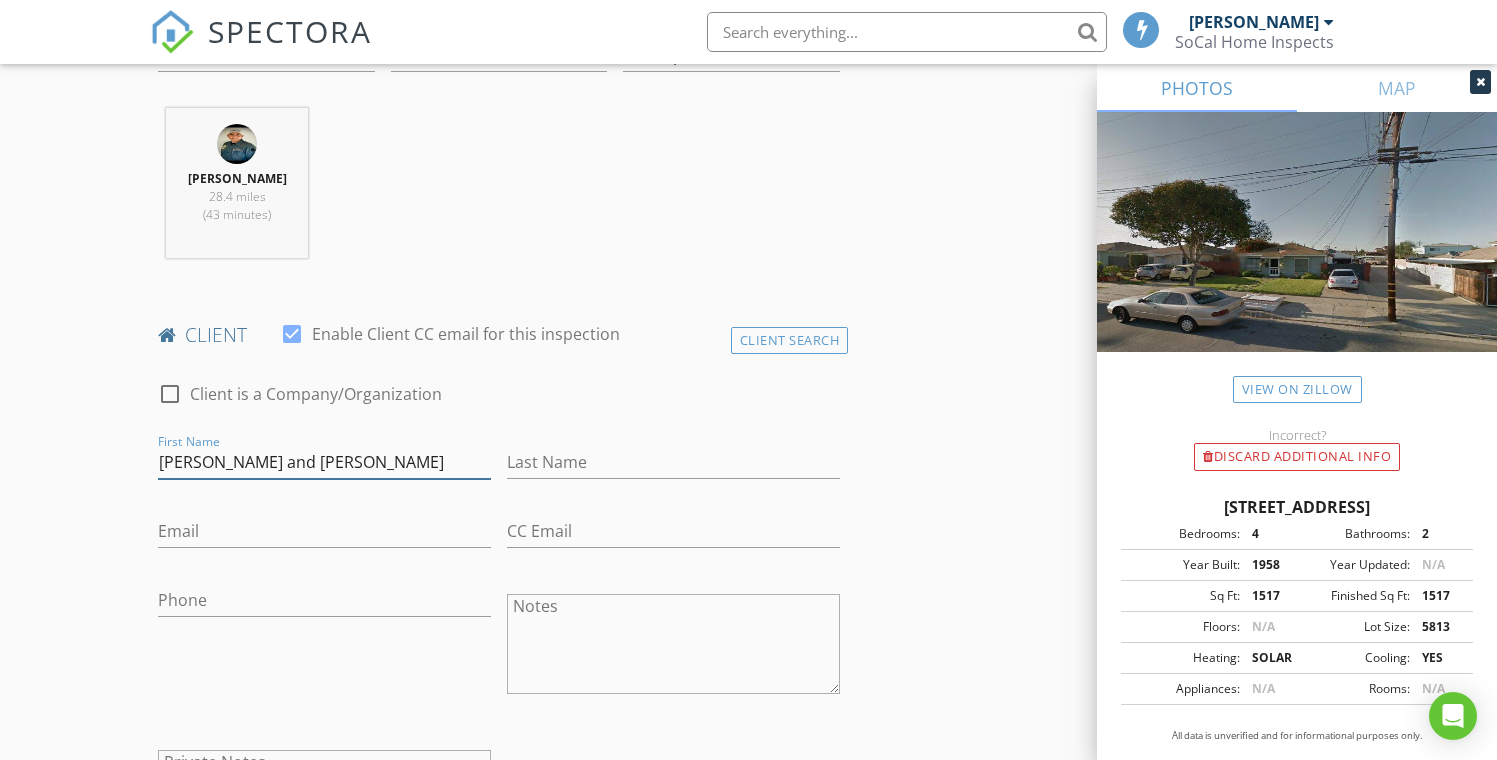 type on "[PERSON_NAME] and [PERSON_NAME]" 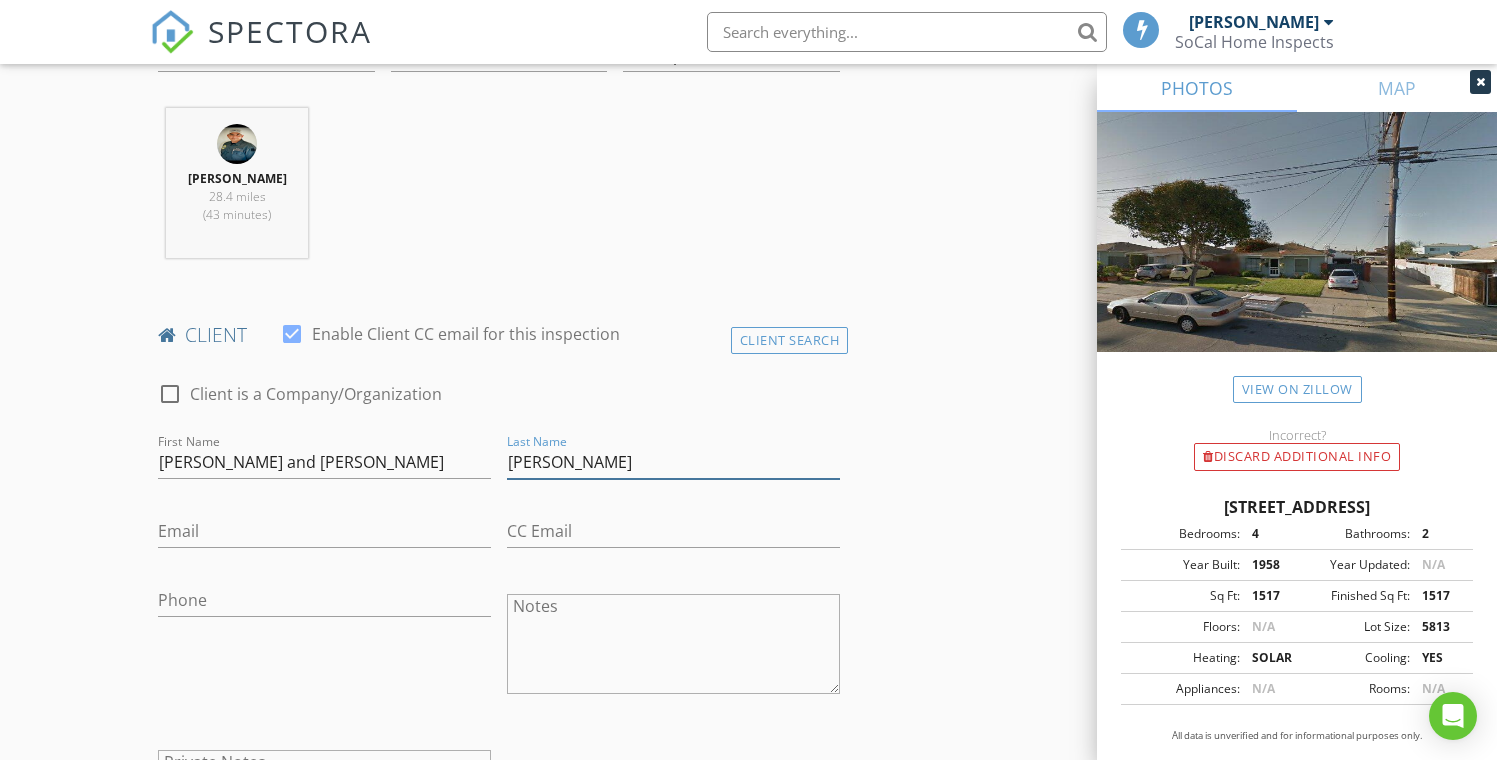 type on "[PERSON_NAME]" 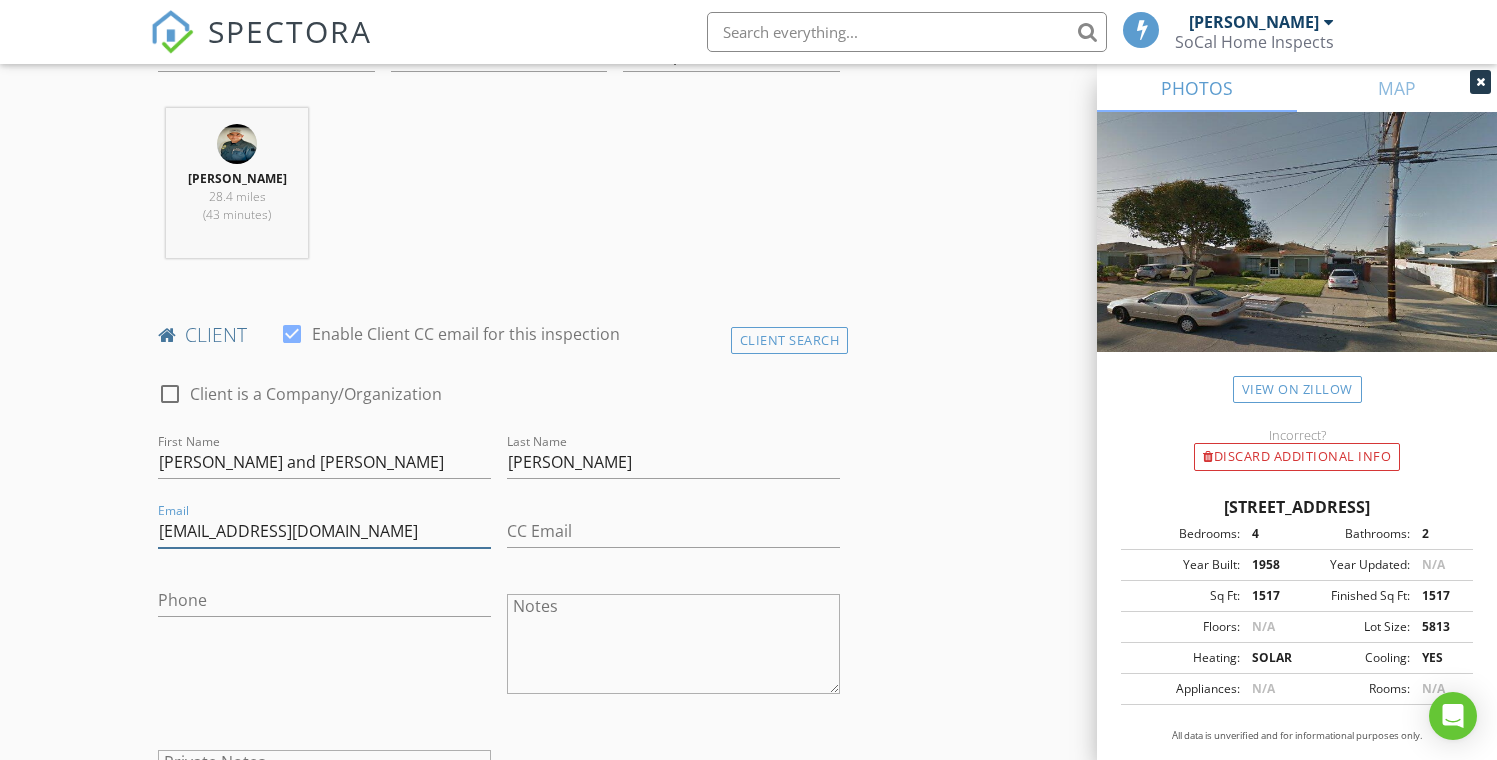 type on "[EMAIL_ADDRESS][DOMAIN_NAME]" 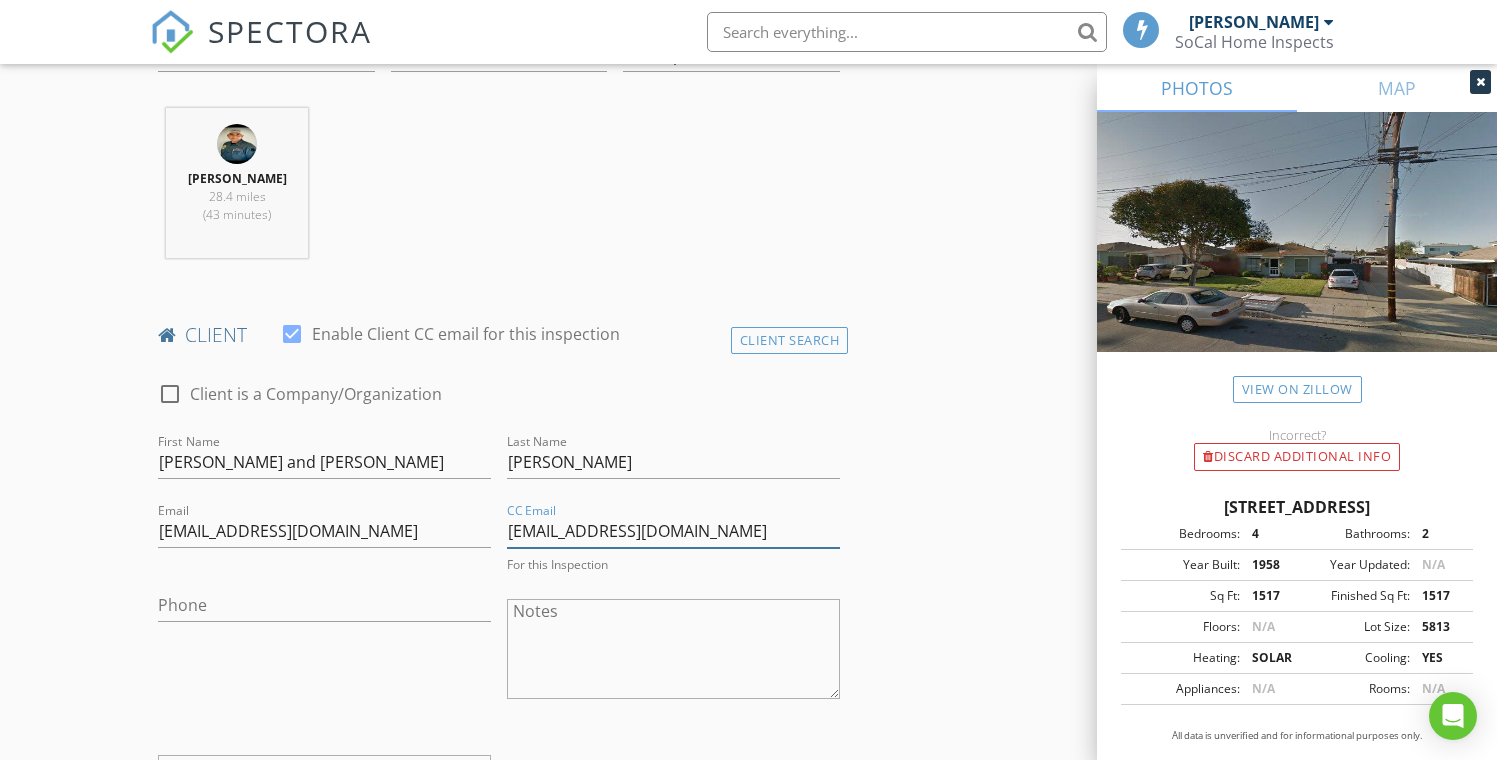type on "[EMAIL_ADDRESS][DOMAIN_NAME]" 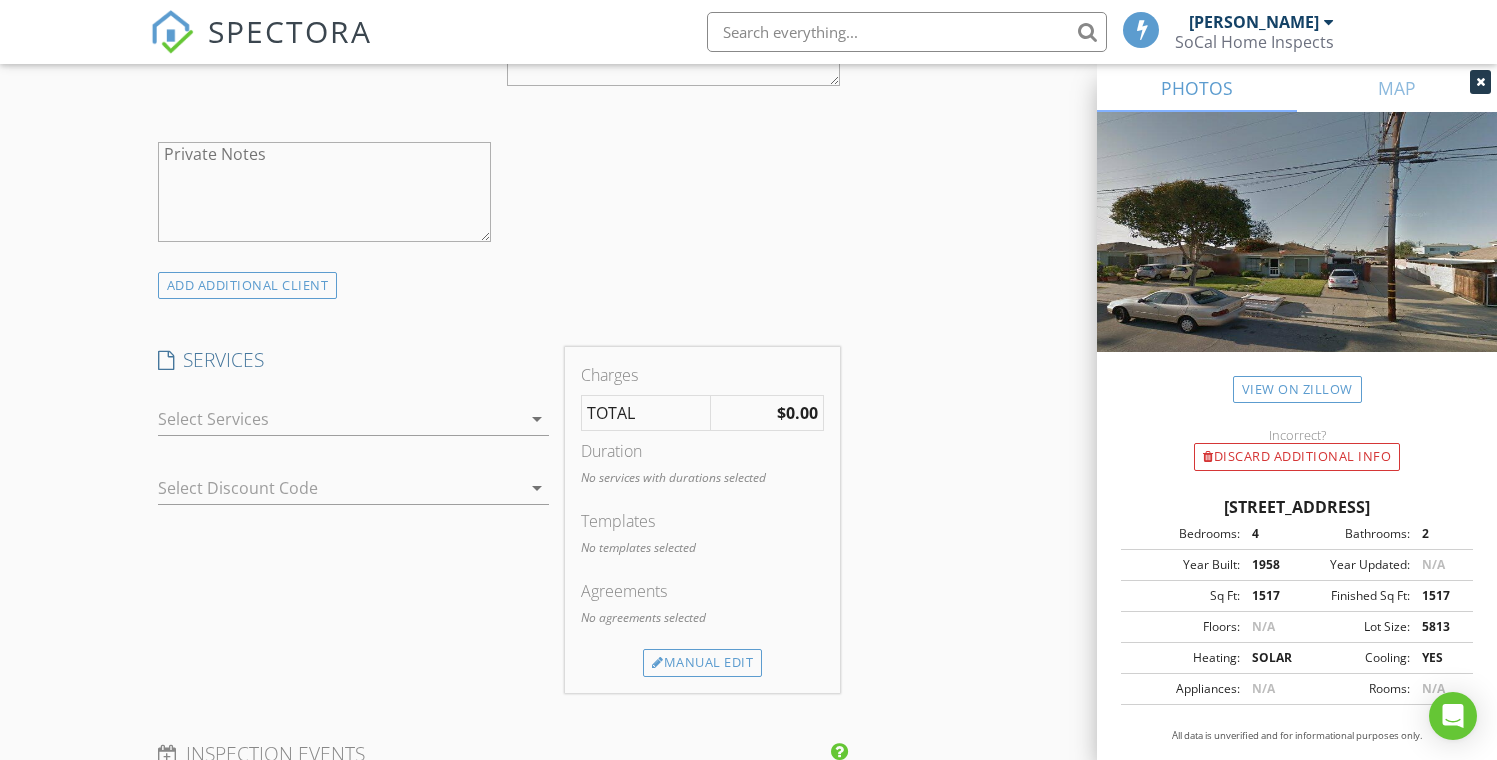 scroll, scrollTop: 1381, scrollLeft: 0, axis: vertical 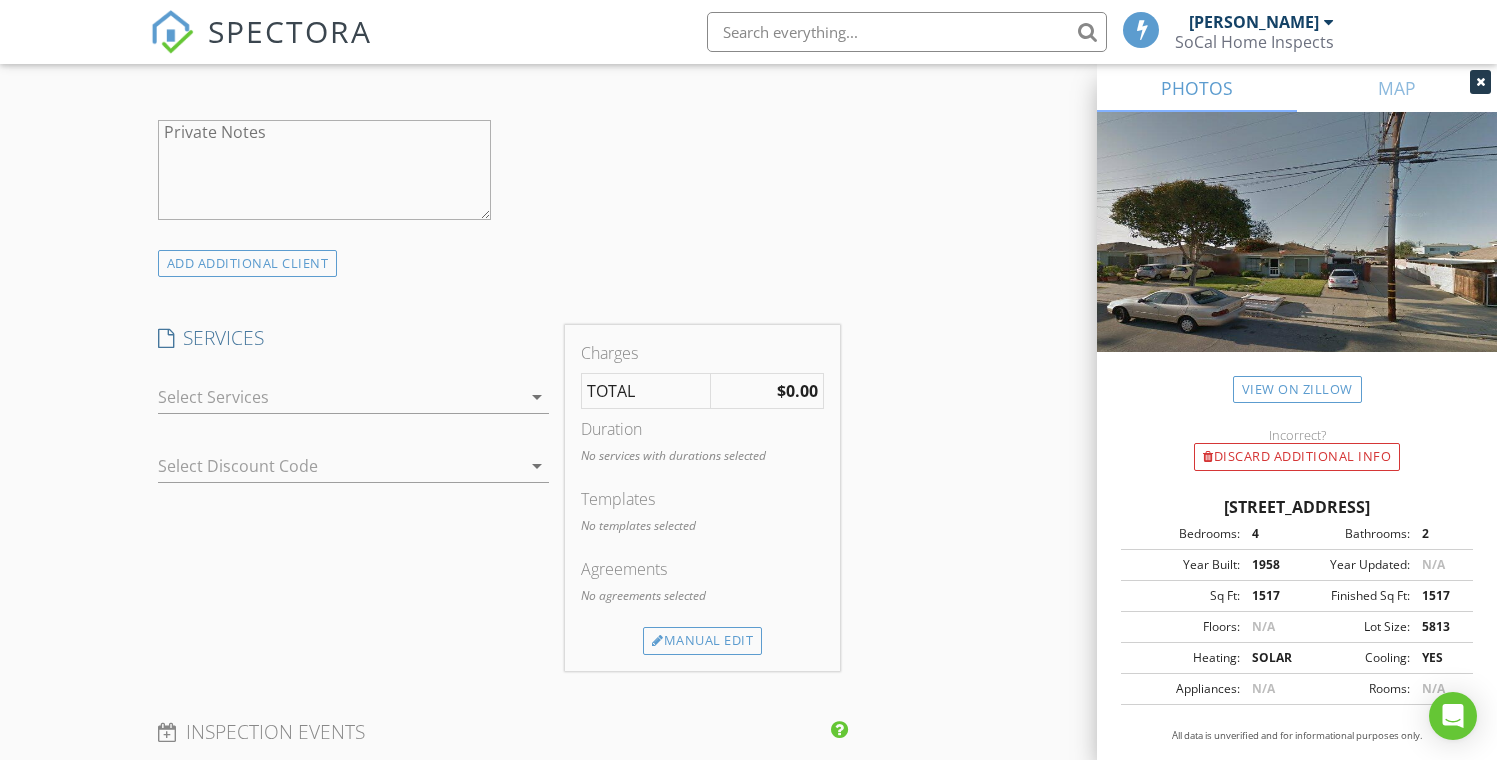 type on "[PHONE_NUMBER]" 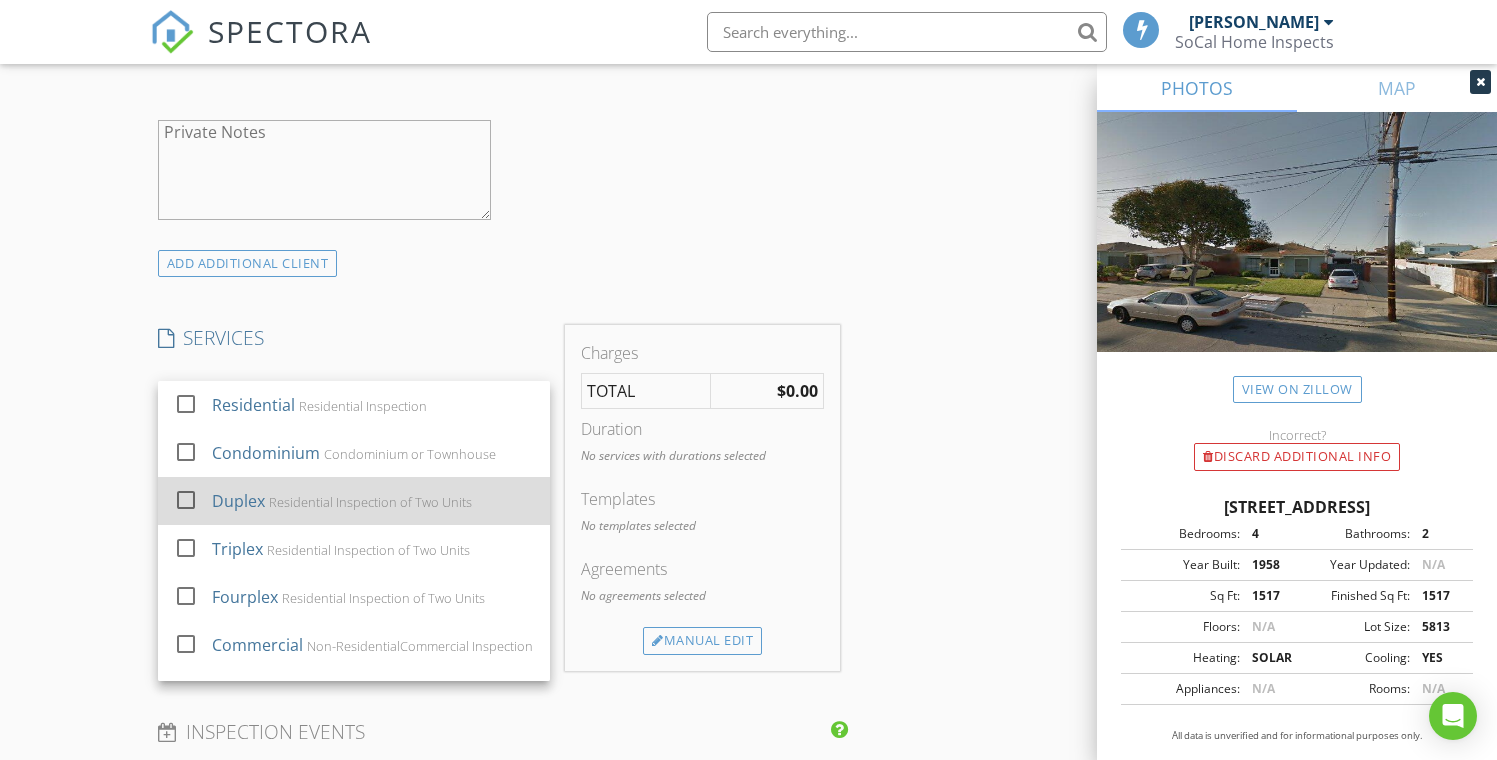 click on "Duplex" at bounding box center [238, 501] 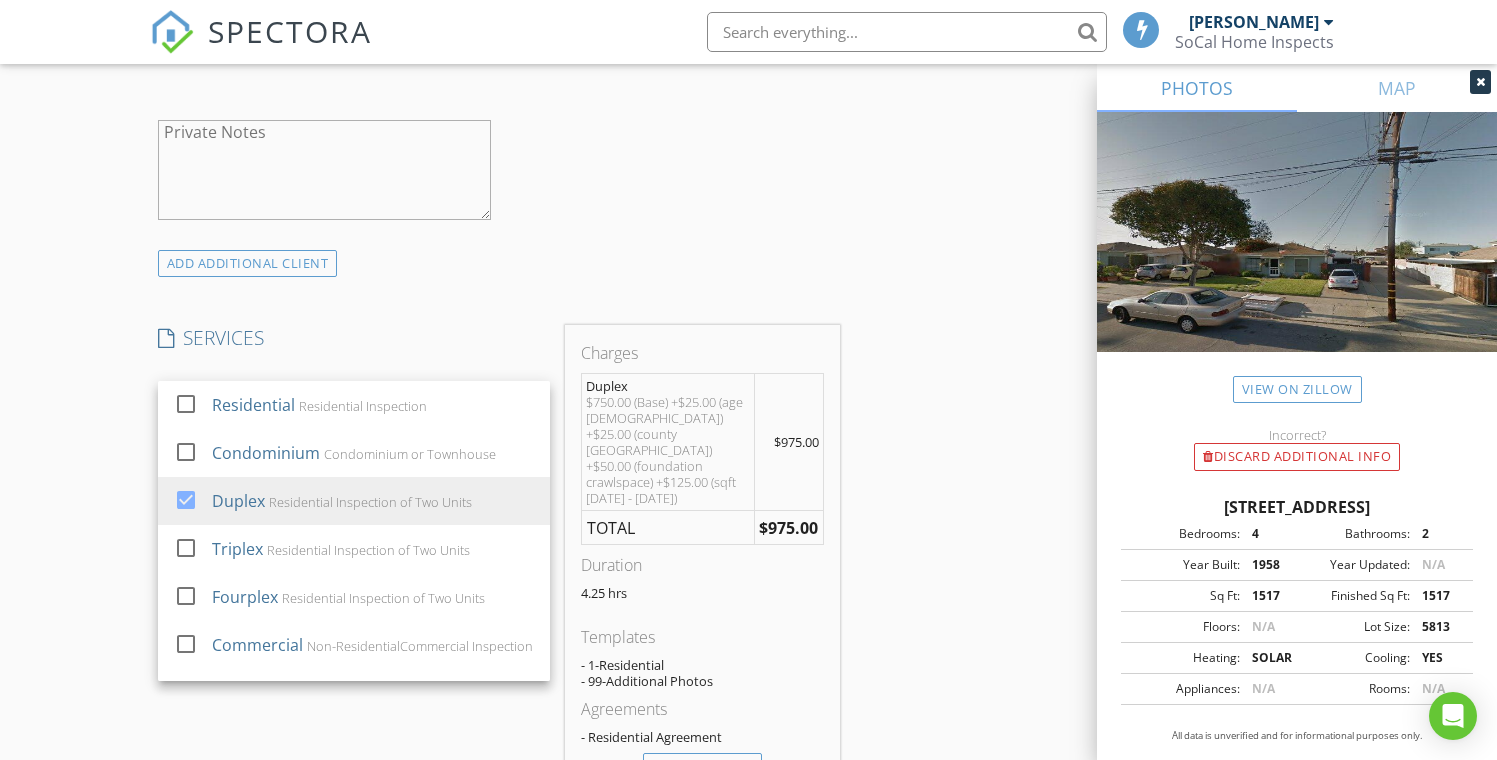 click on "New Inspection
Click here to use the New Order Form
INSPECTOR(S)
check_box   Ruben Mariscal   PRIMARY   Ruben Mariscal arrow_drop_down   check_box_outline_blank Ruben Mariscal specifically requested
Date/Time
07/15/2025 10:00 AM
Location
Address Search       Address 4715 153rd St.   Unit   City Lawndale   State CA   Zip 90260   County Los Angeles     Square Feet 1517   Year Built 1958   Foundation Crawlspace arrow_drop_down     Ruben Mariscal     28.4 miles     (43 minutes)
client
check_box Enable Client CC email for this inspection   Client Search     check_box_outline_blank Client is a Company/Organization     First Name Robert and Randi   Last Name Bauer   Email robertbauer1221@gmail.com   CC Email randigoodrick@gmail.com   Phone 818-272-7004           Notes   Private Notes
ADD ADDITIONAL client" at bounding box center (748, 589) 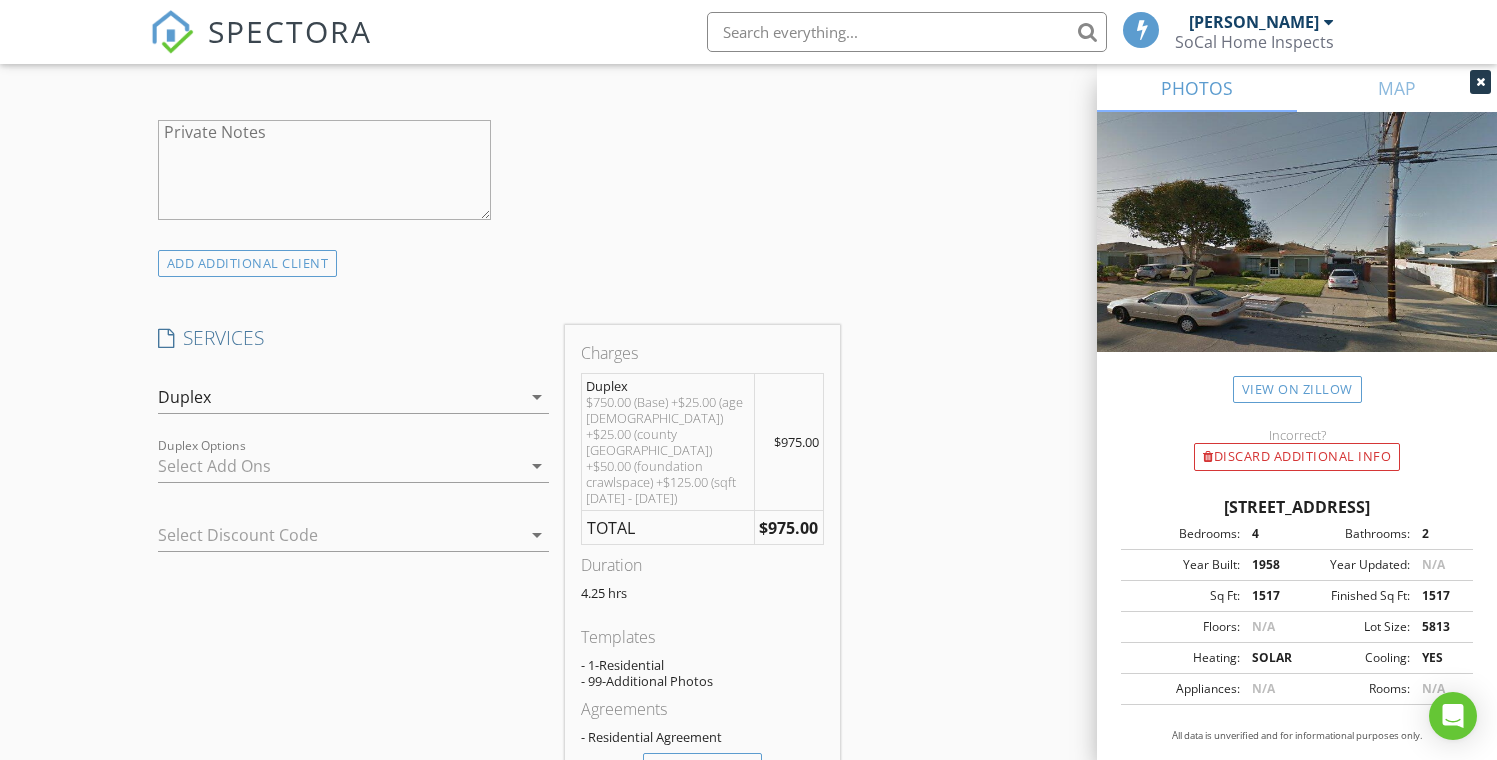 click at bounding box center [340, 466] 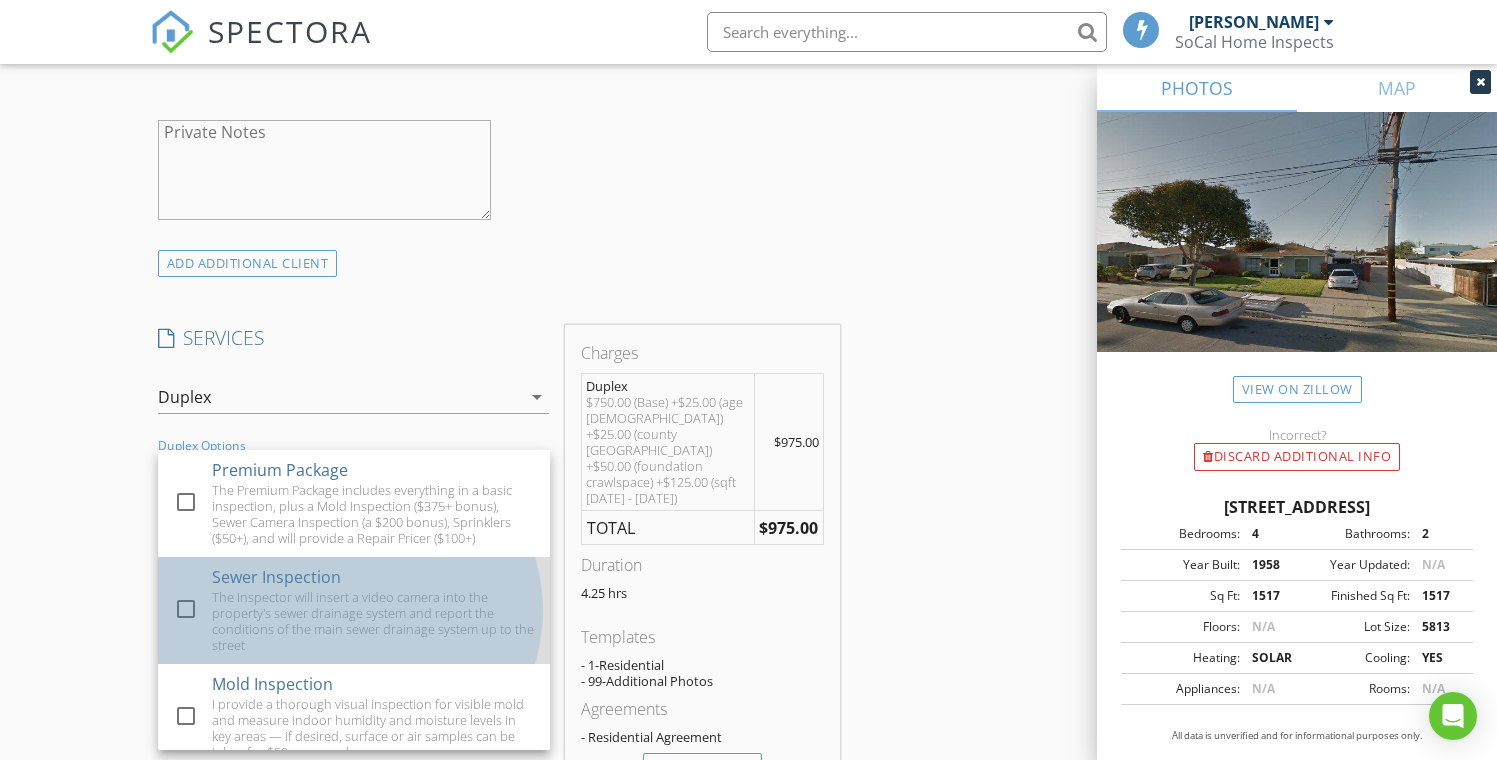 click on "check_box_outline_blank   Sewer Inspection   The Inspector will insert a video camera into the property's sewer drainage system and report the conditions of the main sewer drainage system up to the street" at bounding box center (354, 610) 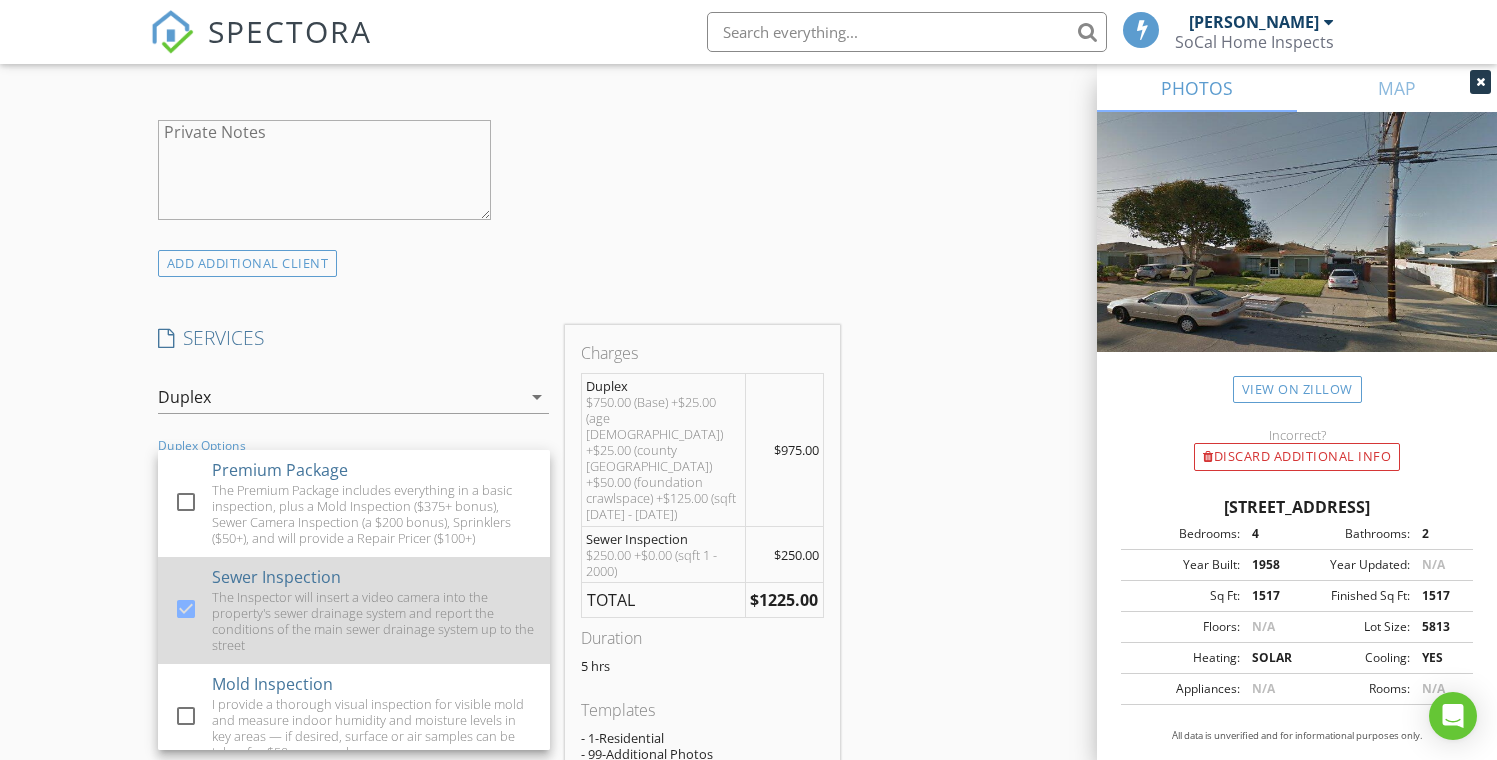 click on "The Inspector will insert a video camera into the property's sewer drainage system and report the conditions of the main sewer drainage system up to the street" at bounding box center [373, 621] 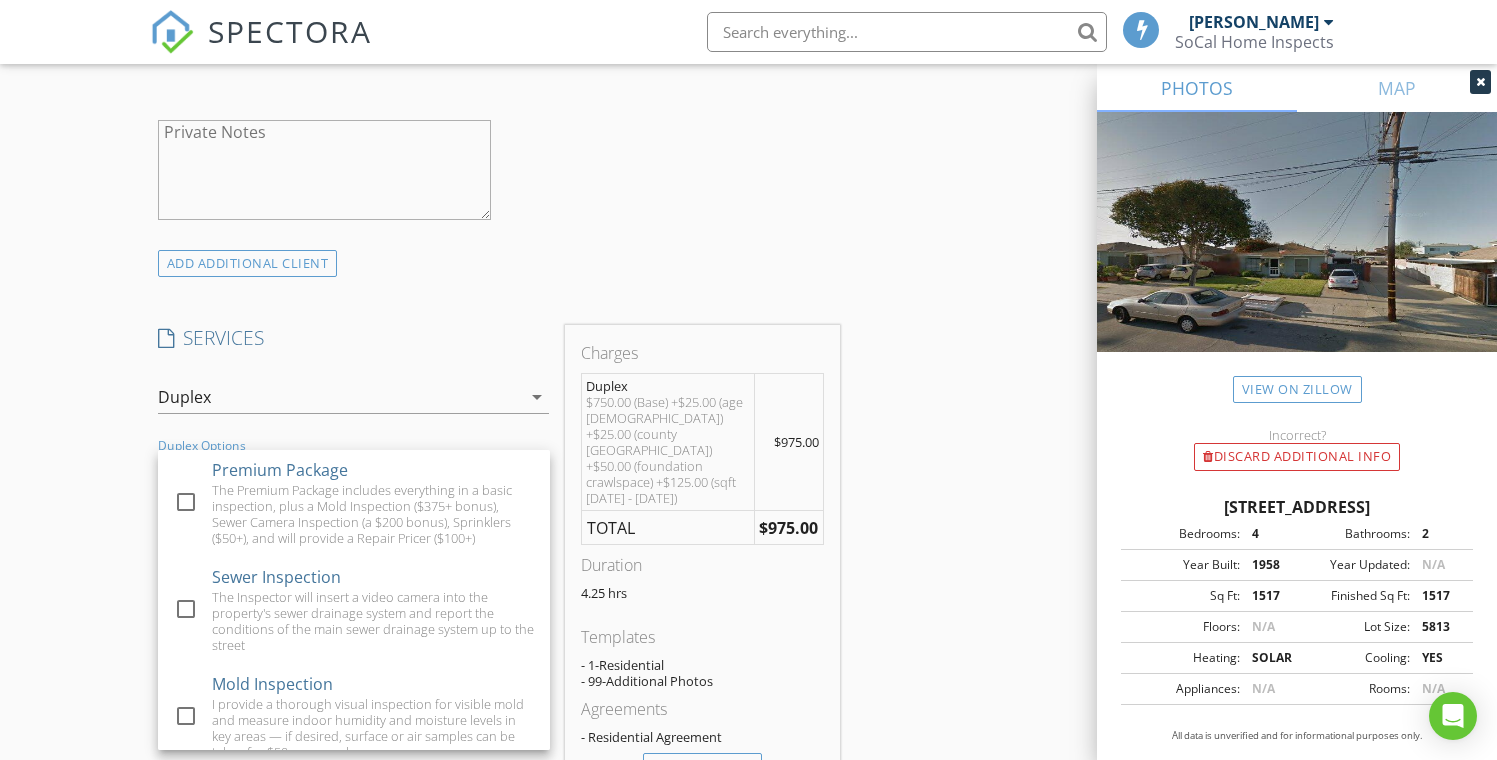 click on "SERVICES" at bounding box center [354, 338] 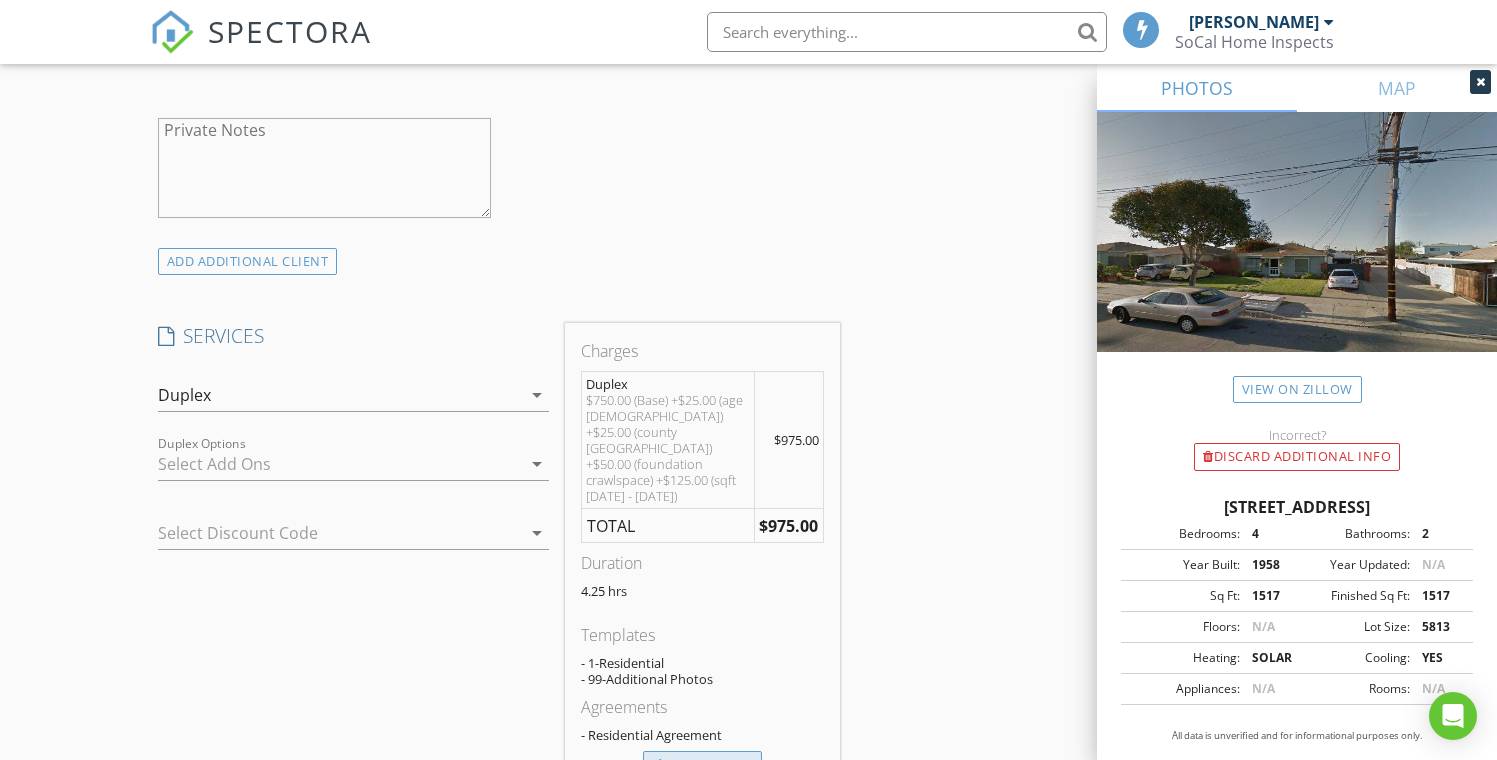 scroll, scrollTop: 1385, scrollLeft: 0, axis: vertical 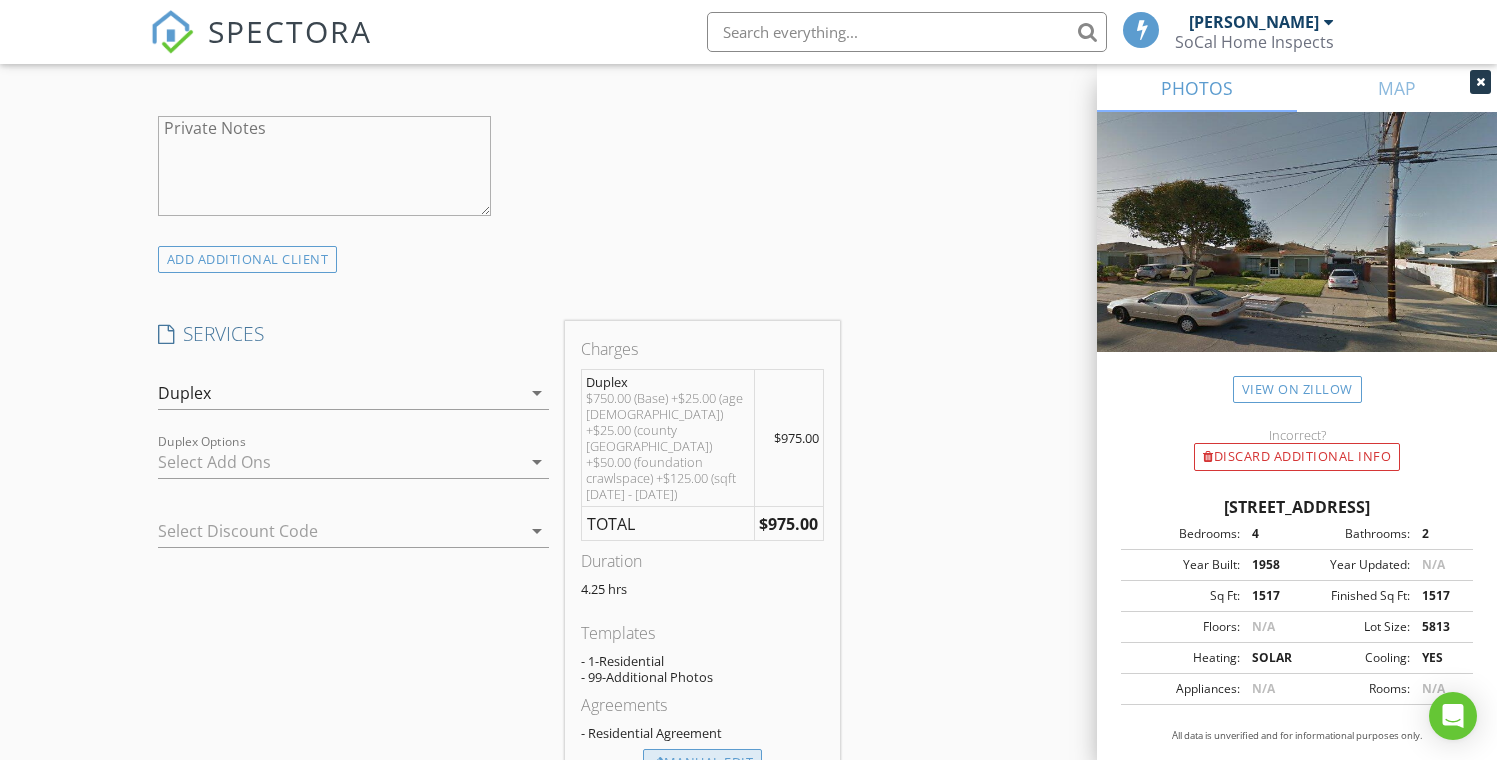 click on "Manual Edit" at bounding box center (702, 763) 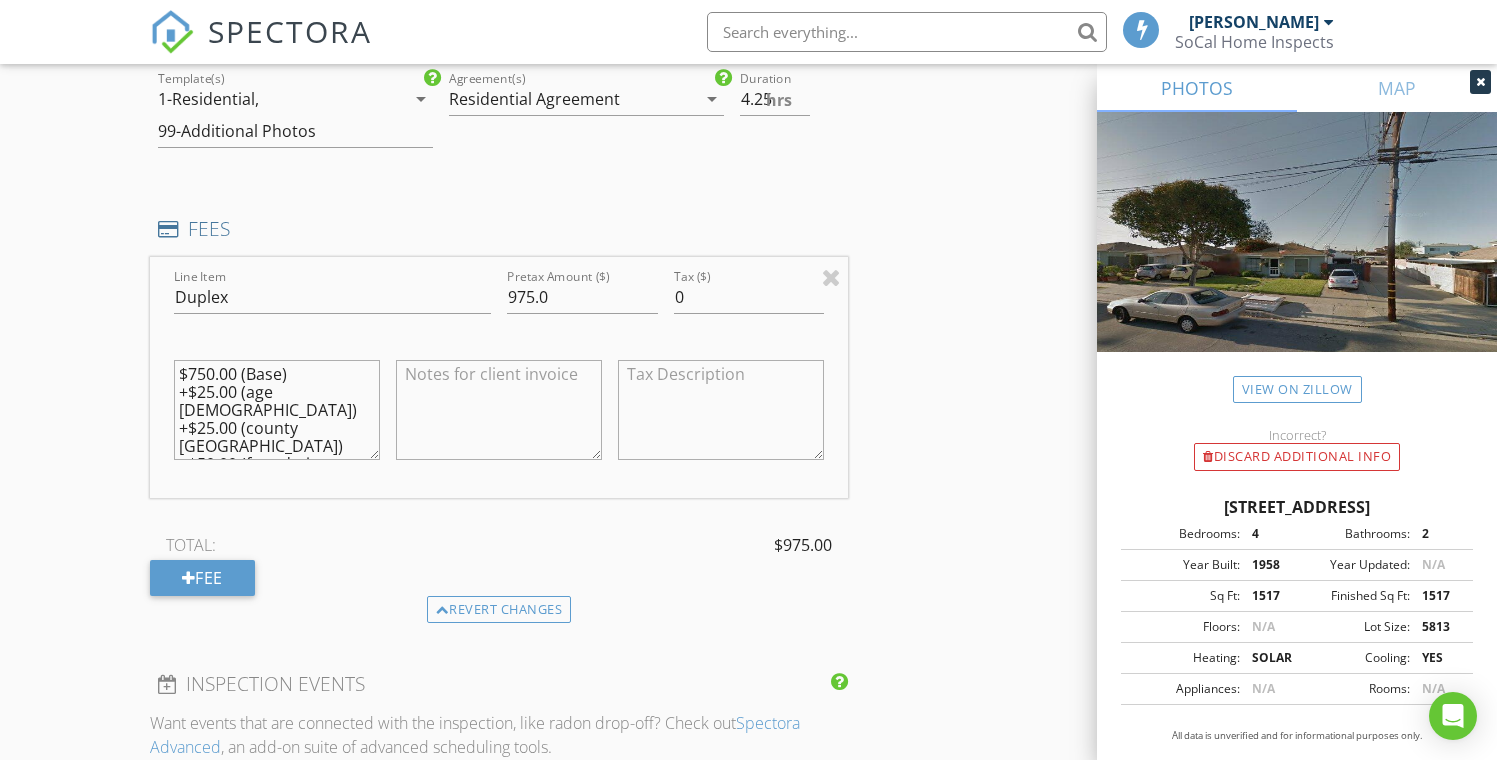 scroll, scrollTop: 1685, scrollLeft: 0, axis: vertical 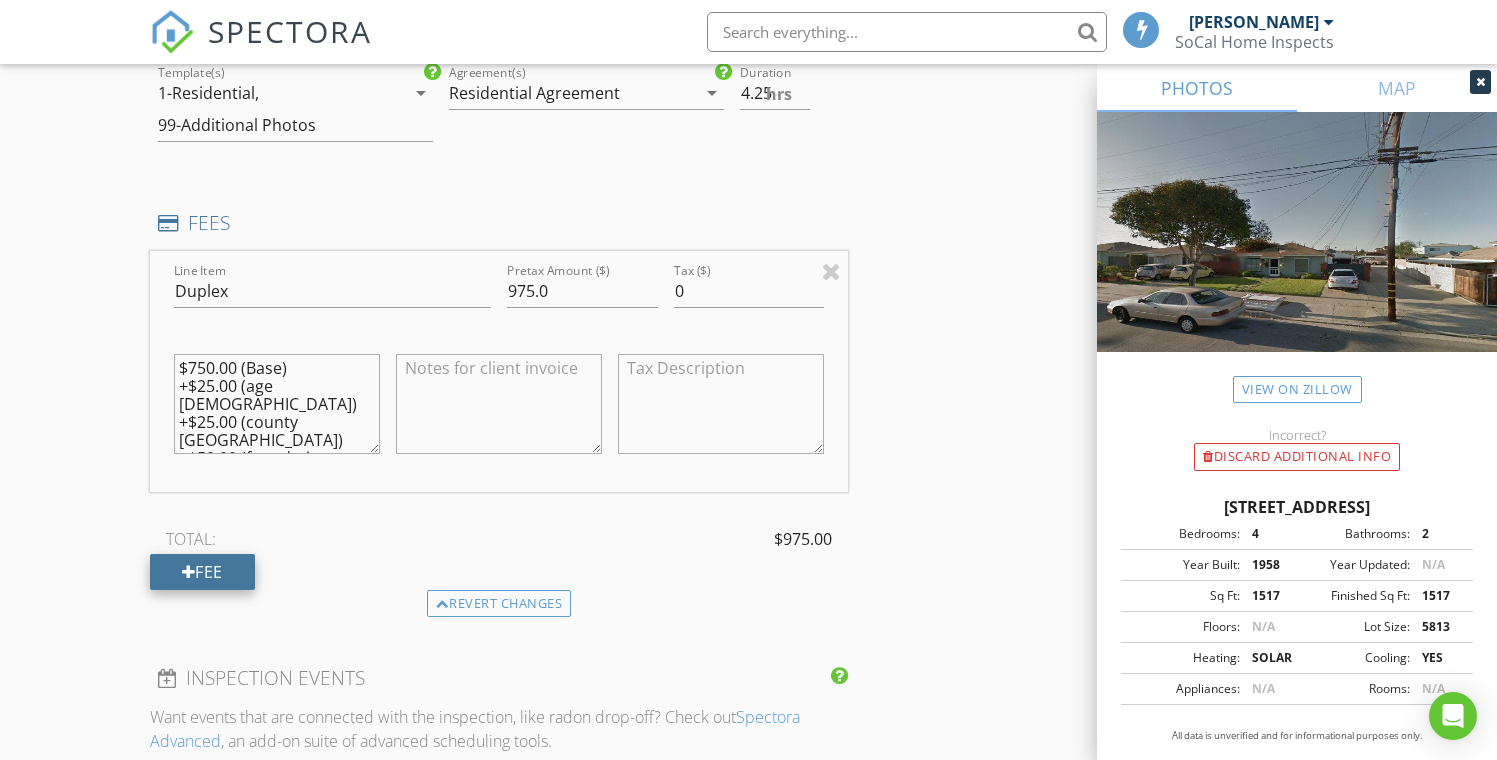 click on "Fee" at bounding box center [202, 572] 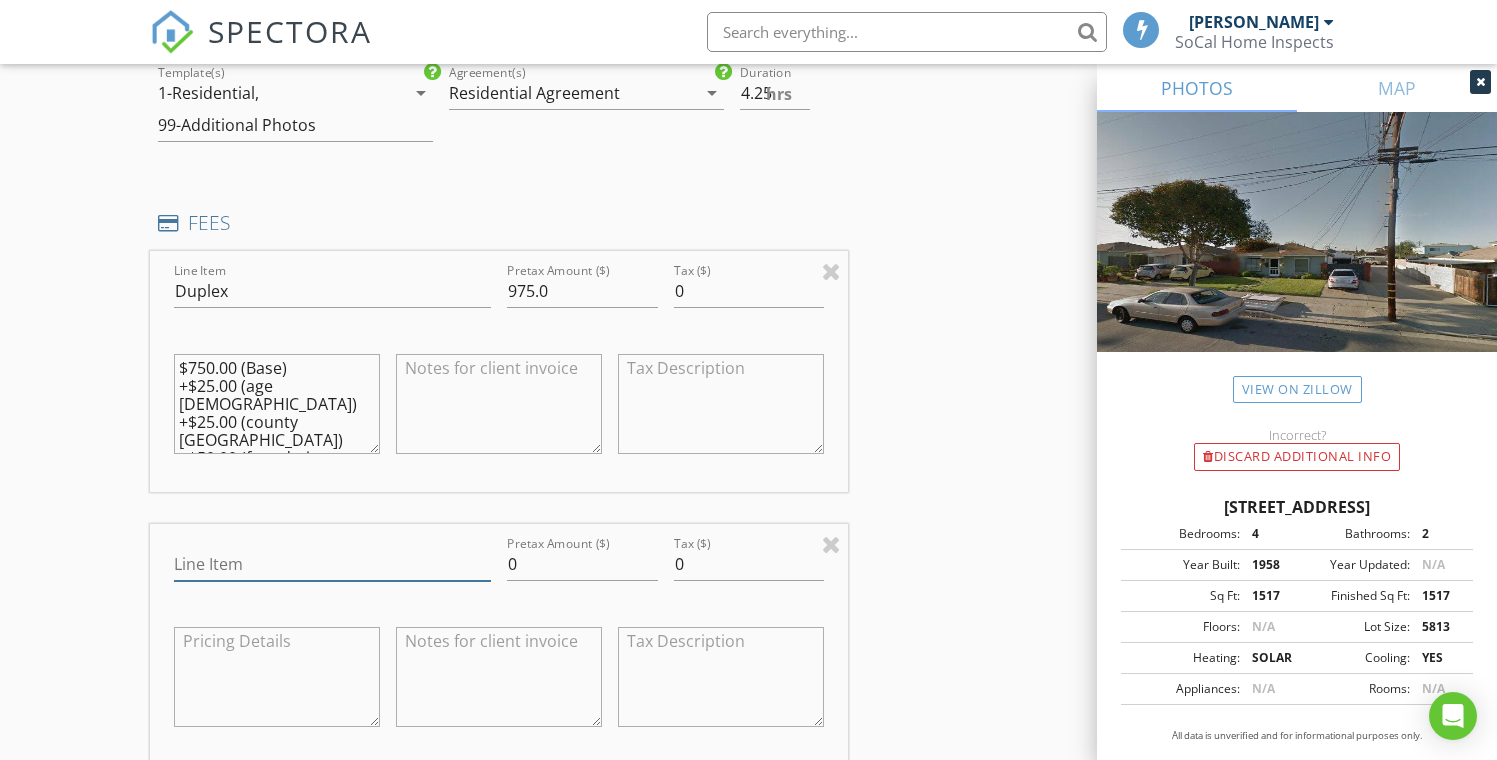 click on "Line Item" at bounding box center (332, 564) 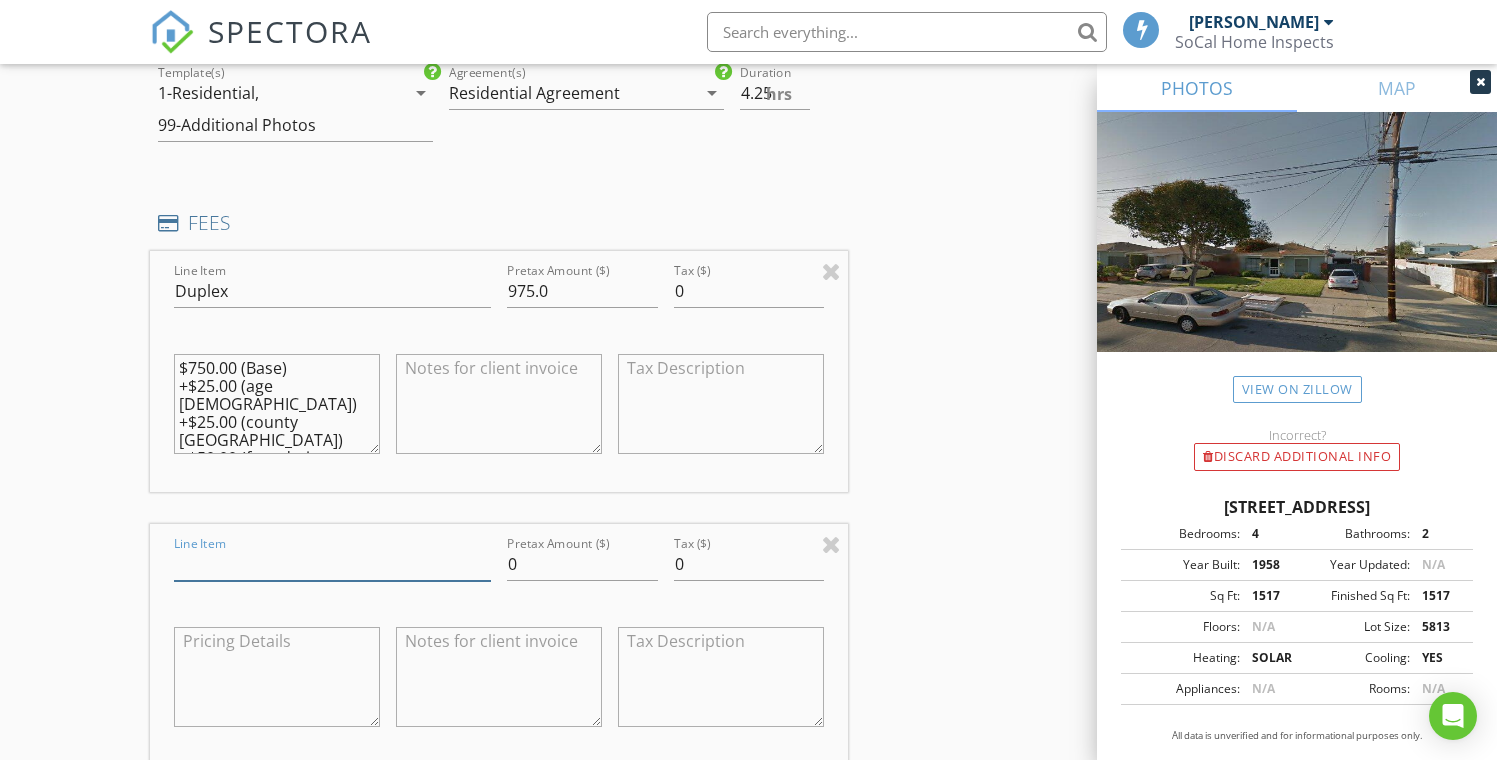 type on "Discount" 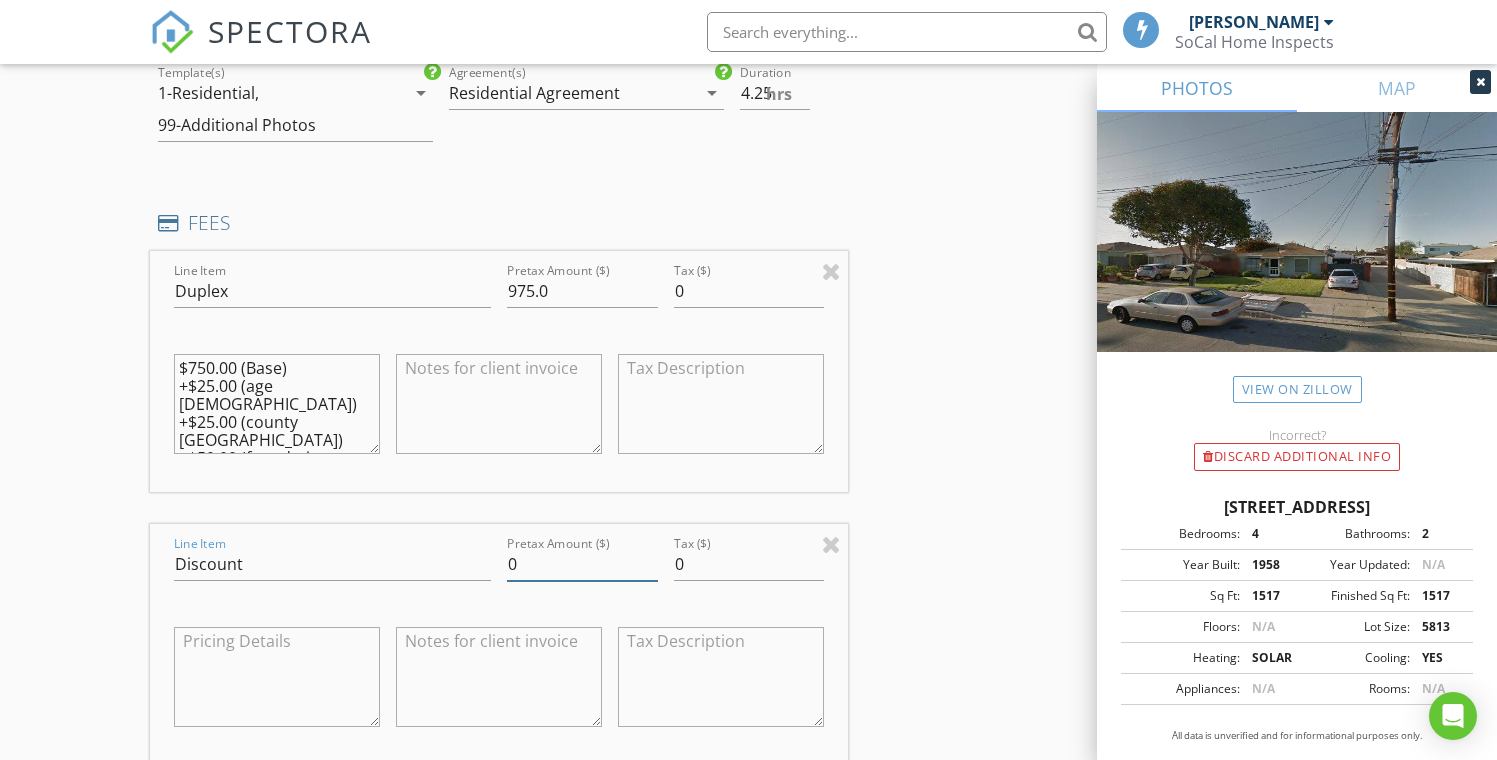 click on "0" at bounding box center [582, 564] 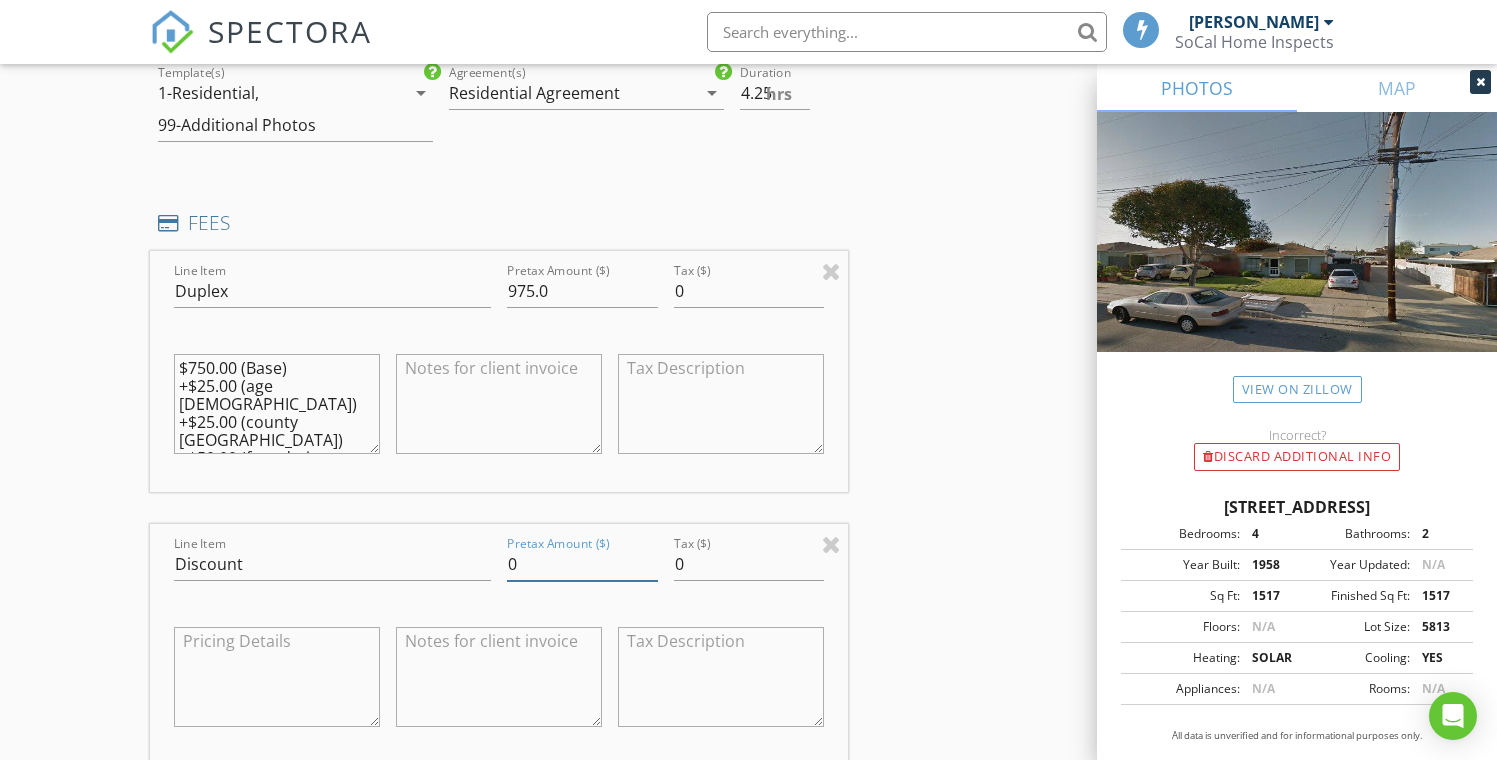 click on "0" at bounding box center [582, 564] 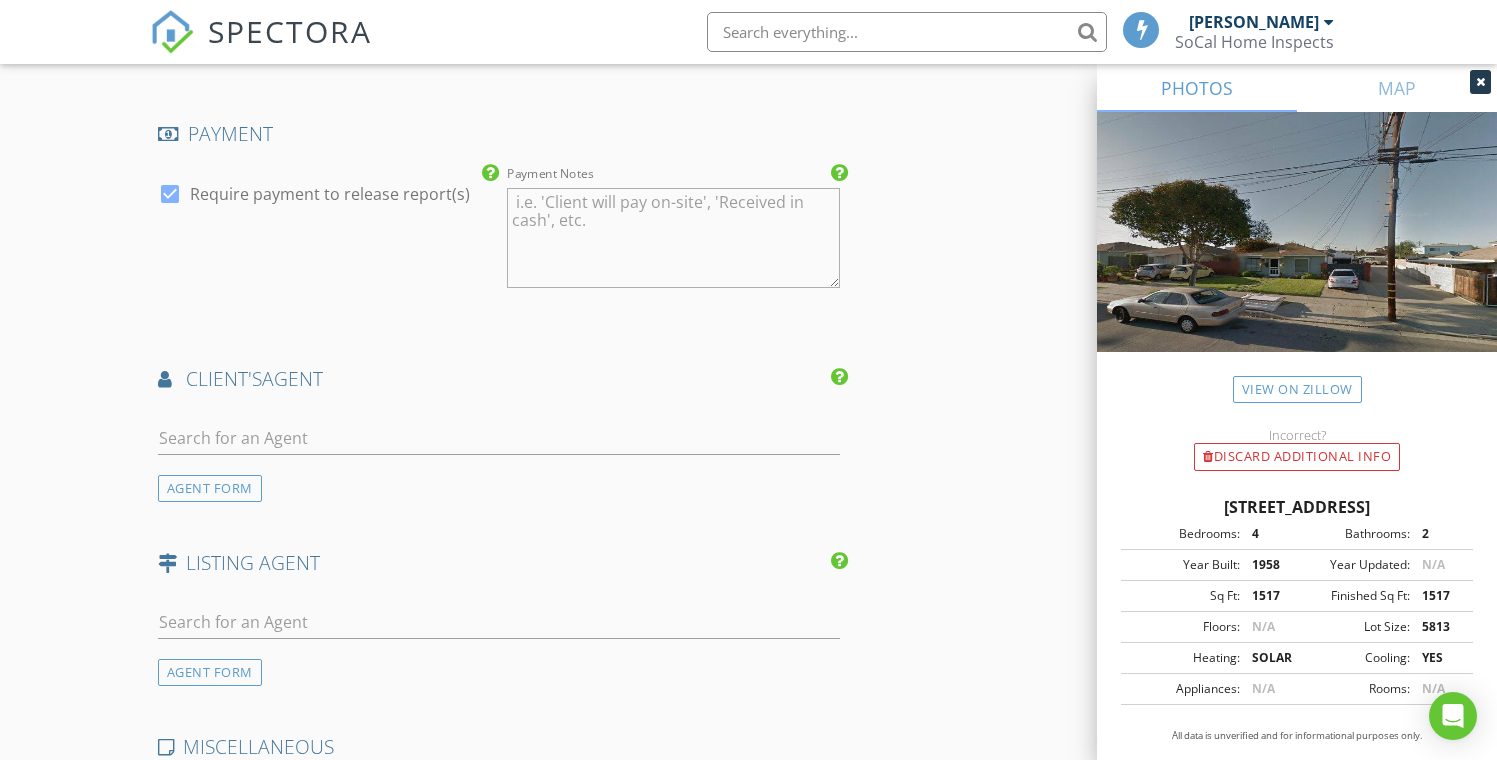 scroll, scrollTop: 2806, scrollLeft: 0, axis: vertical 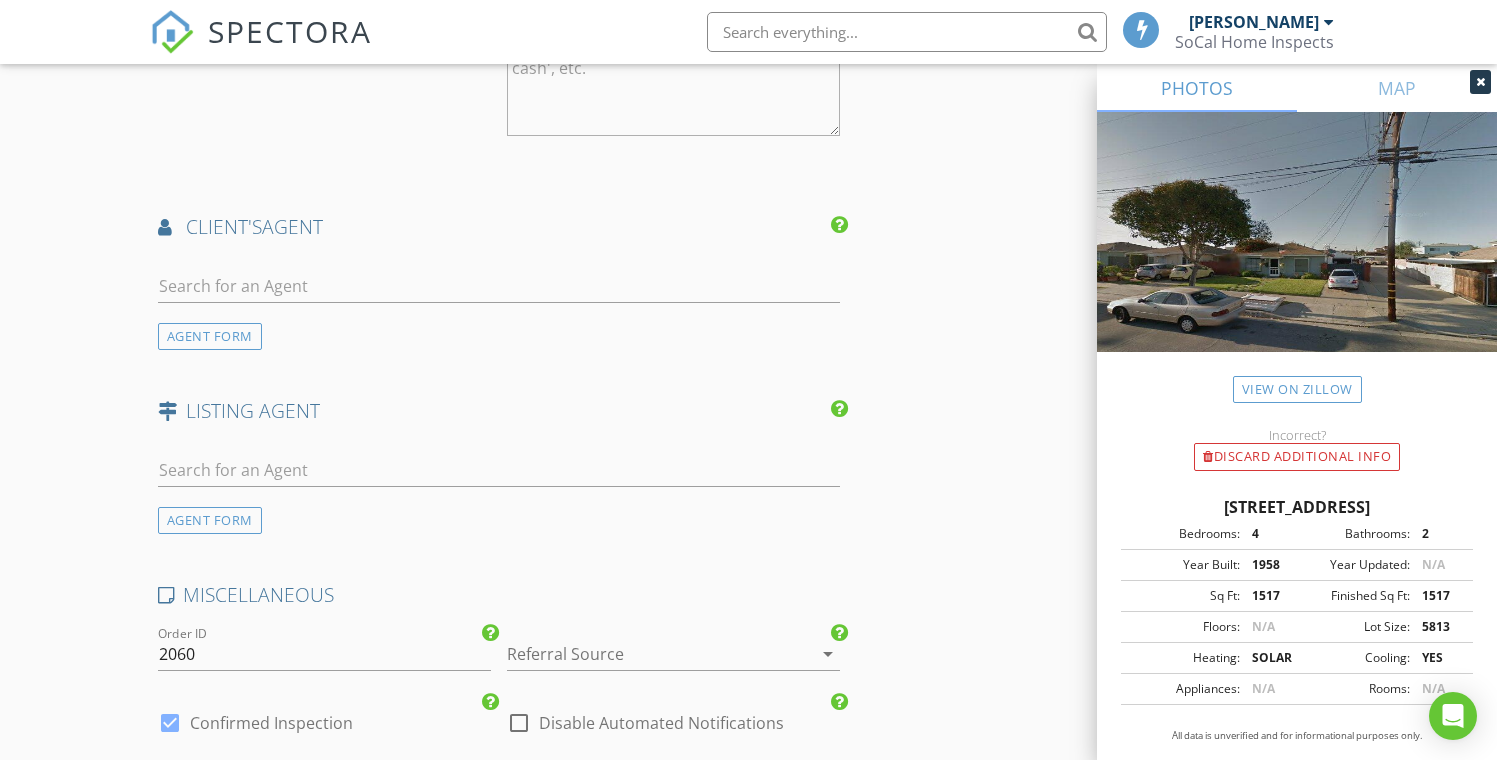 type on "-125" 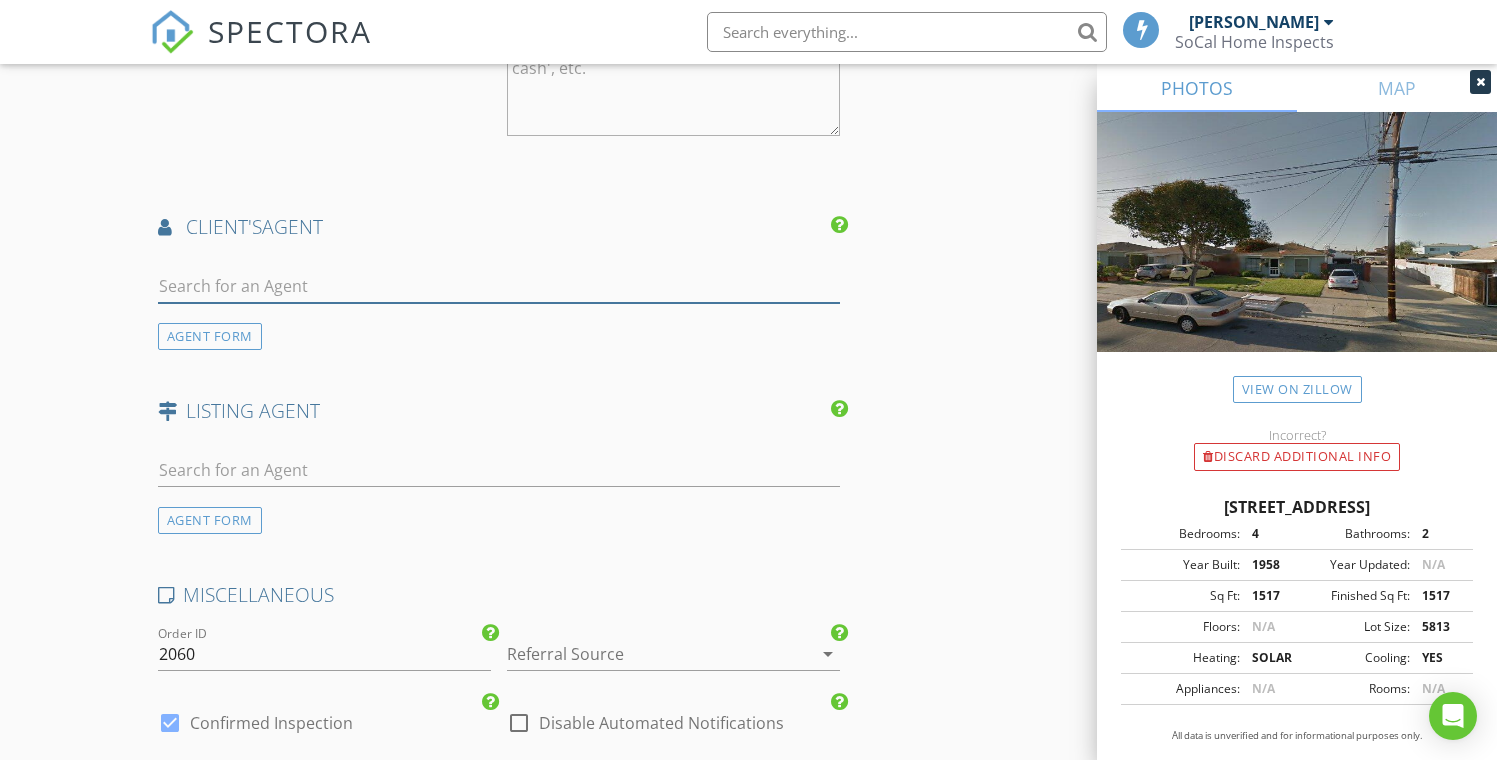 click at bounding box center [499, 286] 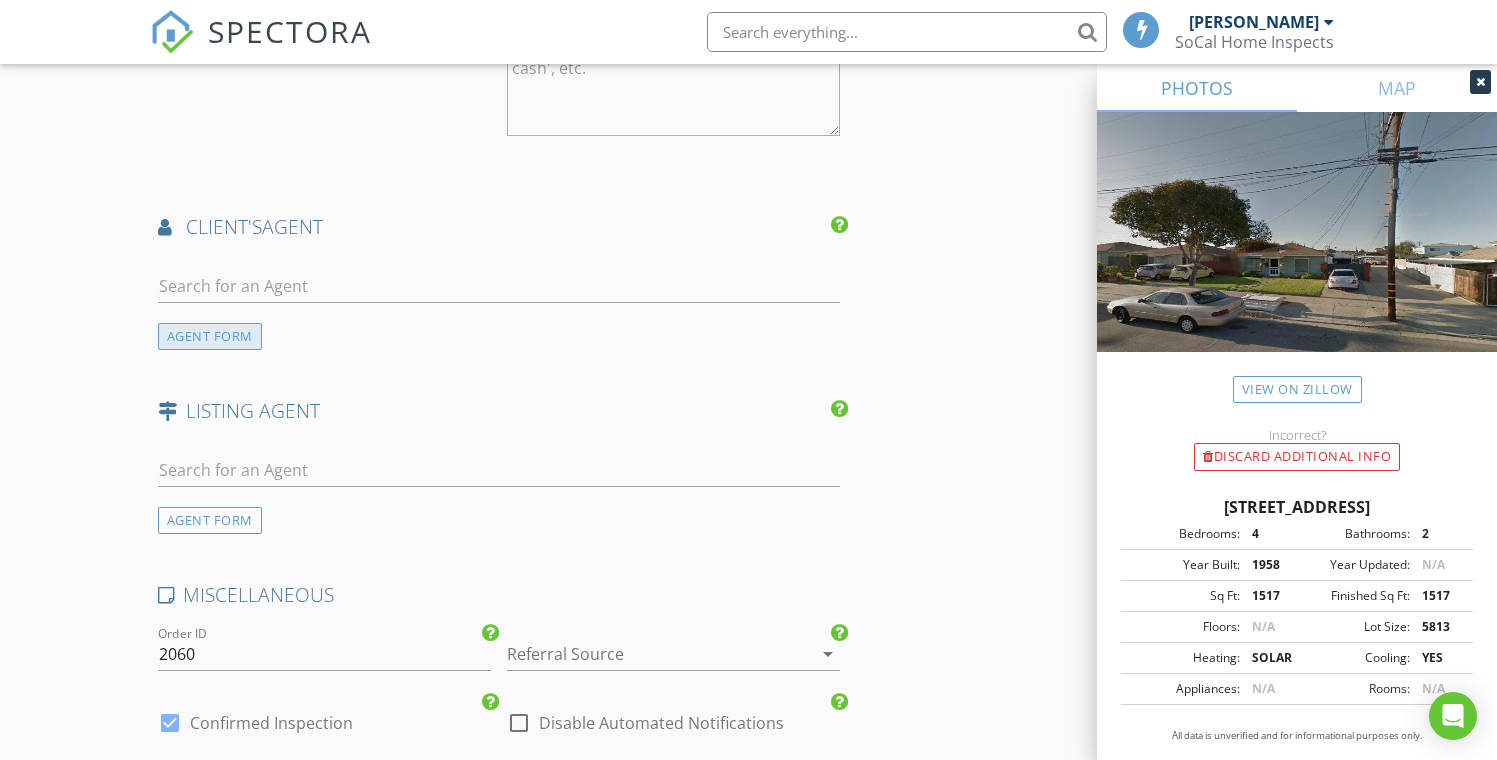 click on "AGENT FORM" at bounding box center [210, 336] 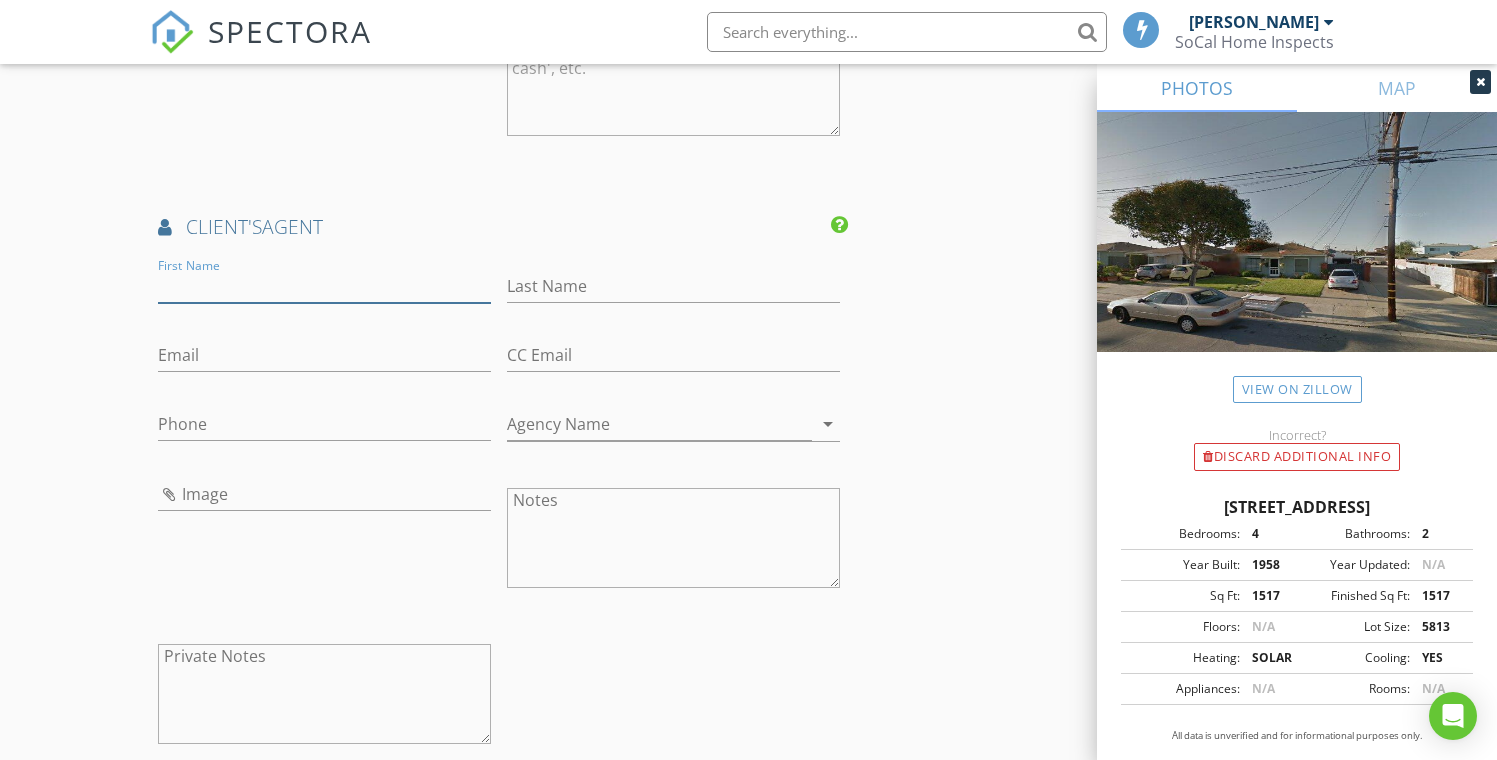 click on "First Name" at bounding box center [324, 286] 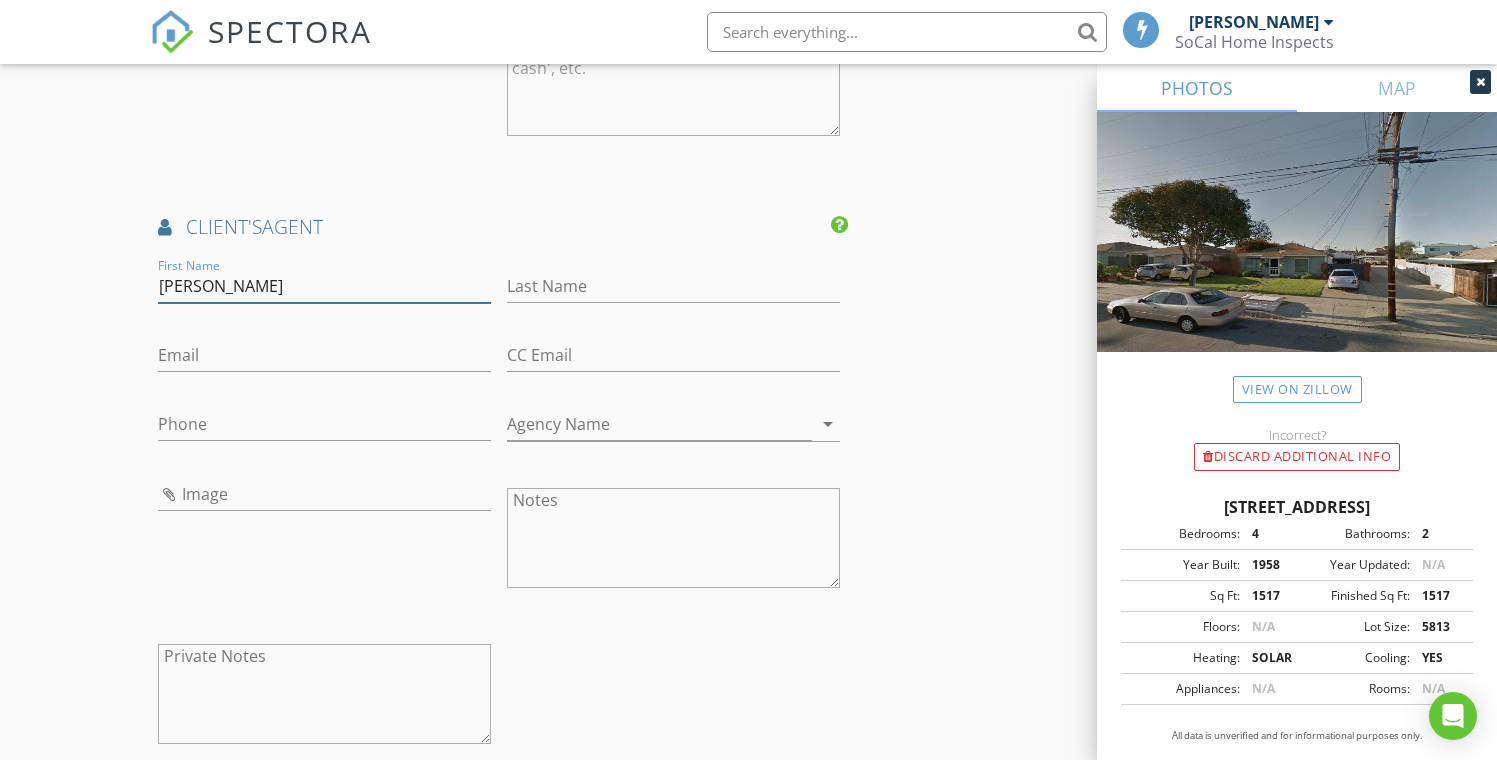 type on "Jeff" 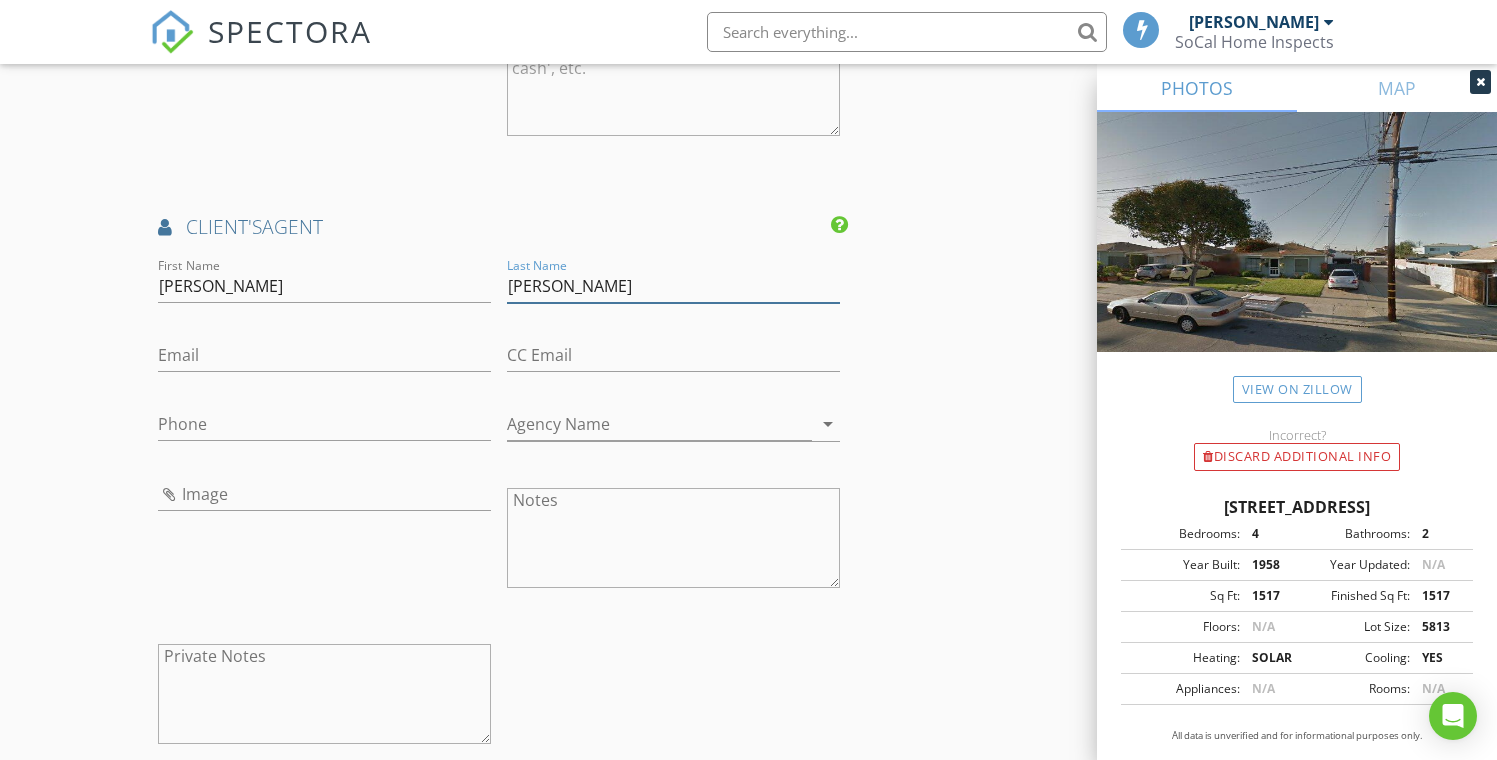 type on "Goodrick" 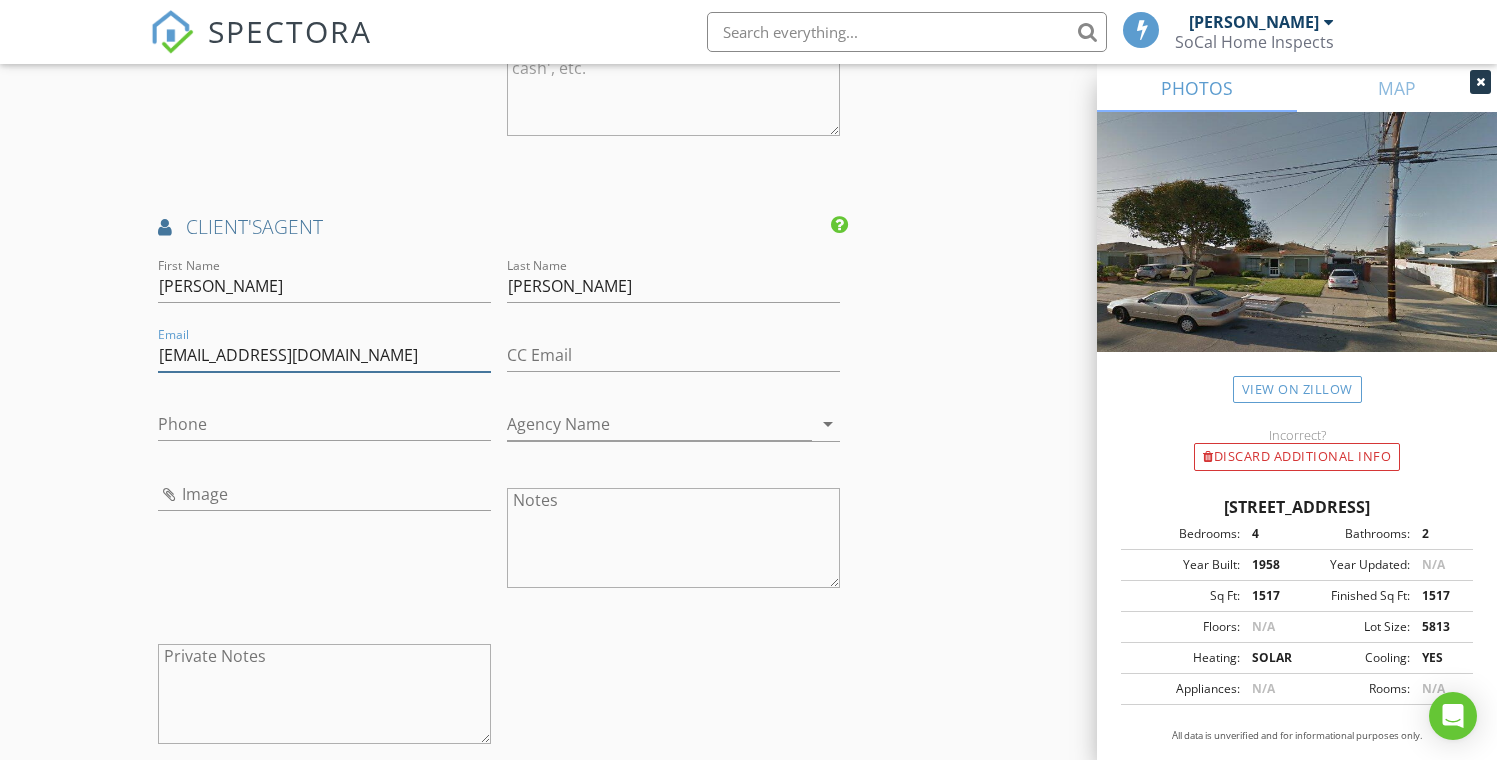 type on "jefgoodrik@gmail.com" 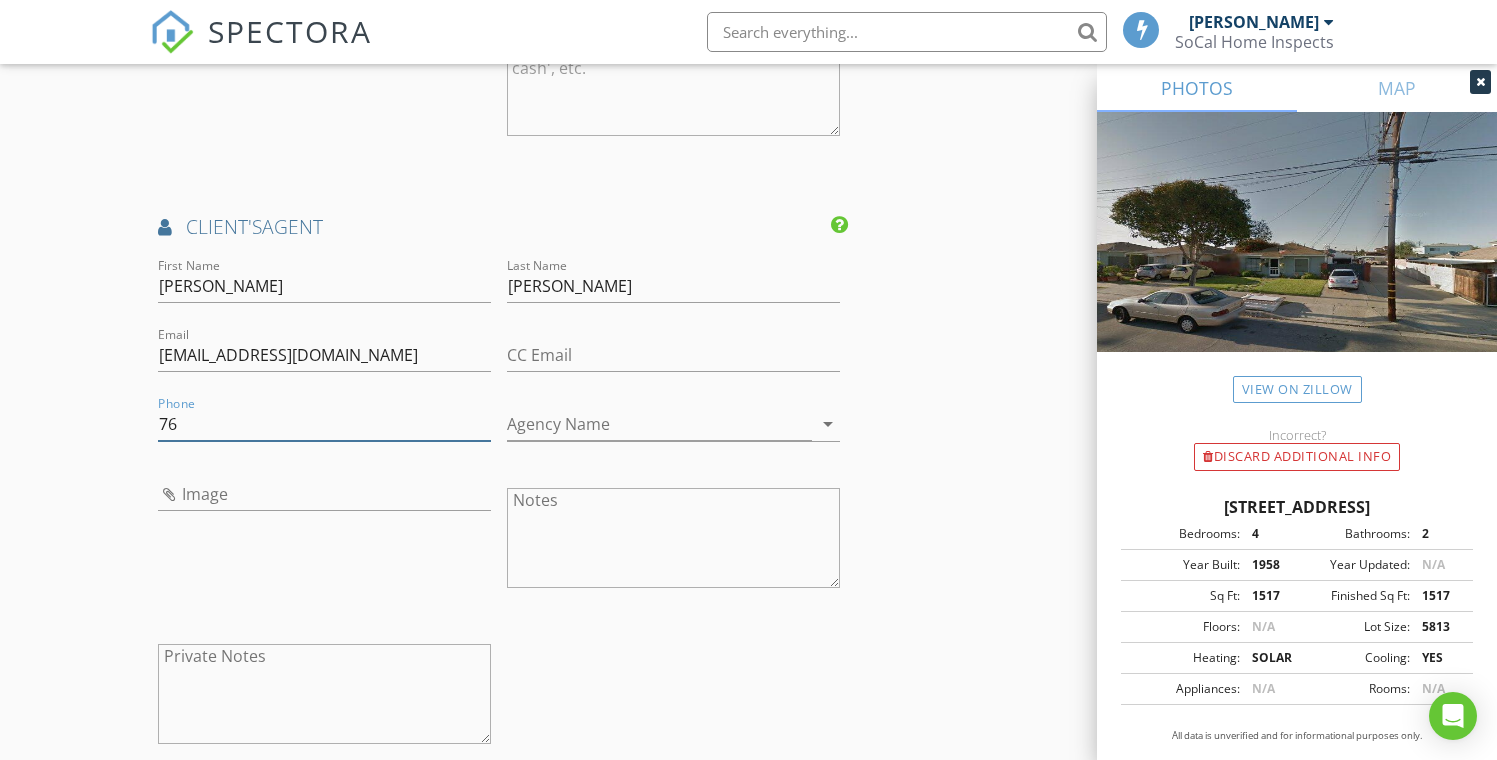type on "7" 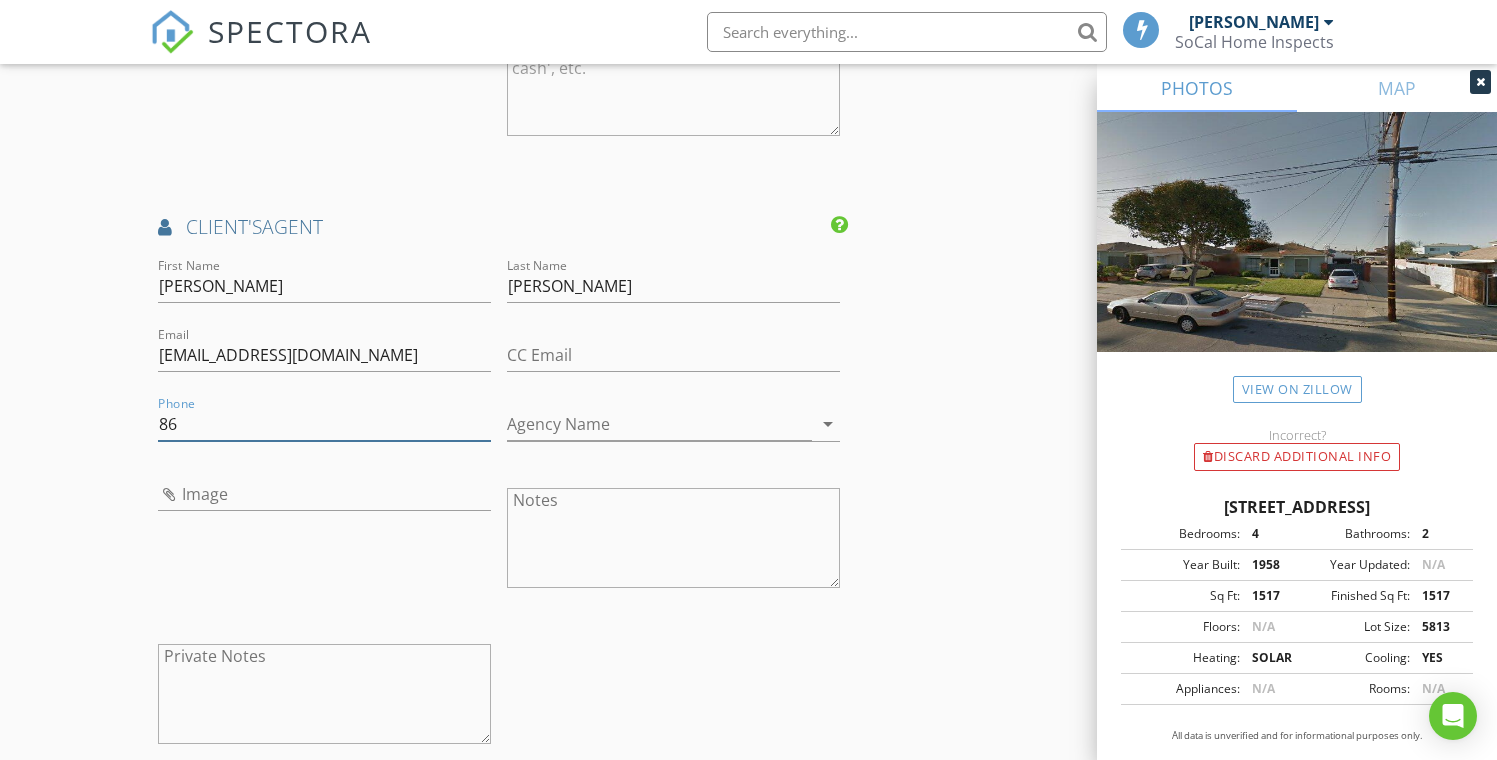 type on "8" 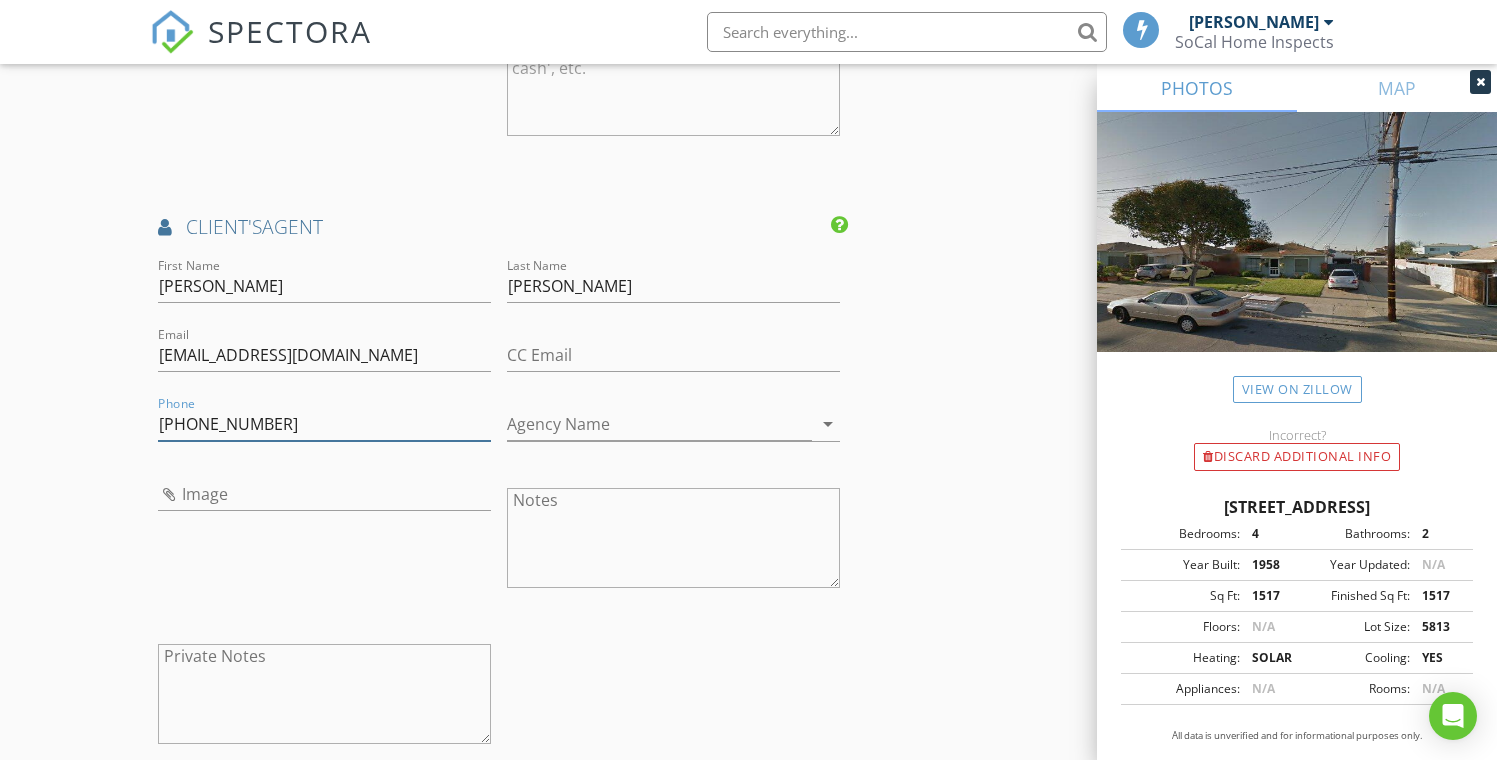 type on "760-822-1020" 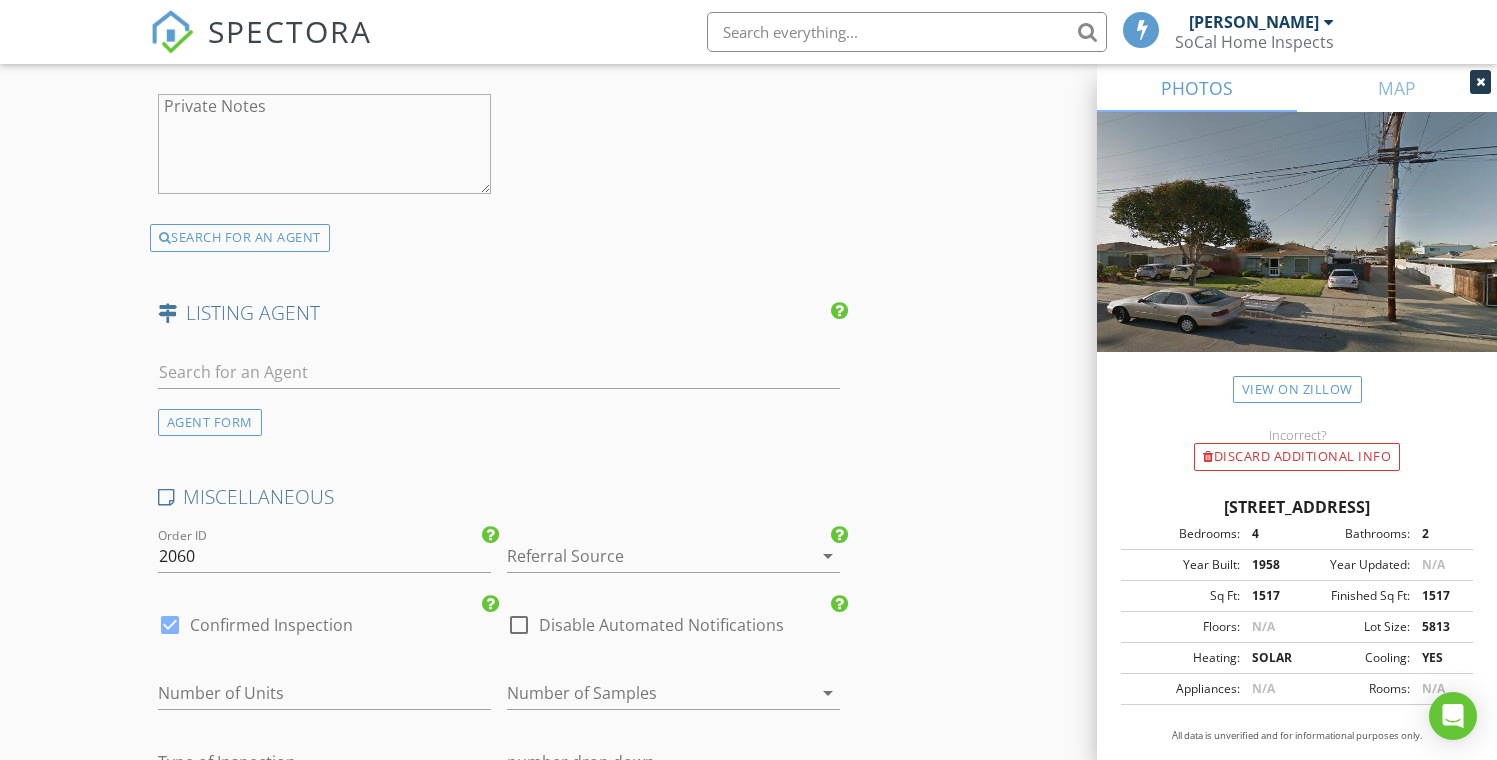 scroll, scrollTop: 3499, scrollLeft: 0, axis: vertical 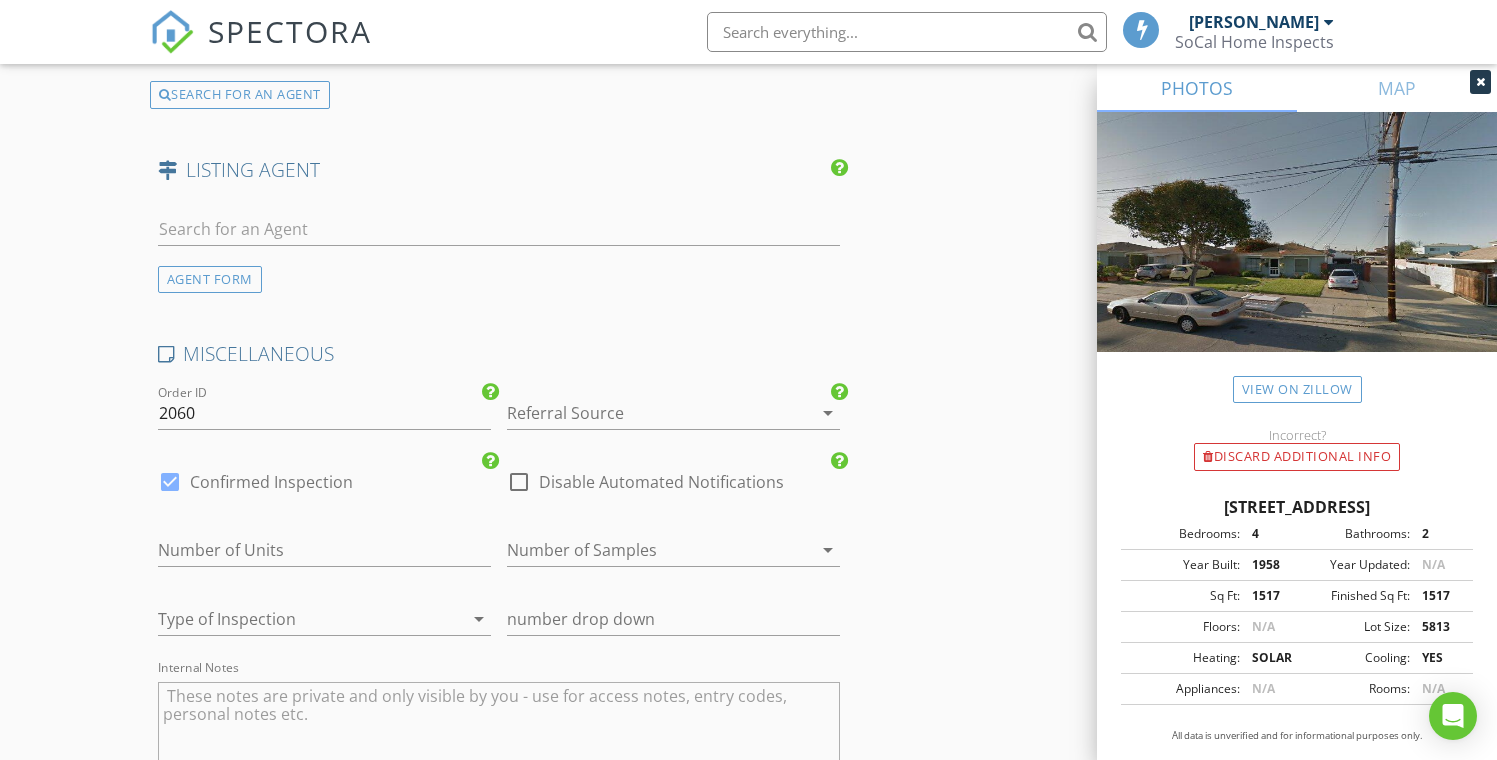 type on "Jef" 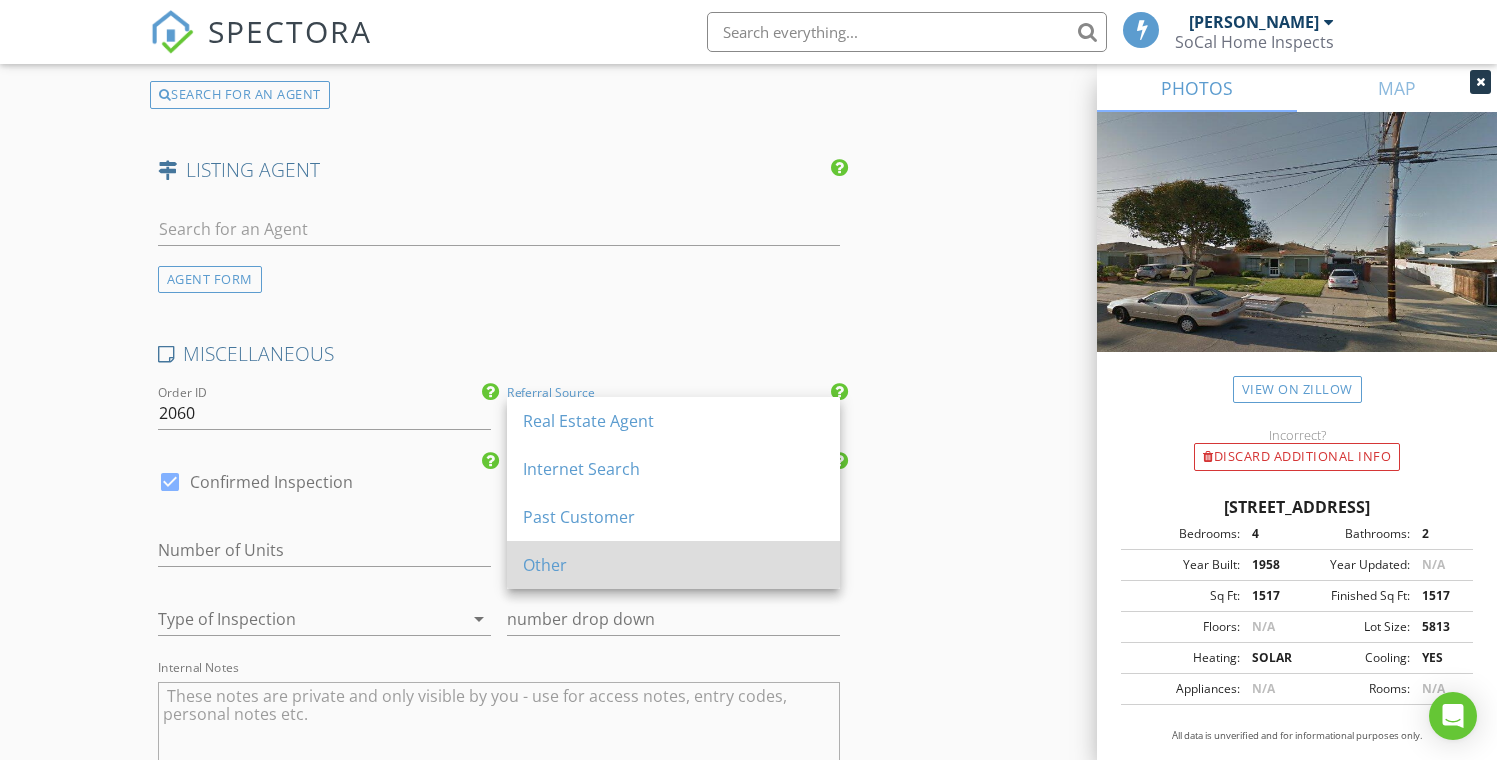 click on "Other" at bounding box center [673, 565] 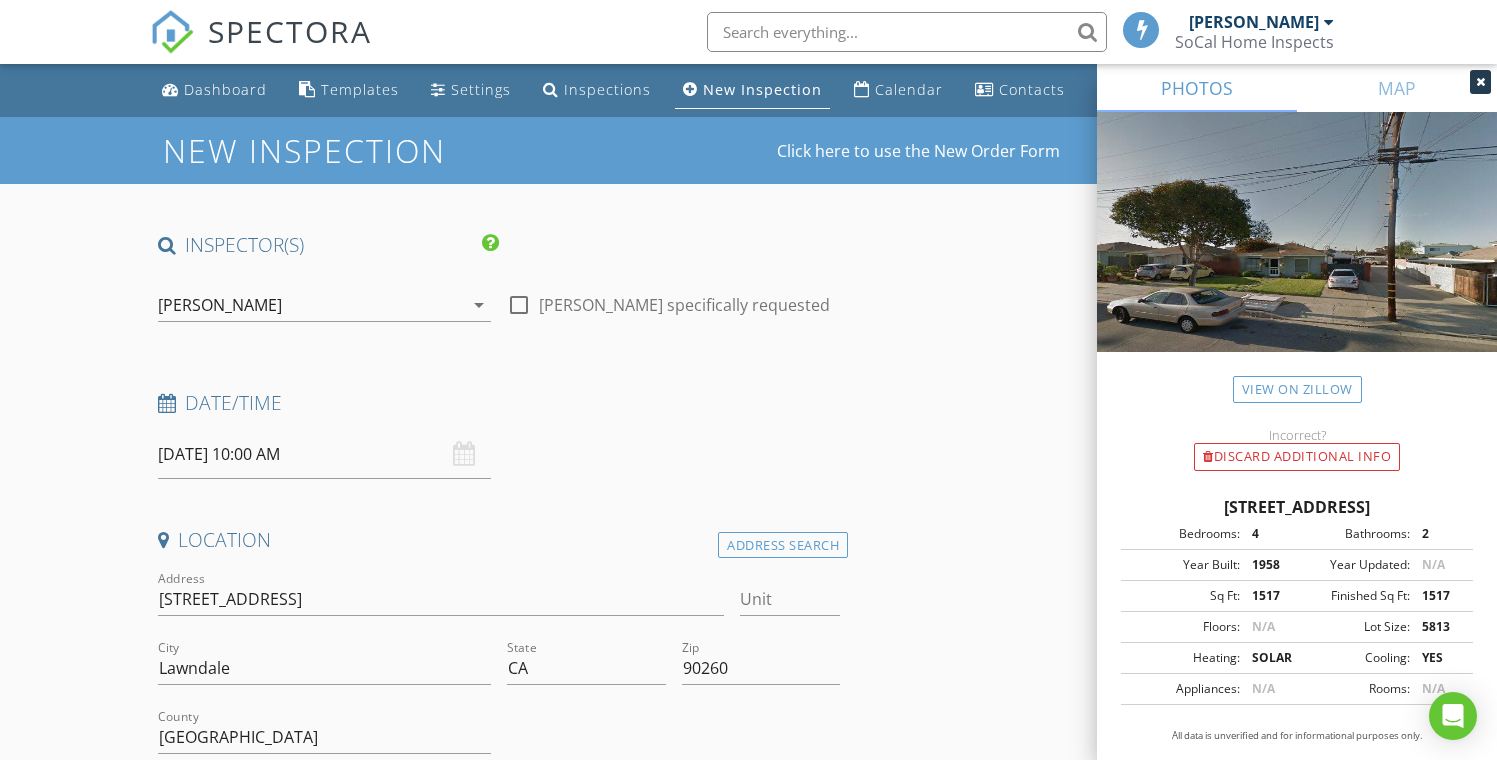 scroll, scrollTop: 3911, scrollLeft: 0, axis: vertical 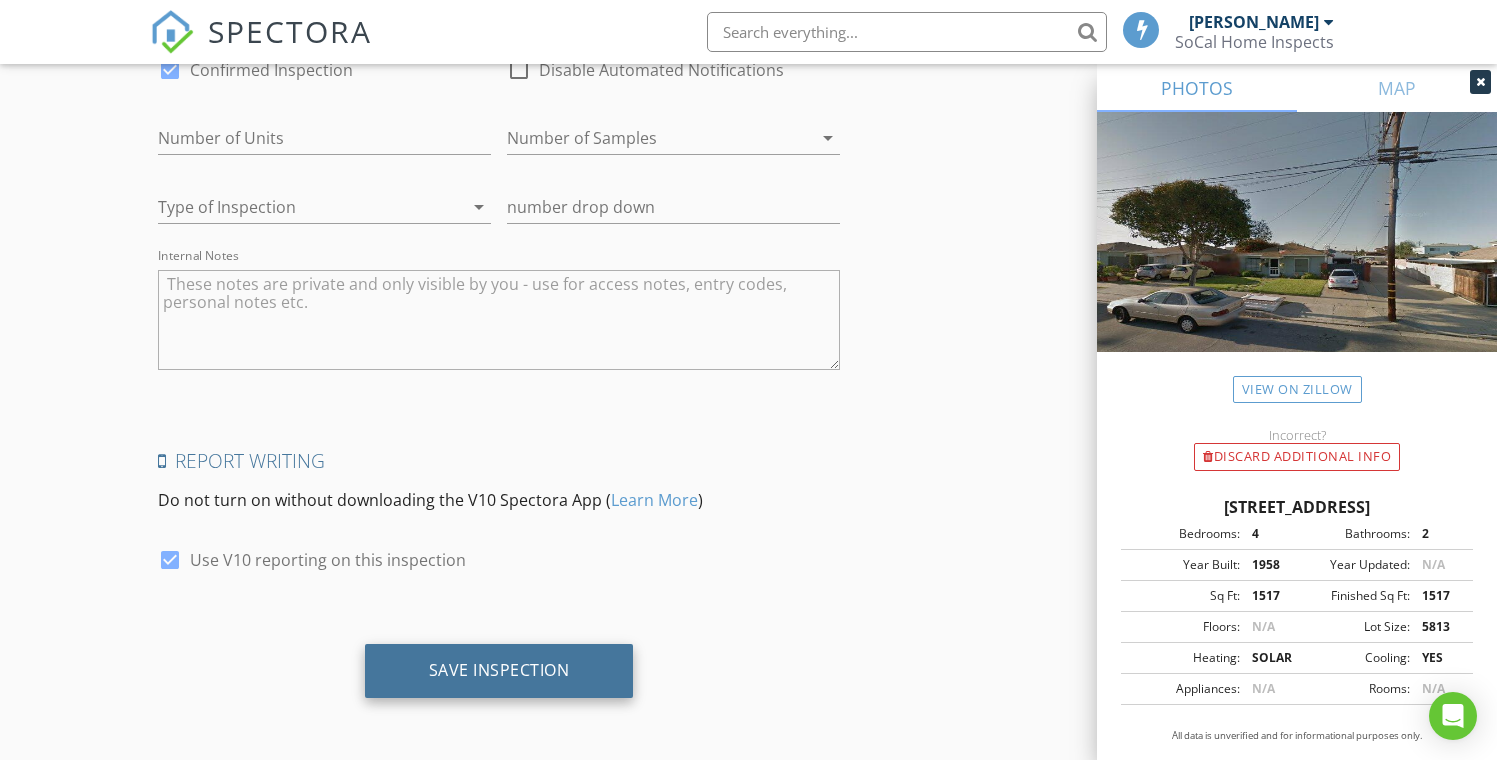 click on "Save Inspection" at bounding box center (499, 671) 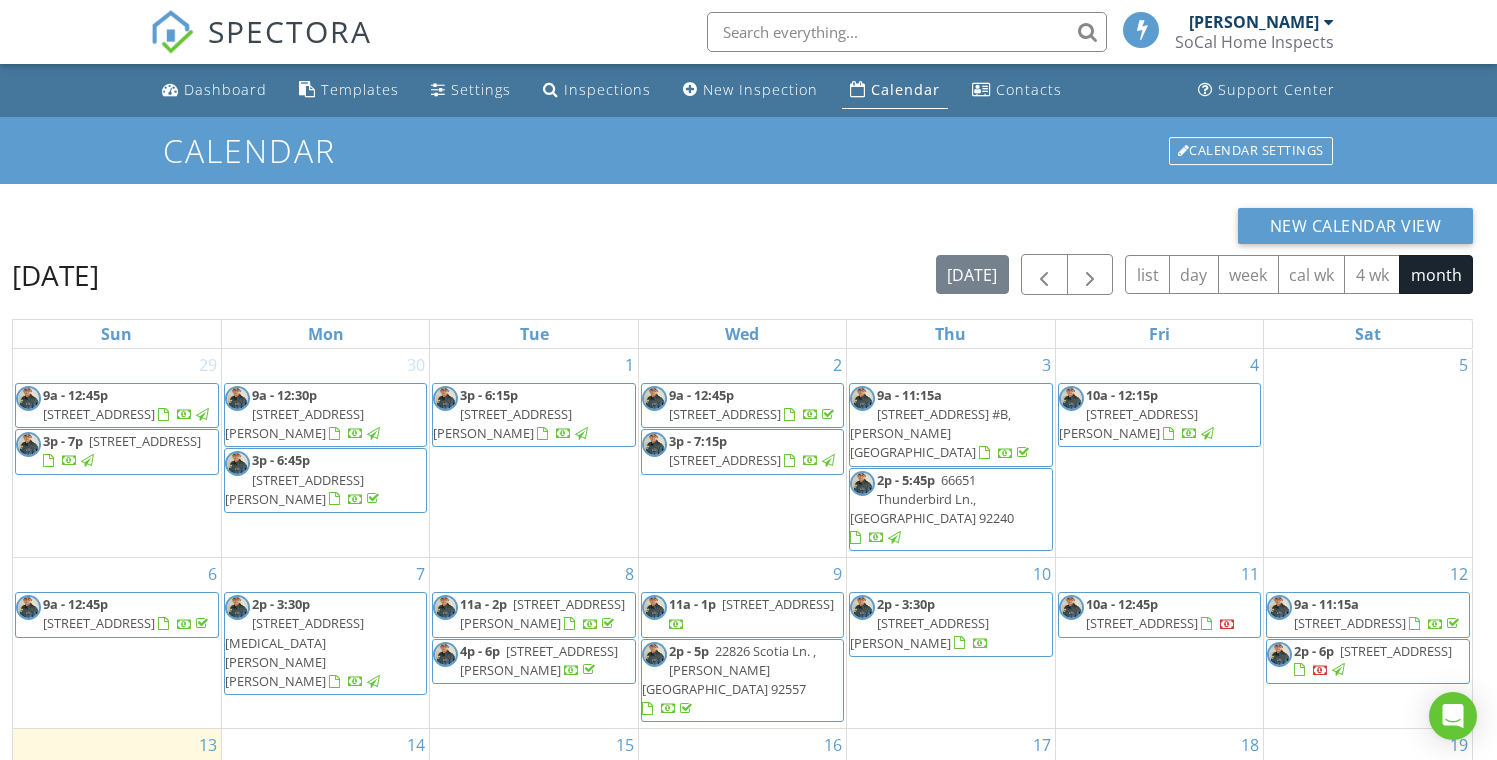 scroll, scrollTop: 0, scrollLeft: 0, axis: both 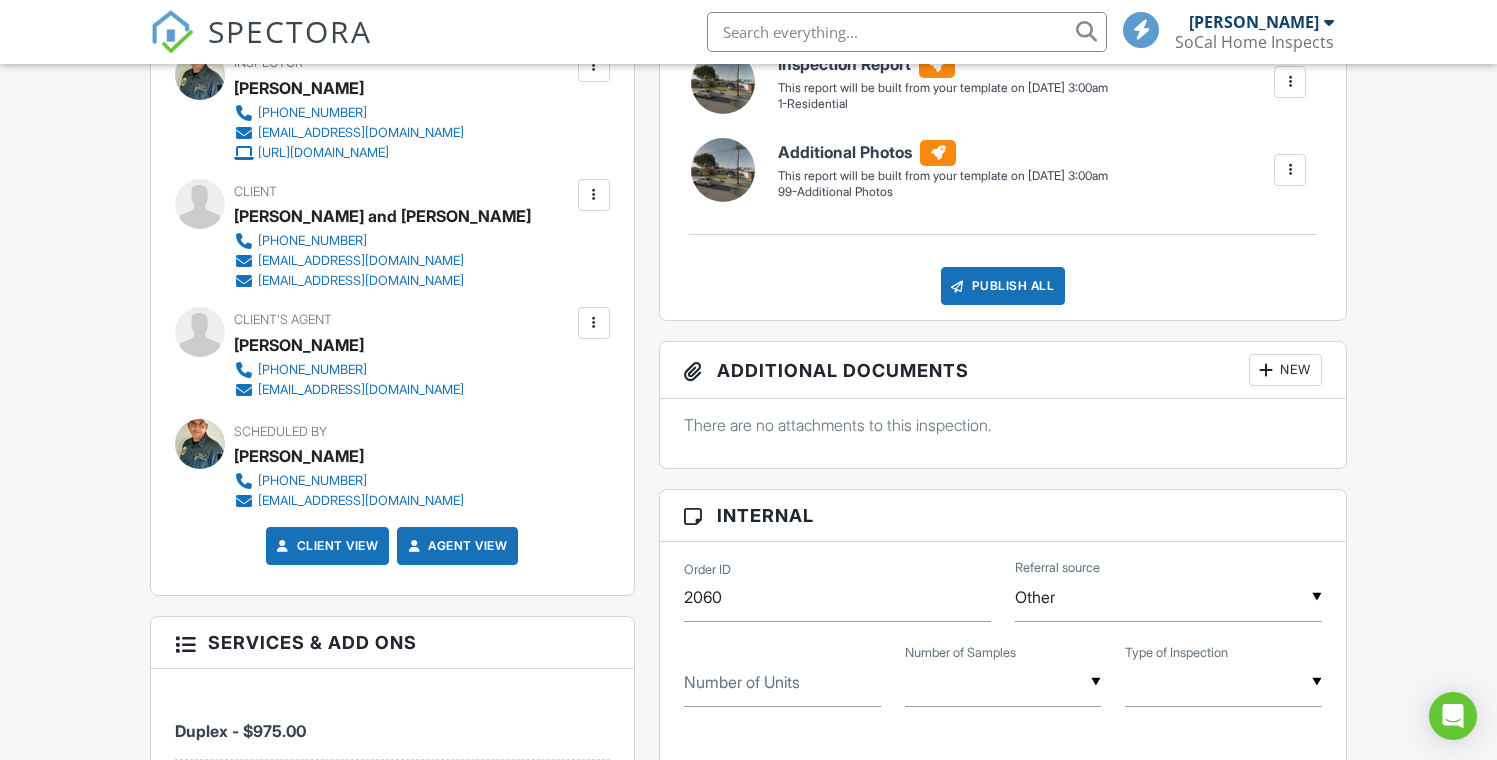 click on "Inspector
Ruben Mariscal
(714) 343-3207
inspectorruben@socalhomeinspects.com
https://www.socalhomeinspects.com
Make Invisible
Mark As Requested
Remove
Update Client
First name
Robert and Randi
Last name
Bauer
Email (required)
robertbauer1221@gmail.com
CC Email
randigoodrick@gmail.com
Phone
818-272-7004
Internal notes visible only to the company
Private notes visible only to company admins
Updating the client email address will resend the confirmation email and update all queued automated emails.
Cancel
Save
Confirm client deletion
This will remove the client from this inspection. All email reminders and follow-ups will be removed as well. Note that this is only an option before publishing a report.
Cancel
Remove Client" at bounding box center (392, 315) 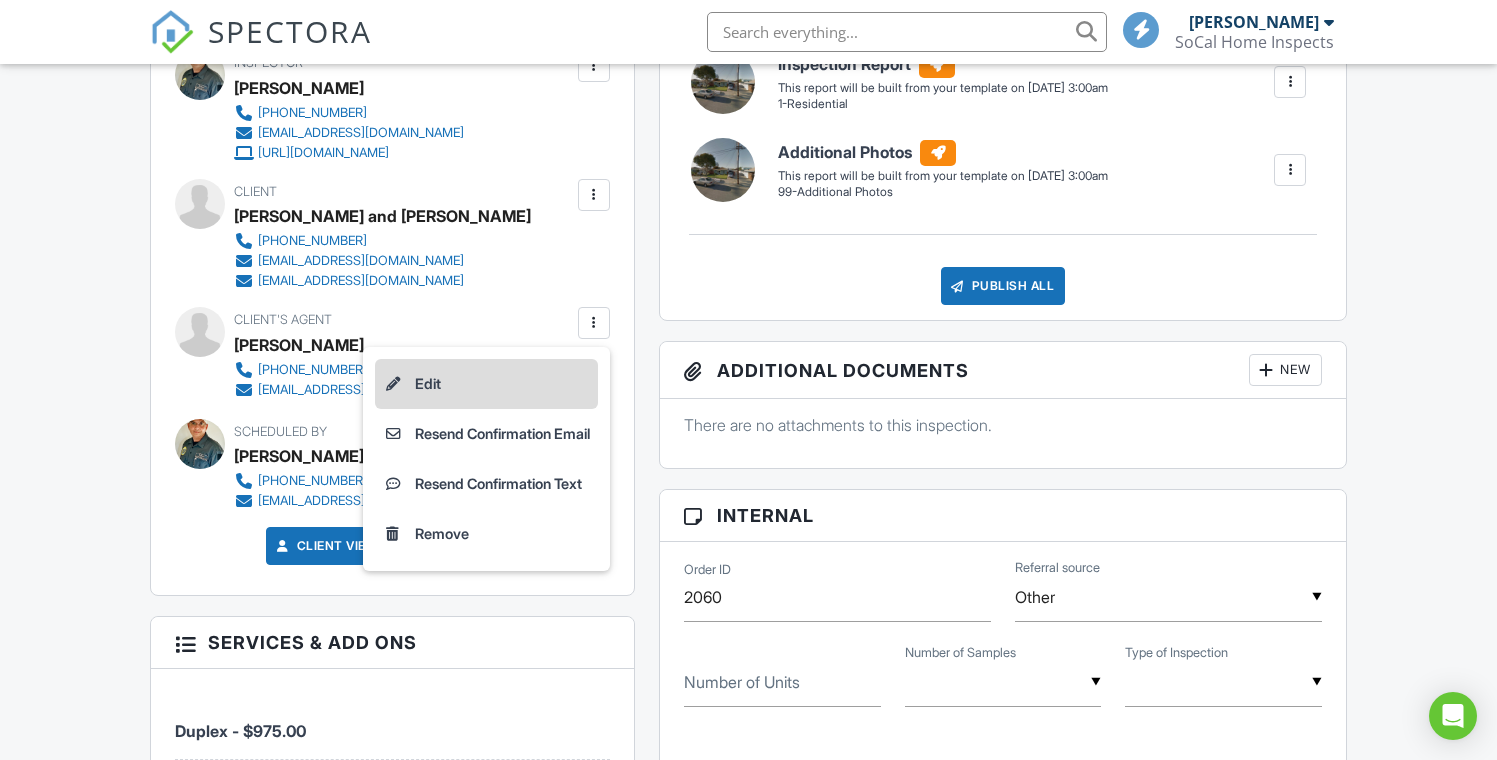 click on "Edit" at bounding box center (486, 384) 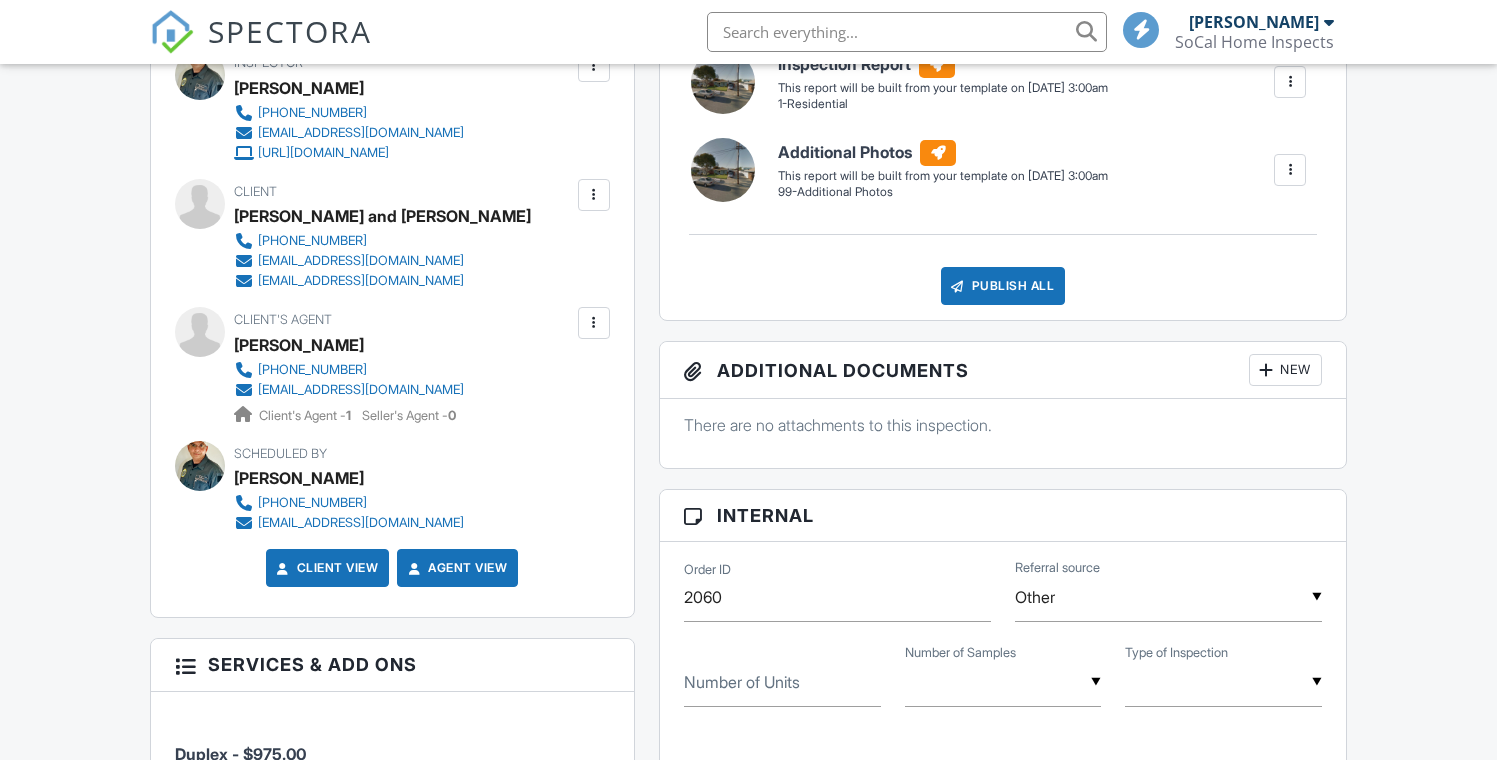 scroll, scrollTop: 609, scrollLeft: 0, axis: vertical 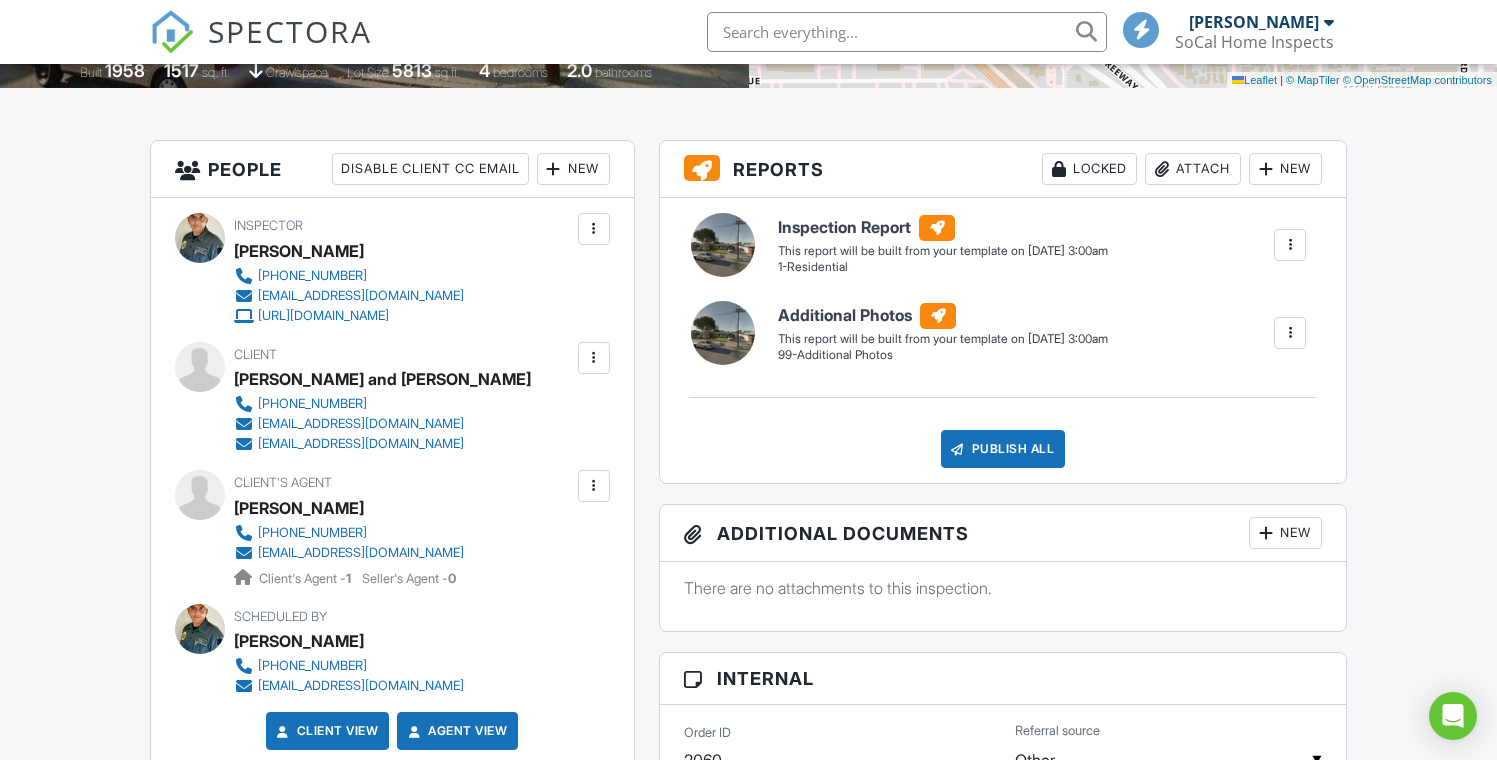 click at bounding box center [594, 358] 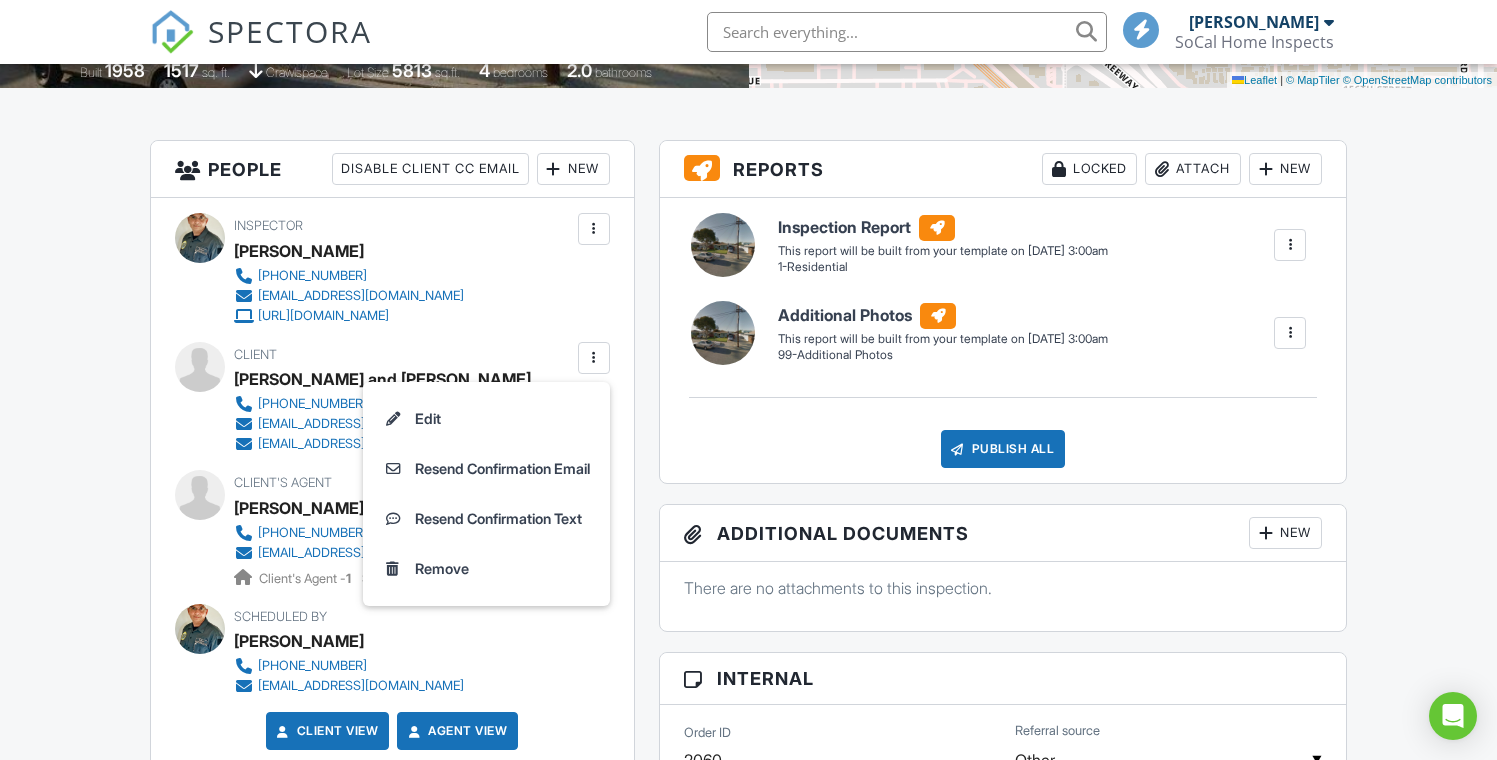 click on "Inspector
[PERSON_NAME]
[PHONE_NUMBER]
[EMAIL_ADDRESS][DOMAIN_NAME]
[URL][DOMAIN_NAME]" at bounding box center [392, 269] 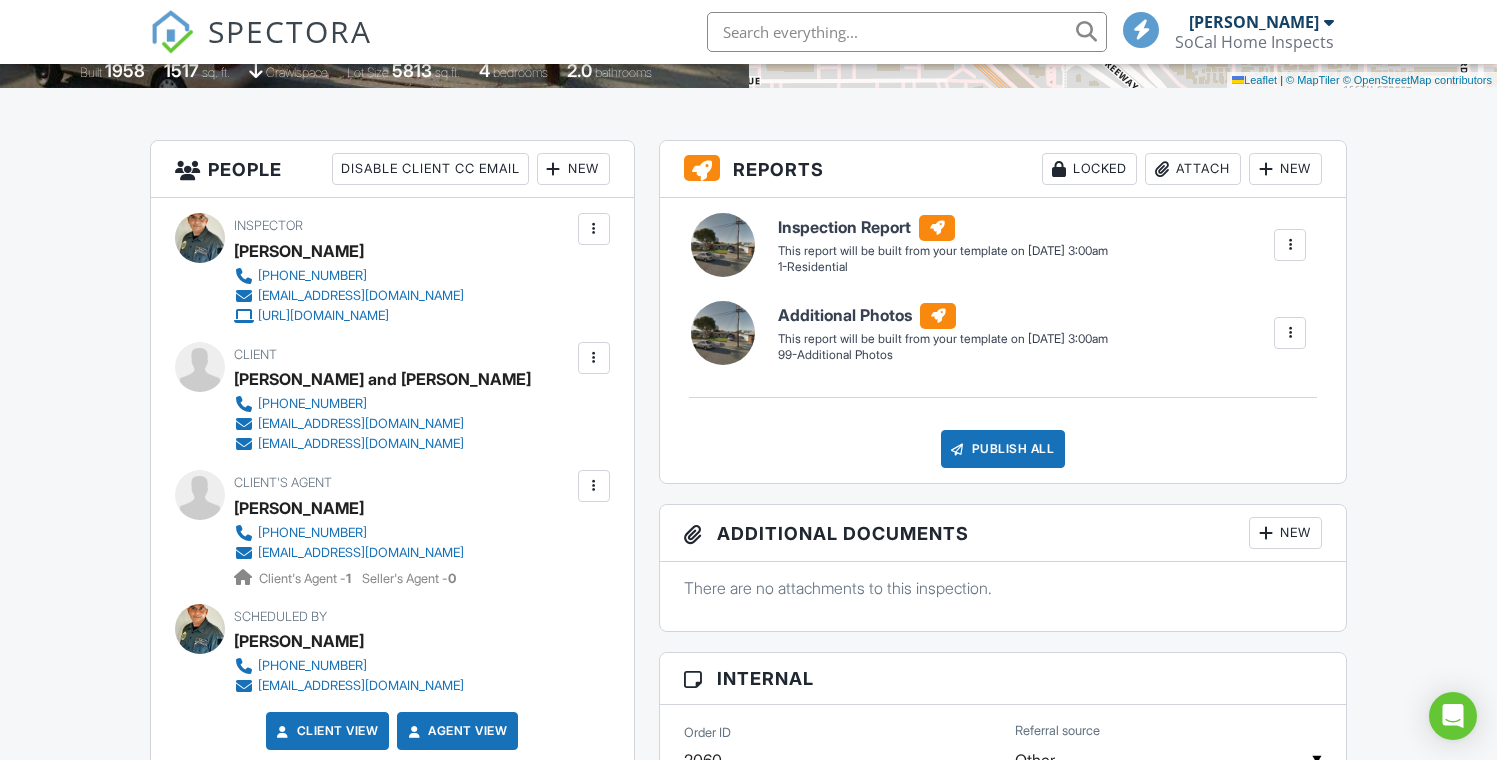click at bounding box center (594, 486) 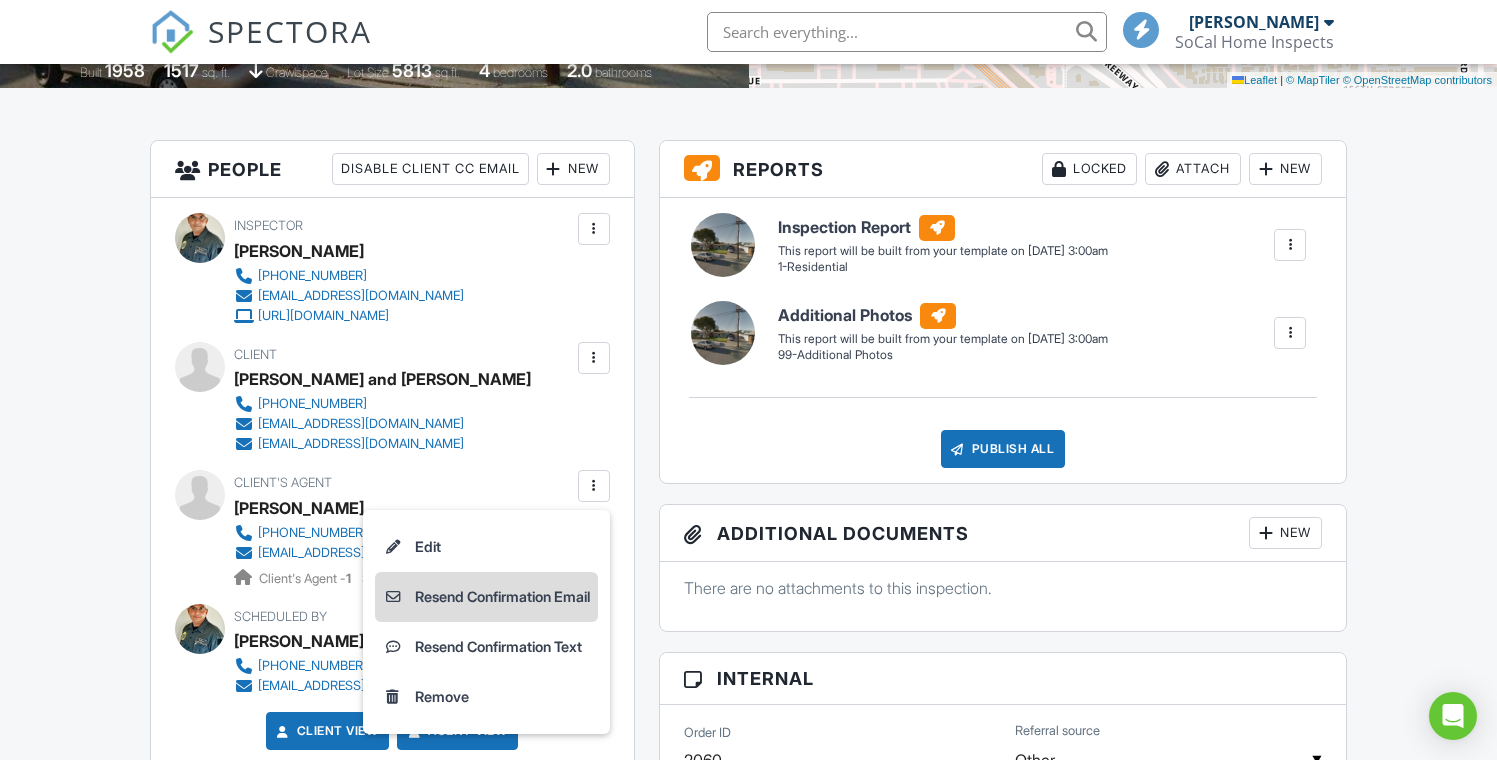 click on "Resend Confirmation Email" at bounding box center [486, 597] 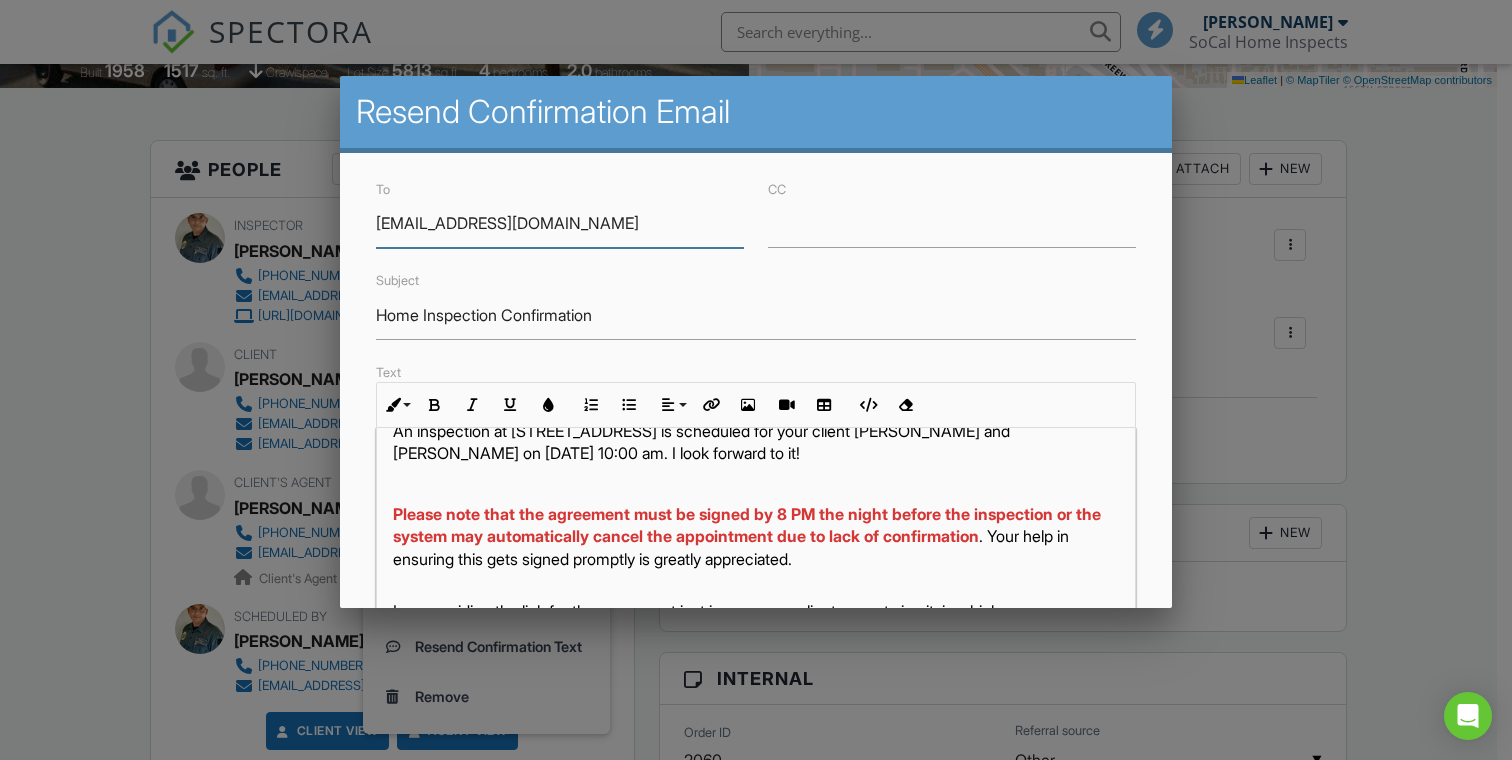 scroll, scrollTop: 80, scrollLeft: 0, axis: vertical 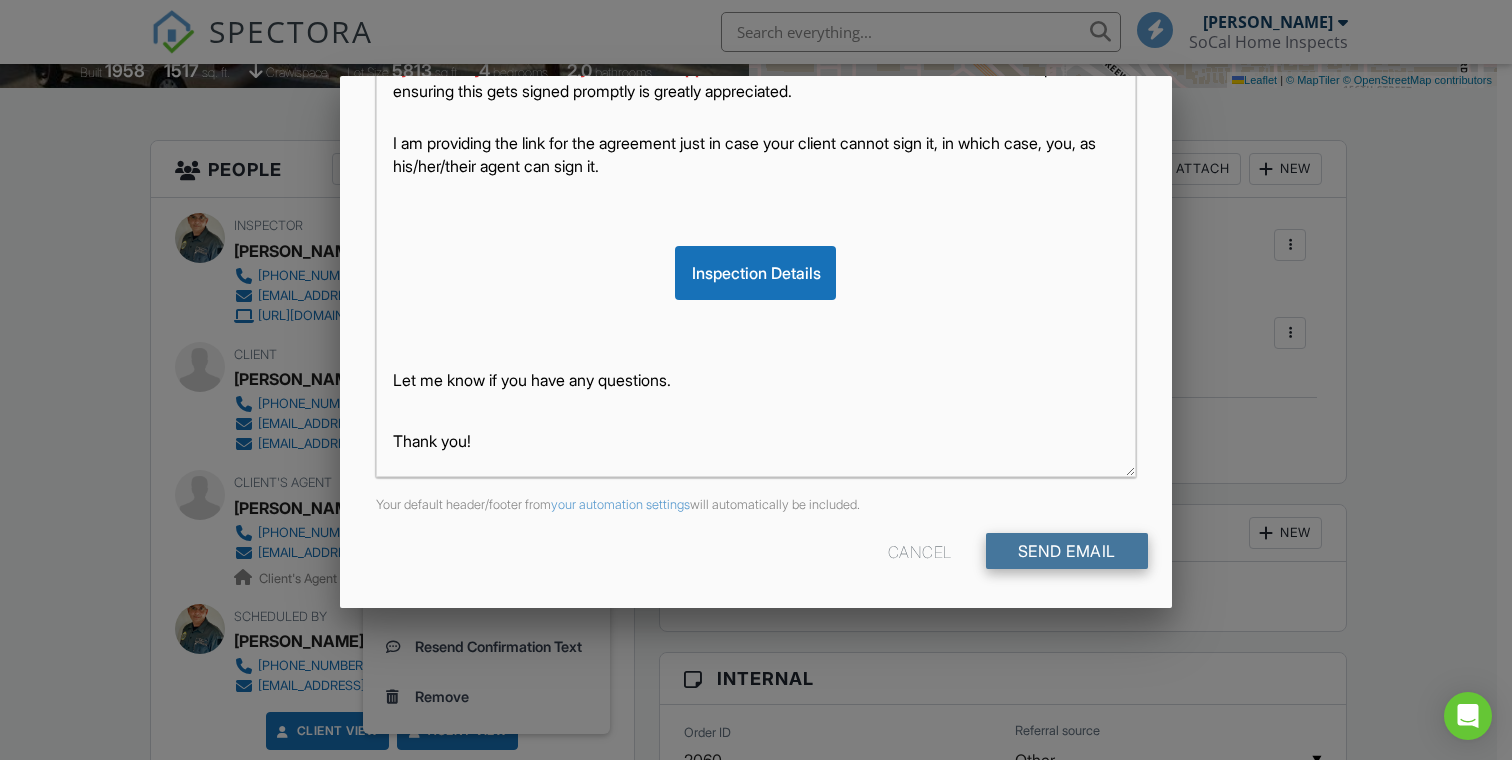 click on "Send Email" at bounding box center [1067, 551] 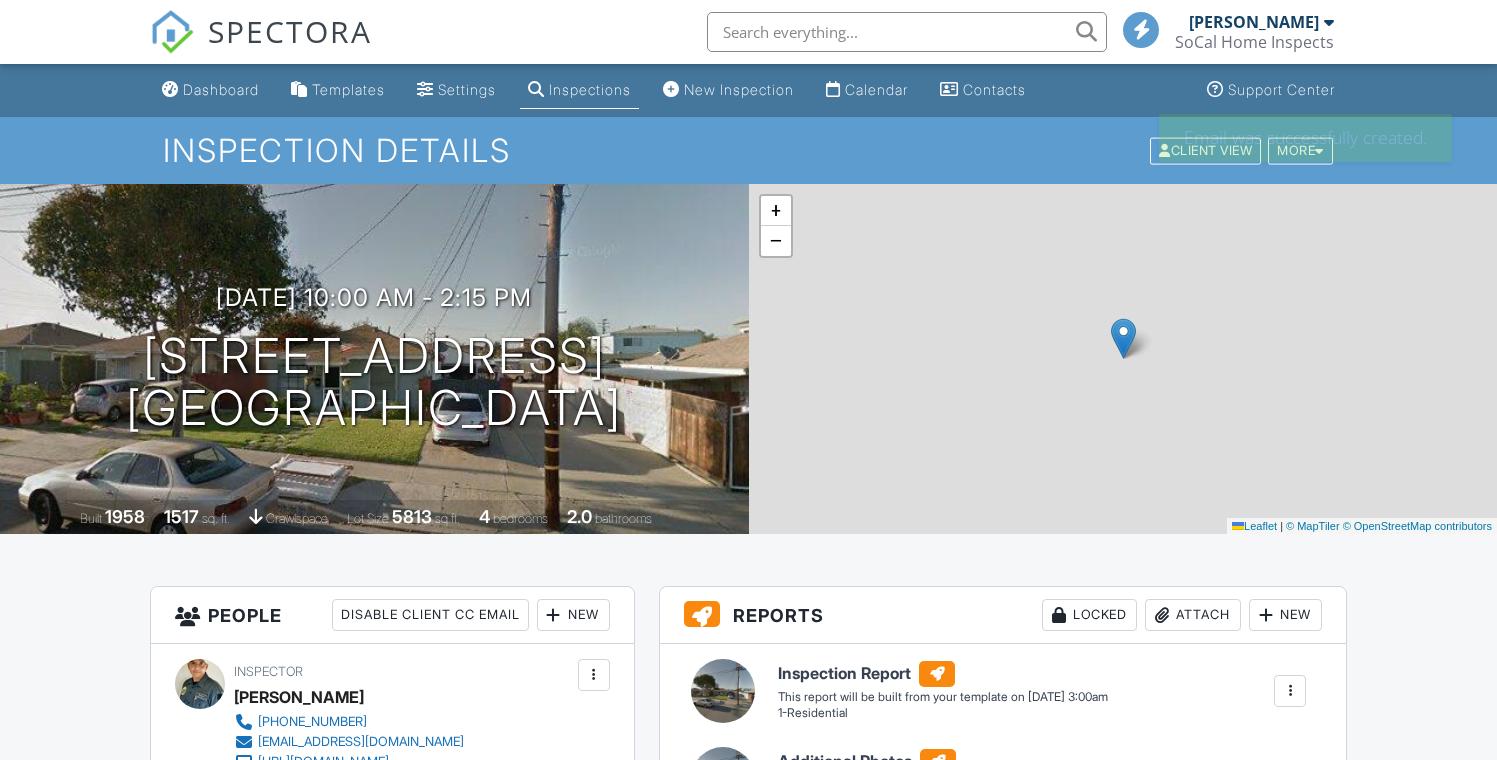 scroll, scrollTop: 0, scrollLeft: 0, axis: both 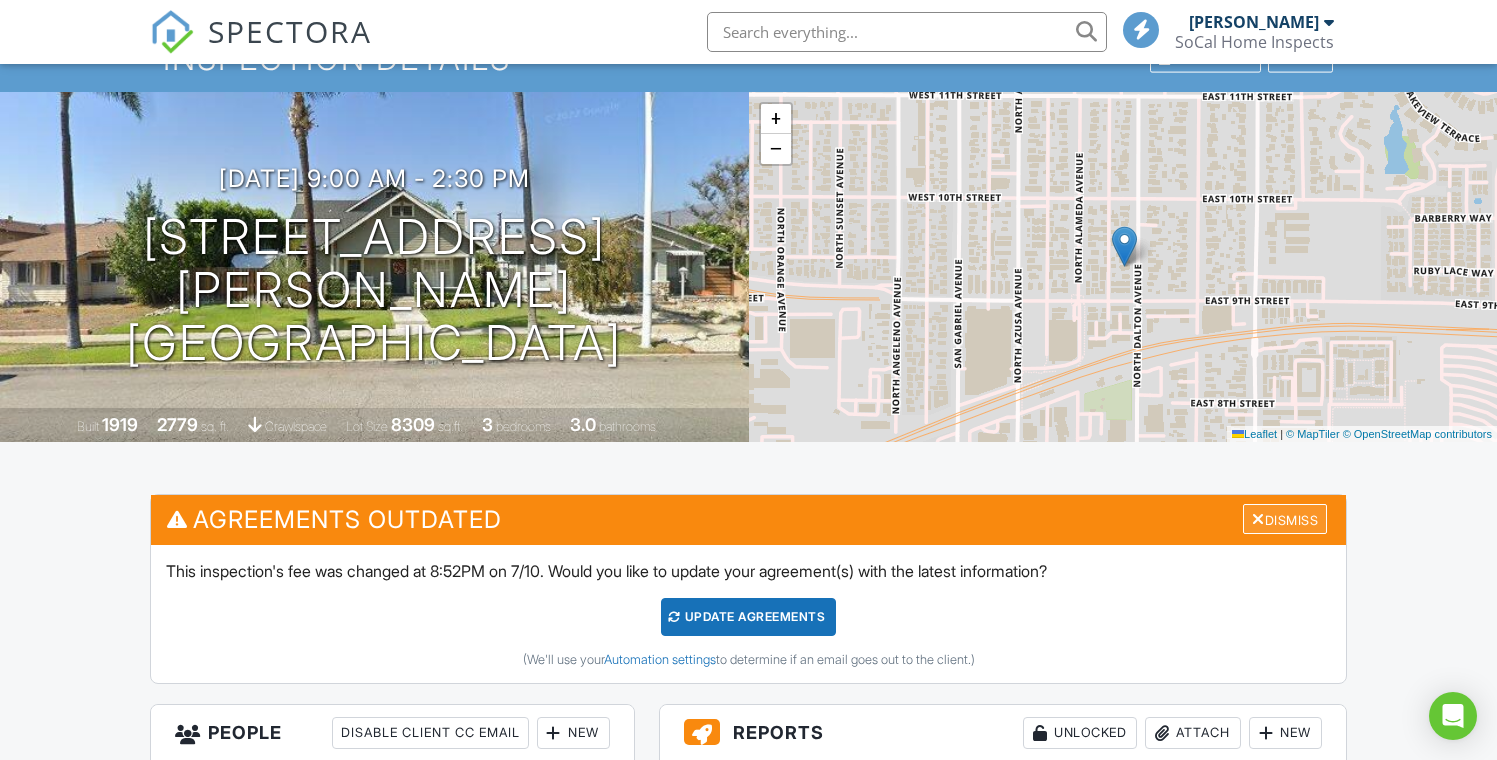 click on "Dismiss" at bounding box center [1285, 519] 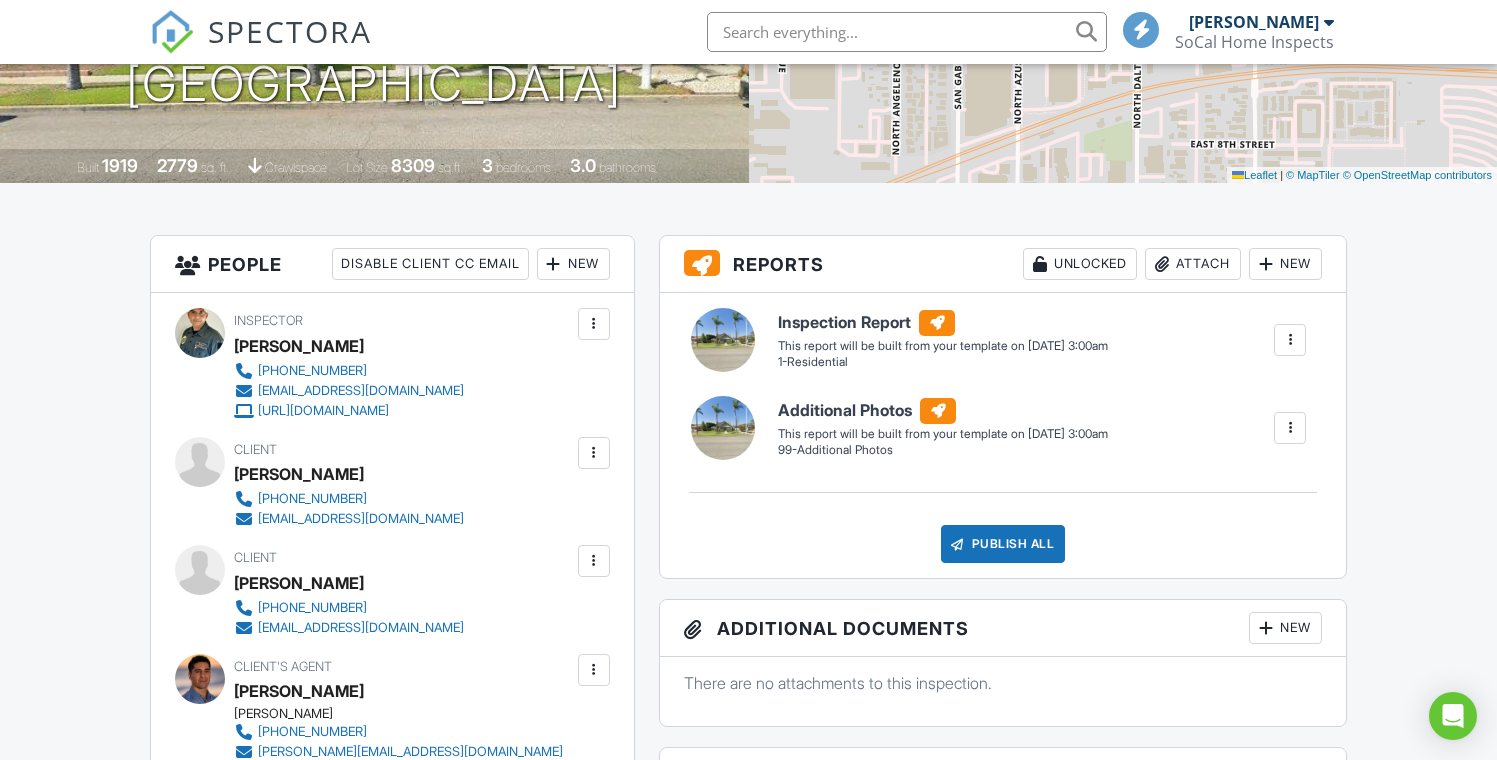 scroll, scrollTop: 353, scrollLeft: 0, axis: vertical 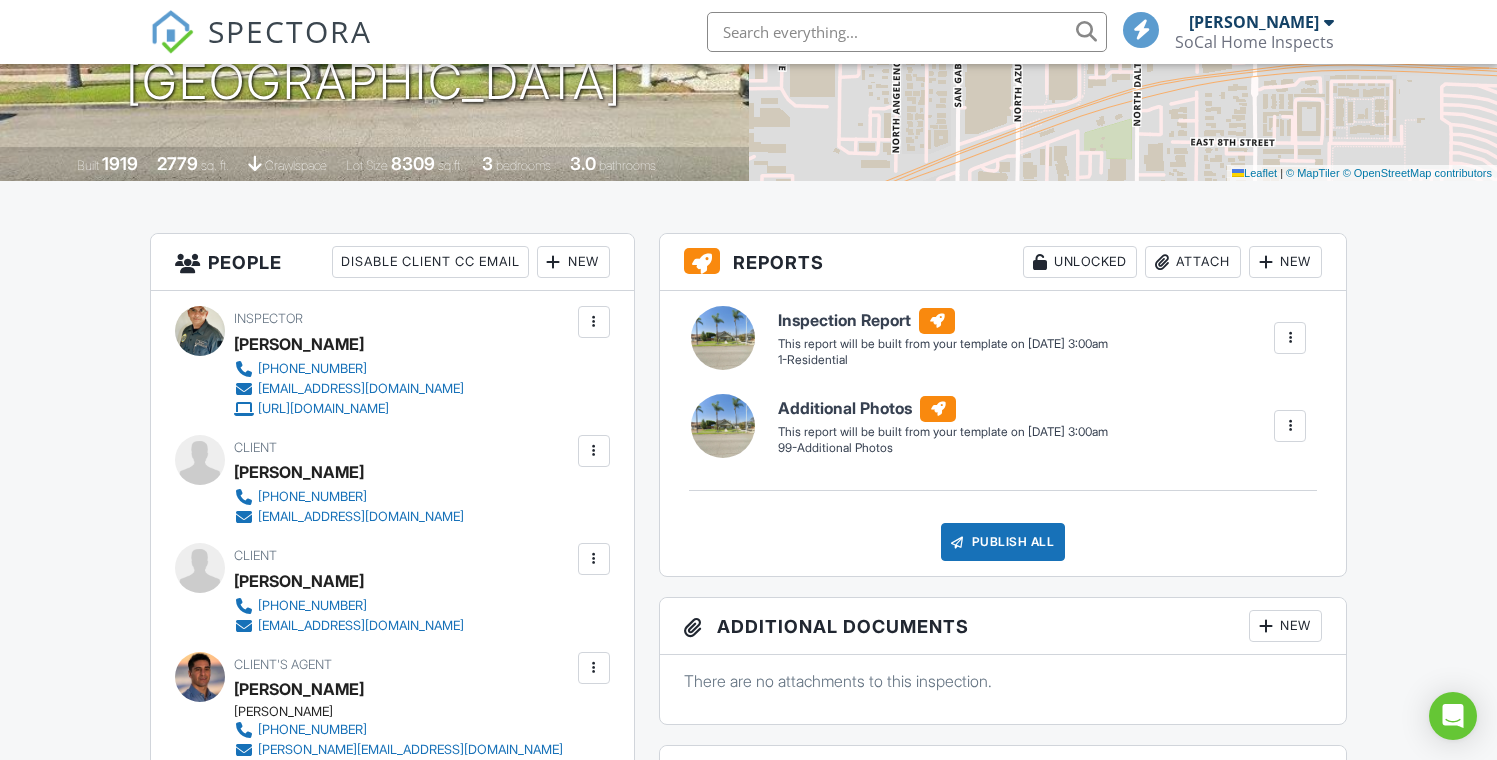 click at bounding box center (1290, 338) 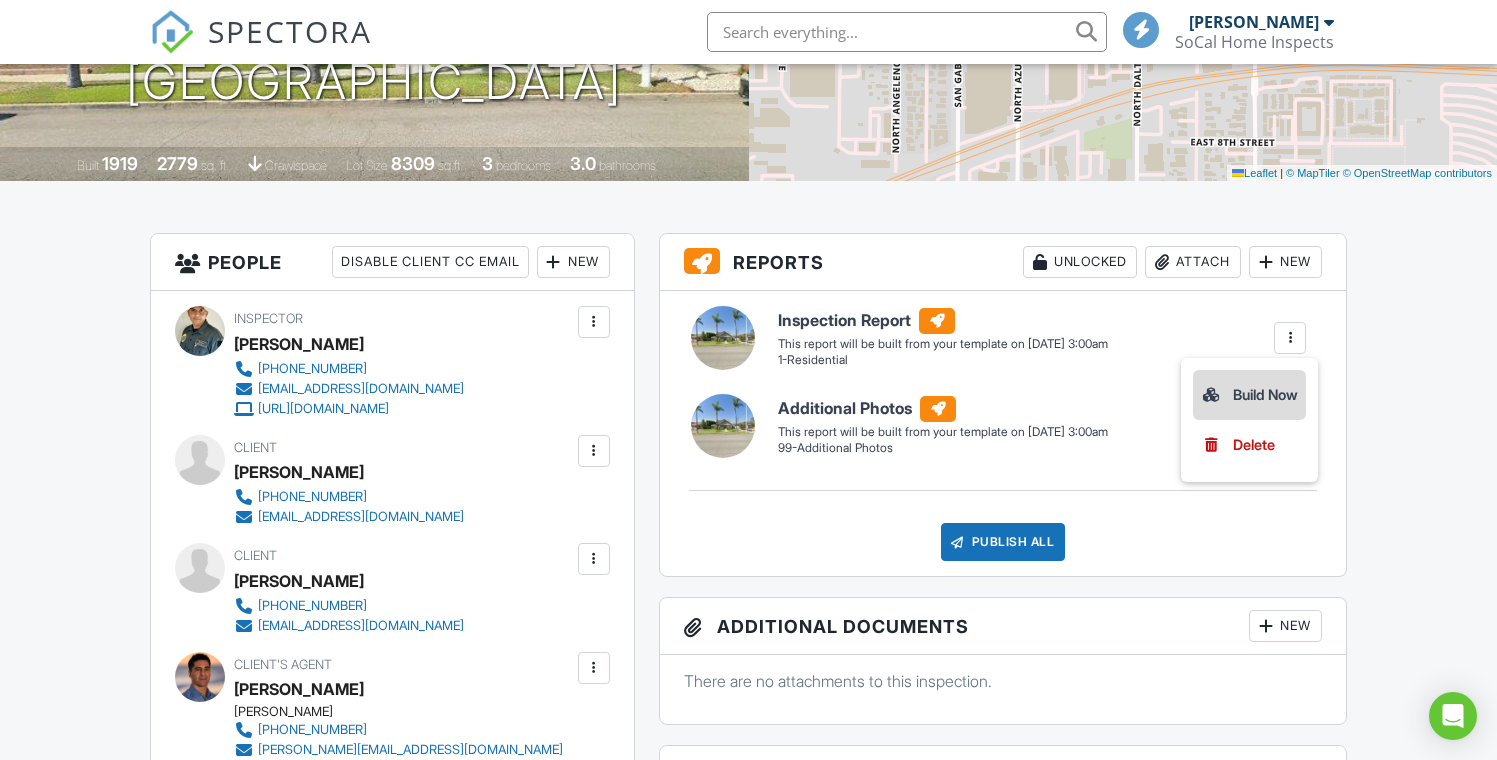 click on "Build Now" at bounding box center (1249, 395) 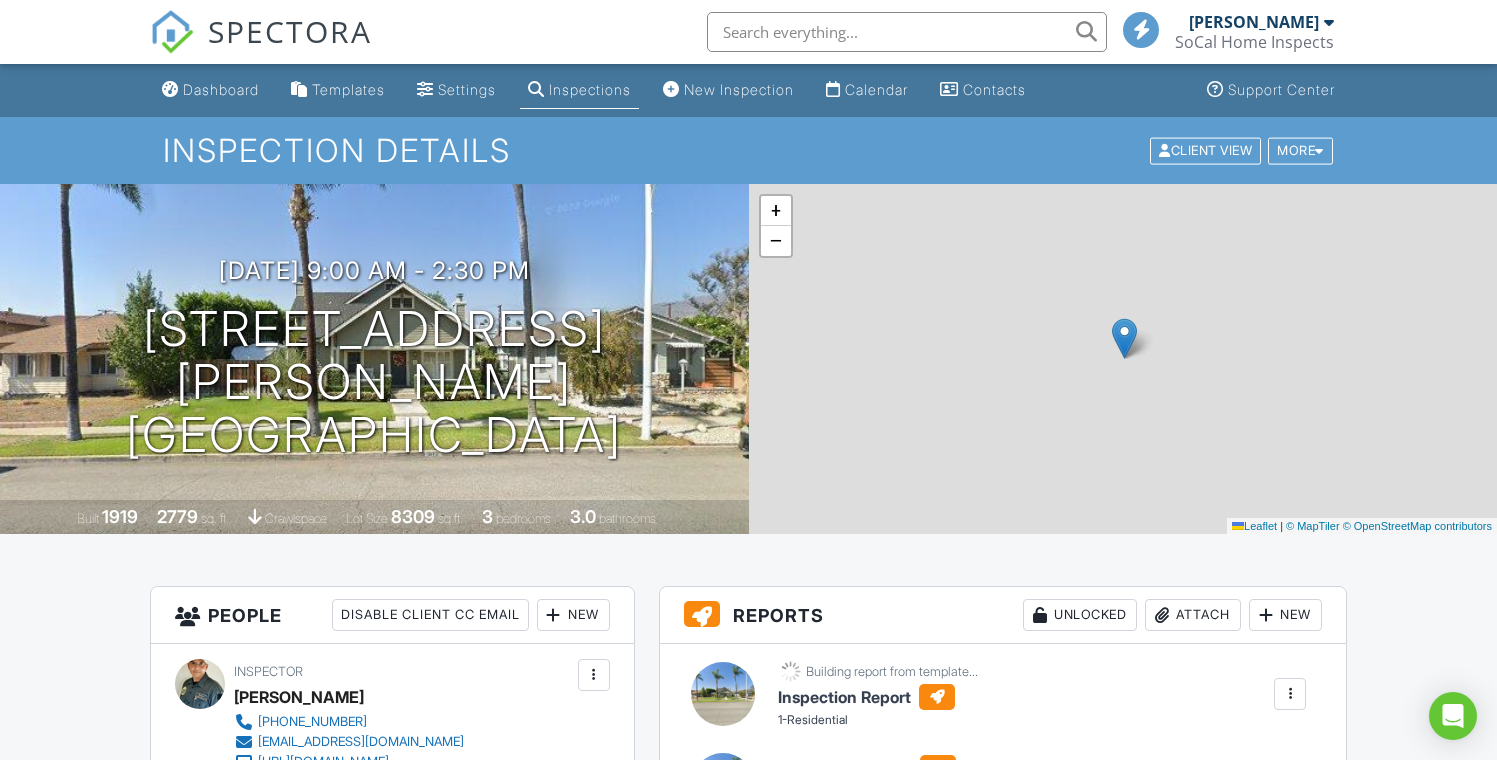scroll, scrollTop: 0, scrollLeft: 0, axis: both 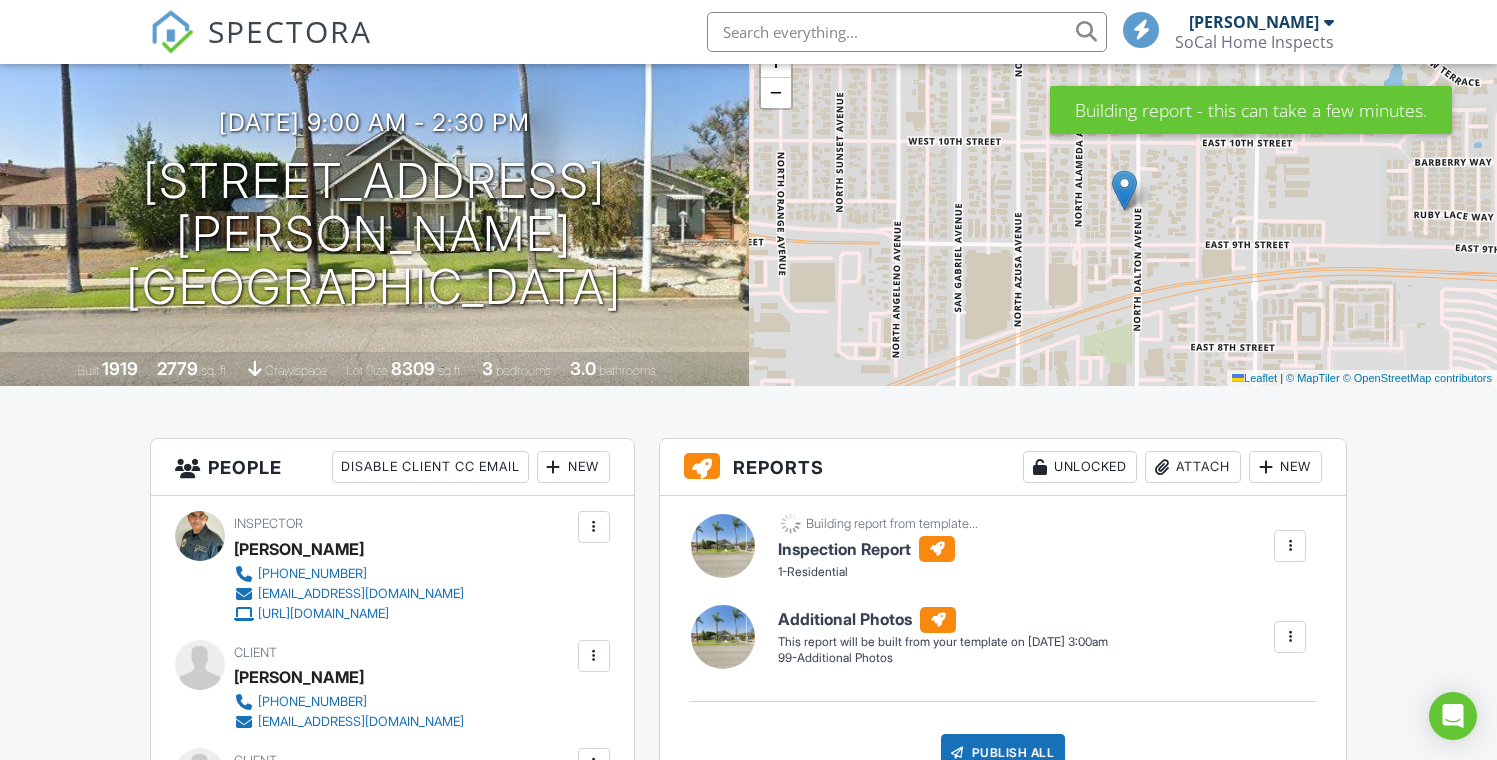 click at bounding box center (1290, 637) 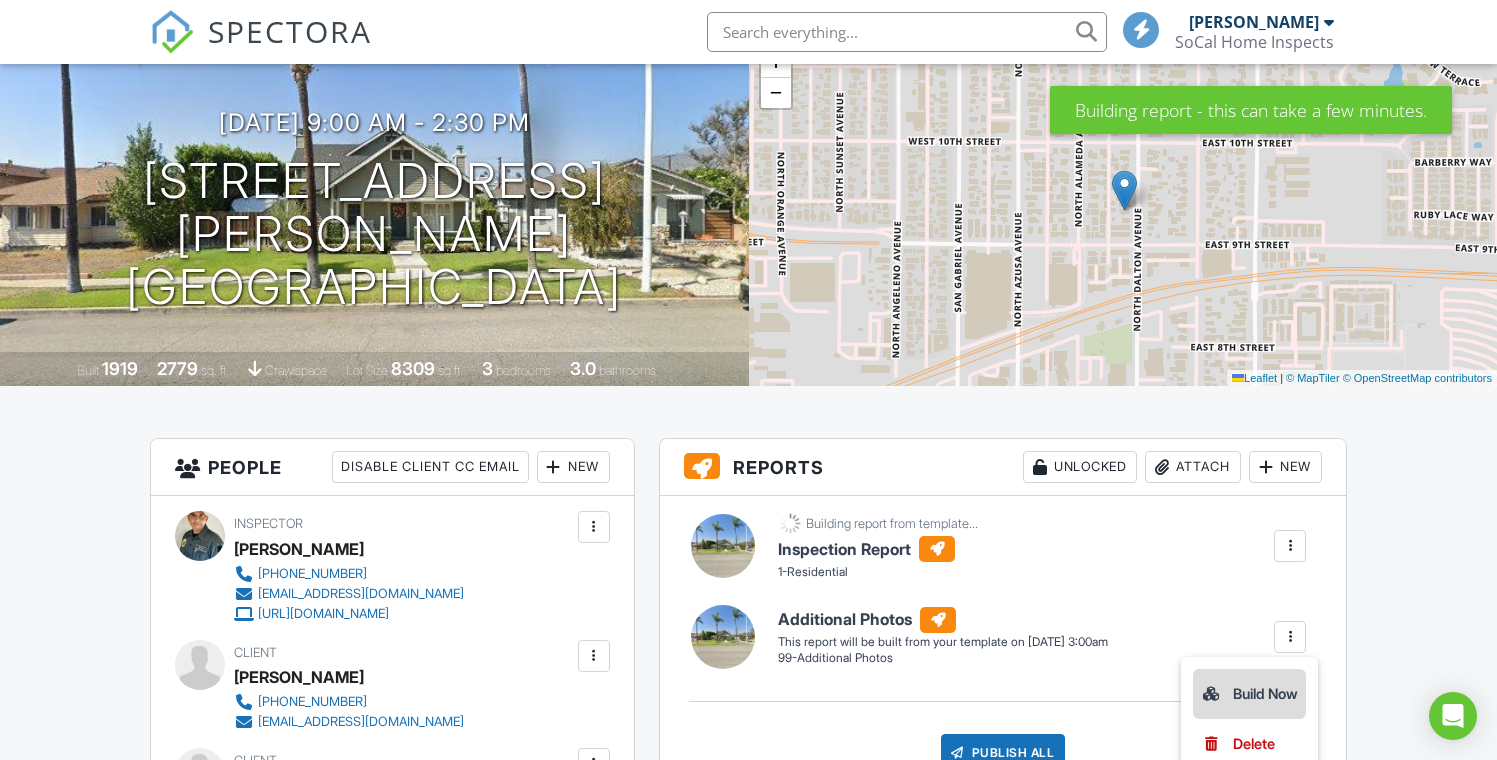 click on "Build Now" at bounding box center [1249, 694] 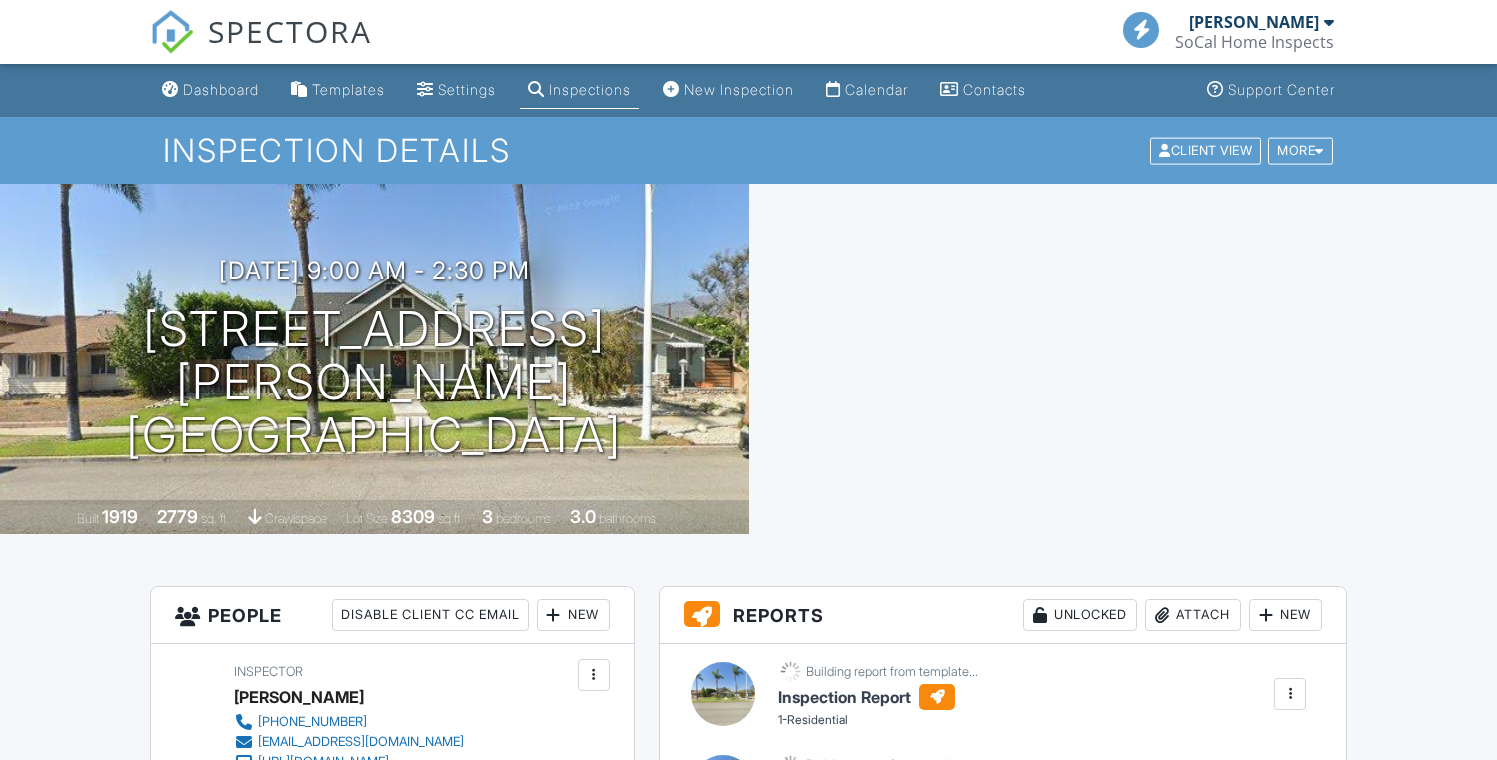 scroll, scrollTop: 0, scrollLeft: 0, axis: both 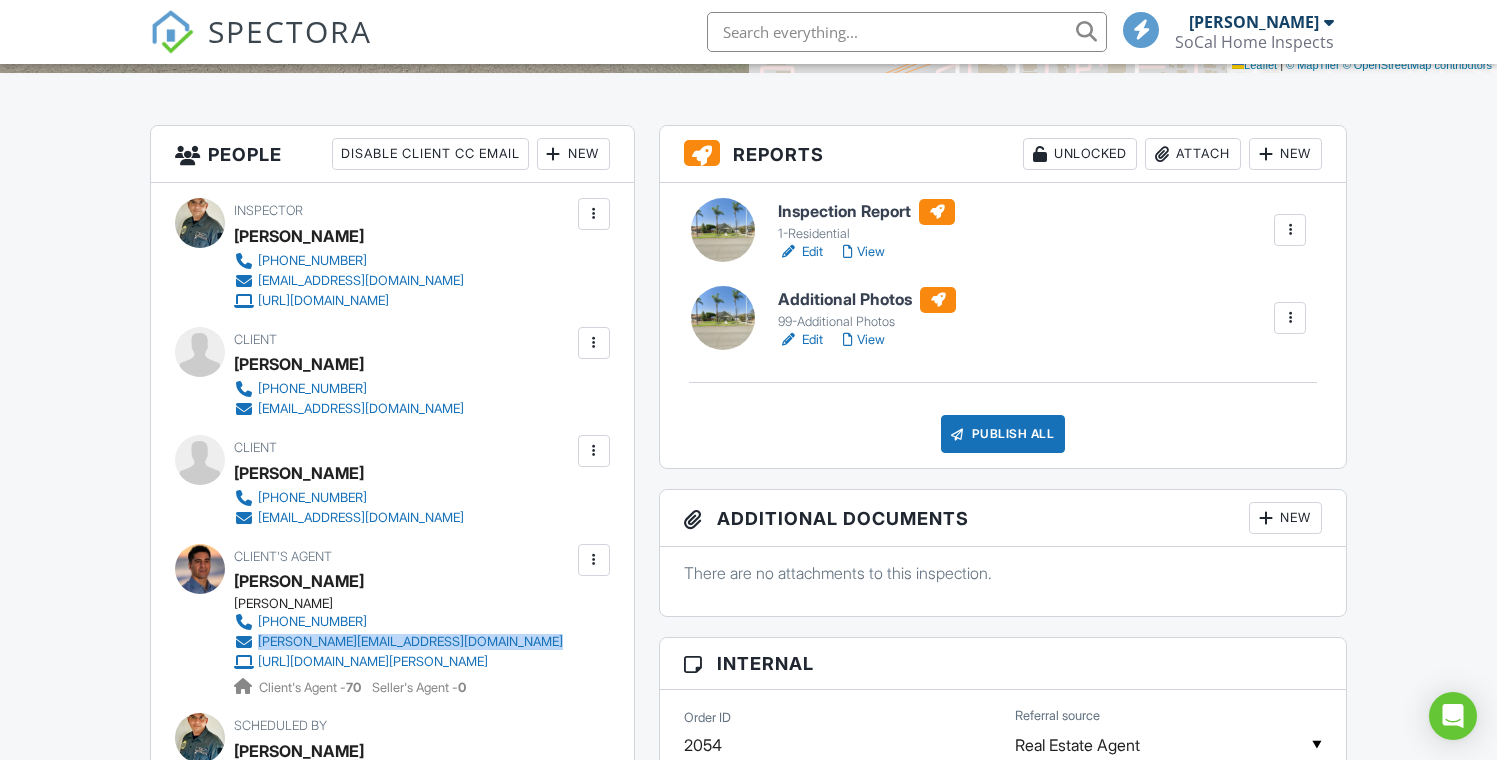 click on "Edit" at bounding box center [800, 252] 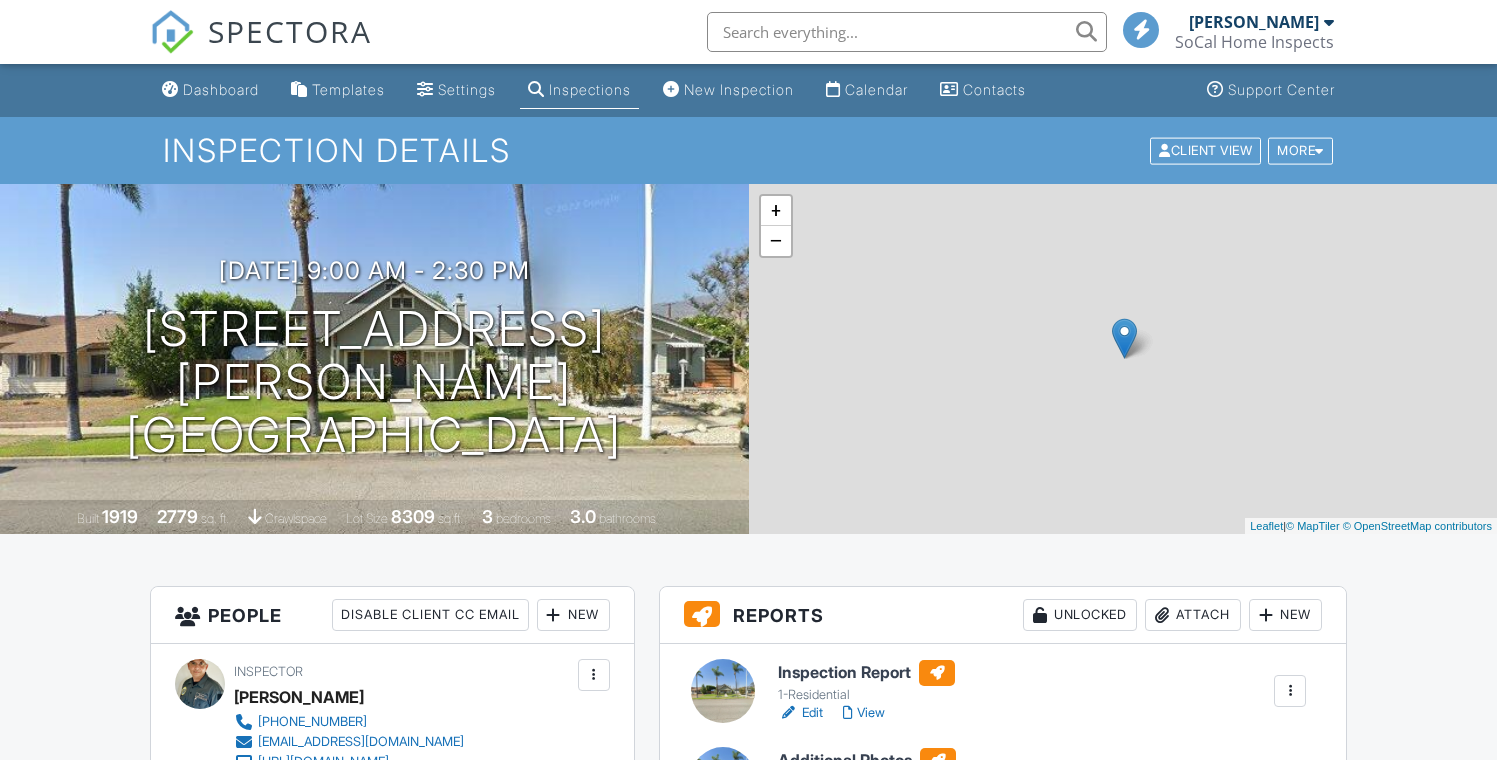 scroll, scrollTop: 0, scrollLeft: 0, axis: both 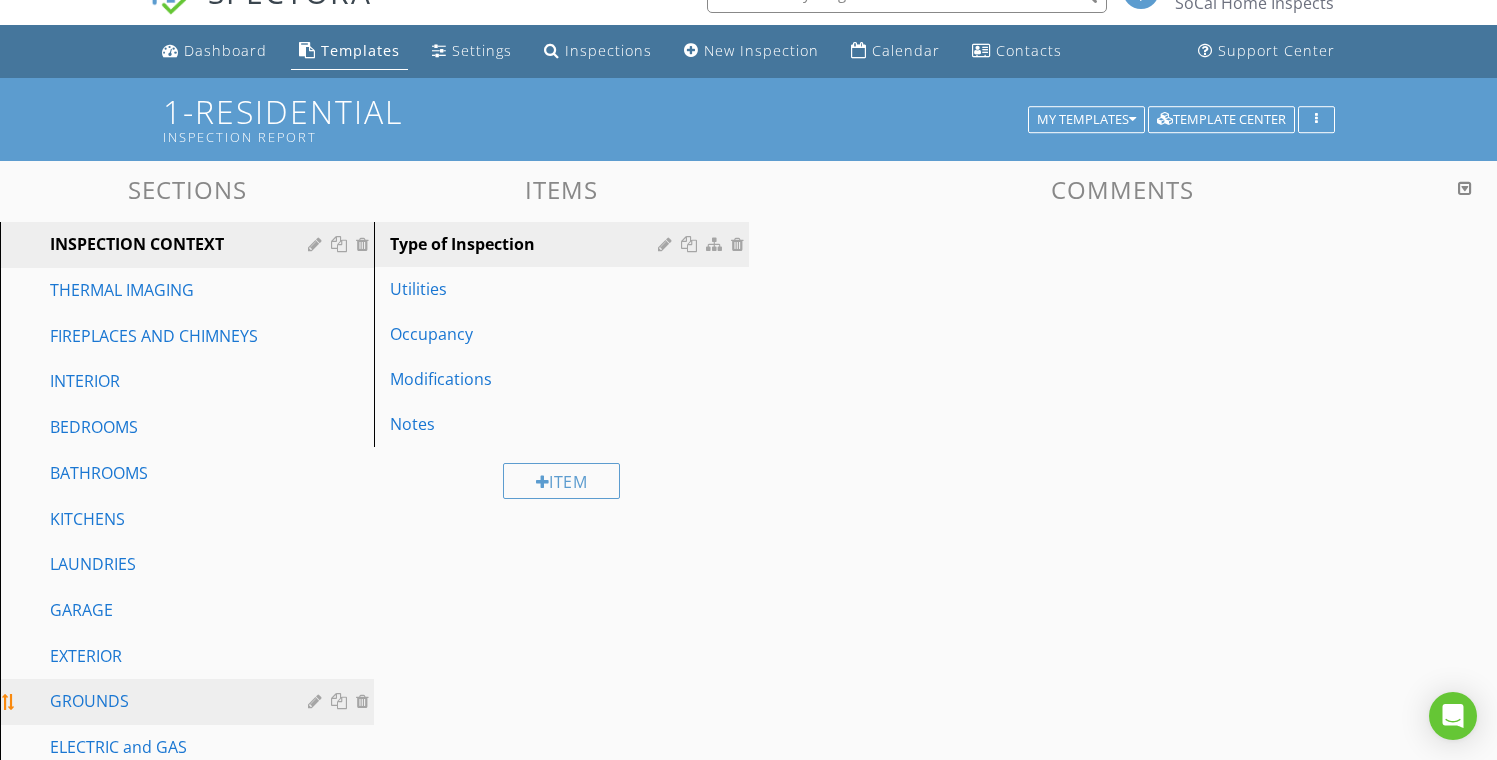 click on "GROUNDS" at bounding box center (164, 701) 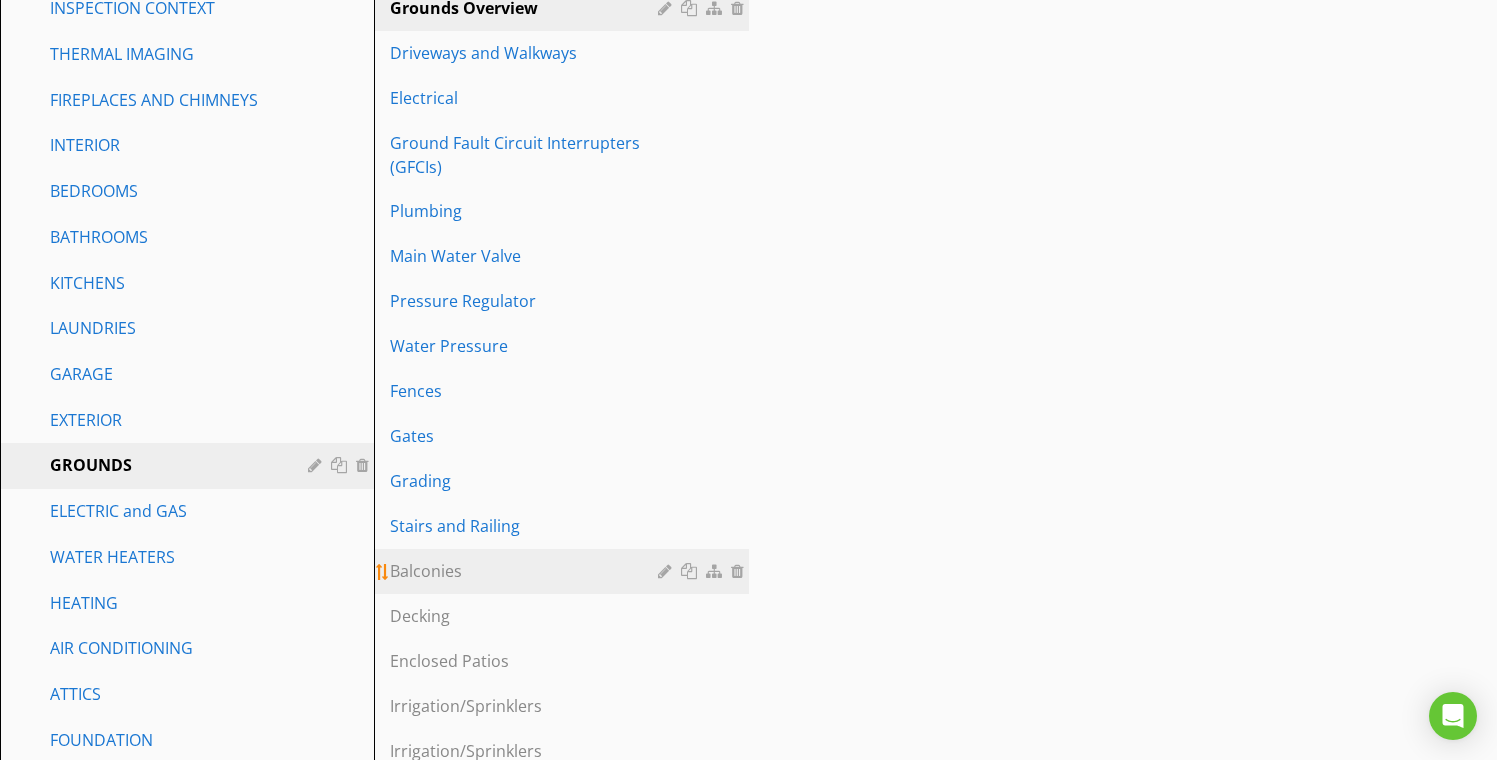 scroll, scrollTop: 548, scrollLeft: 0, axis: vertical 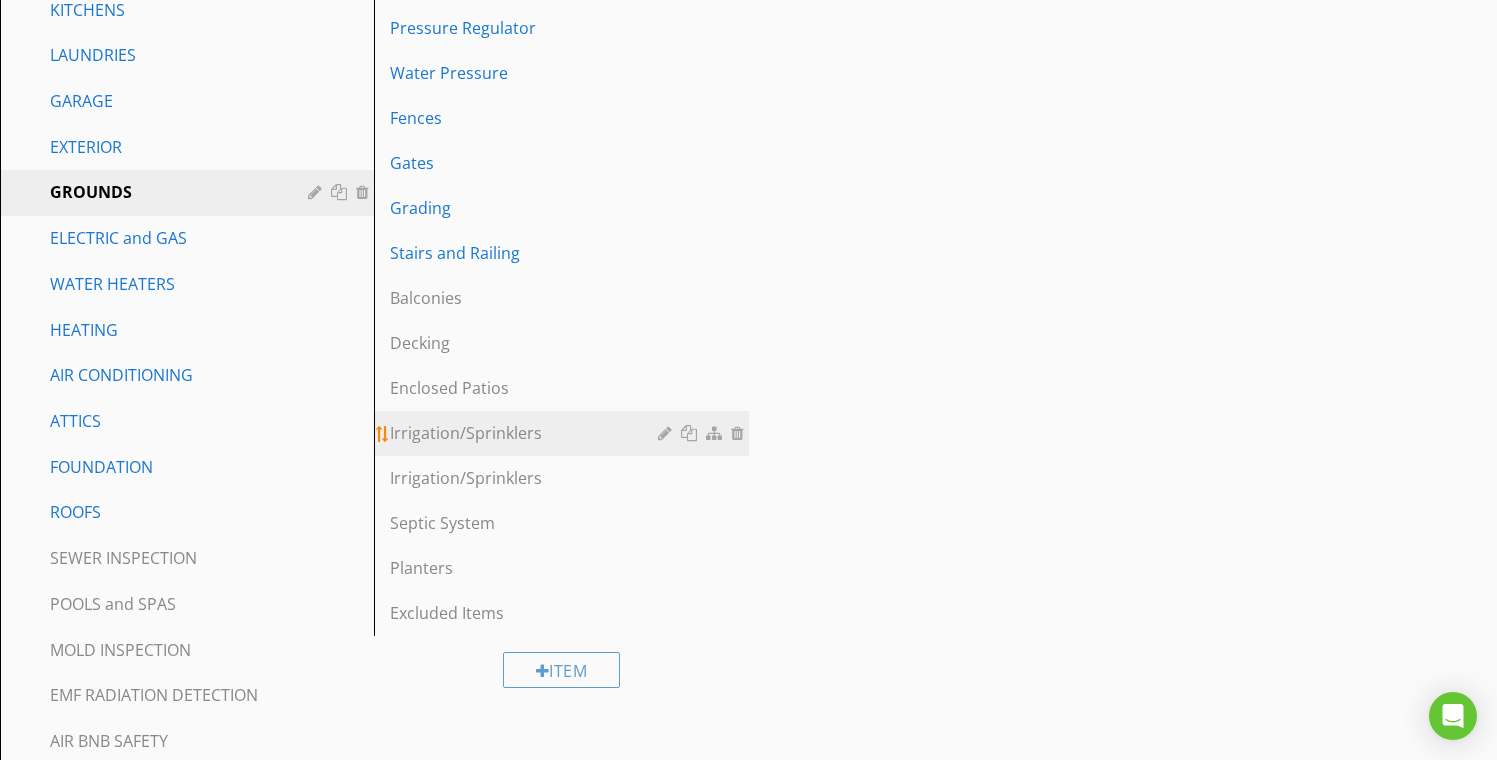 click on "Irrigation/Sprinklers" at bounding box center (526, 433) 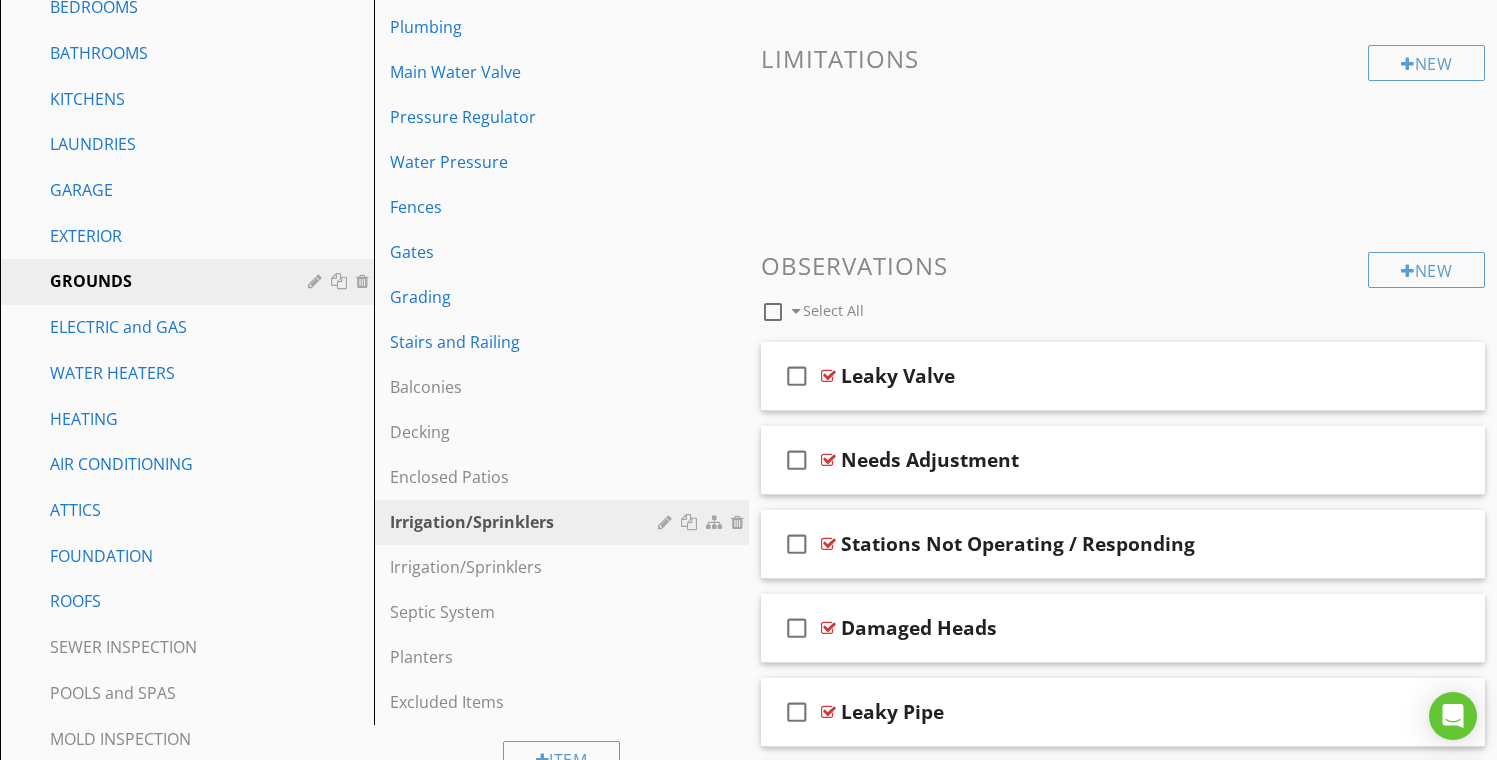 scroll, scrollTop: 404, scrollLeft: 0, axis: vertical 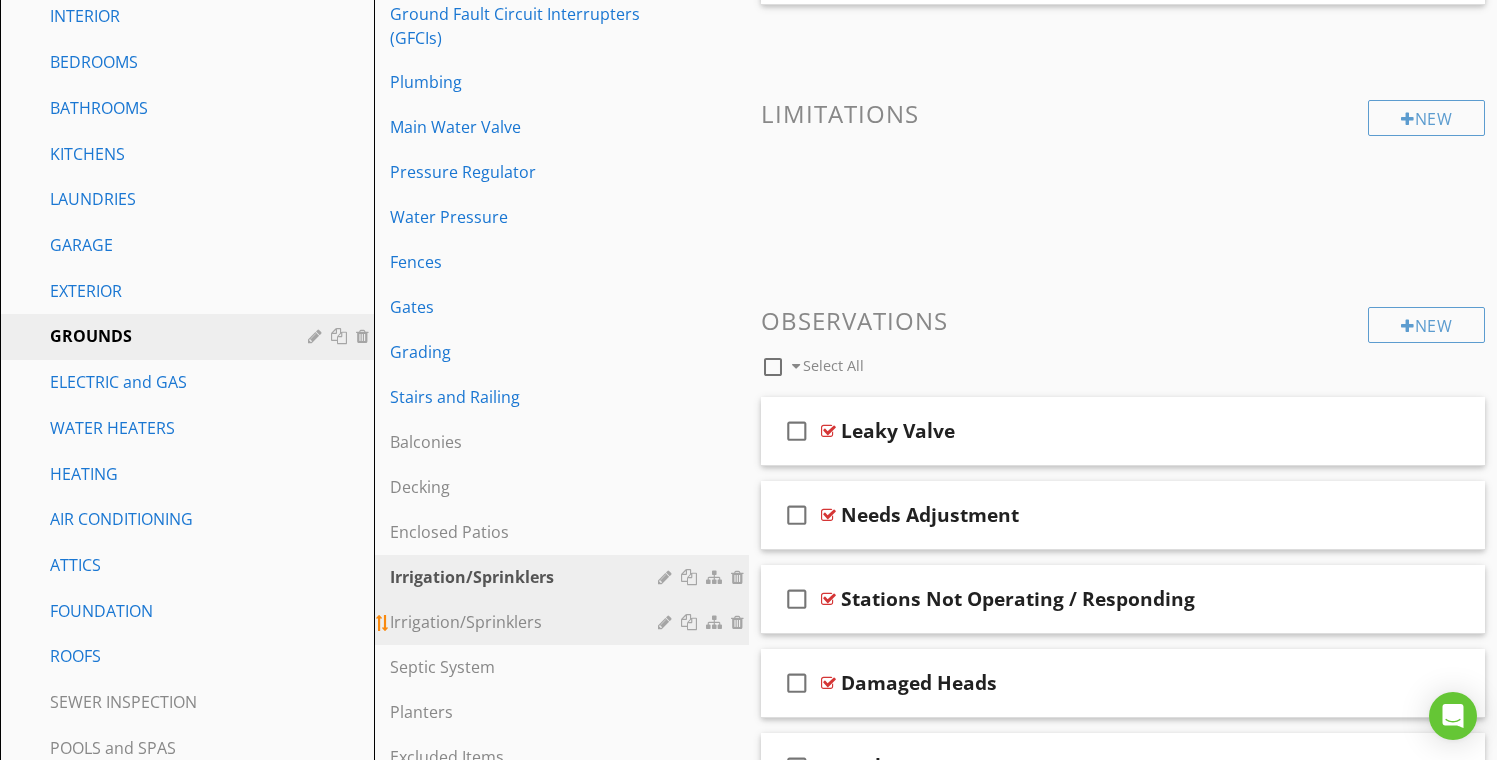 click on "Irrigation/Sprinklers" at bounding box center (526, 622) 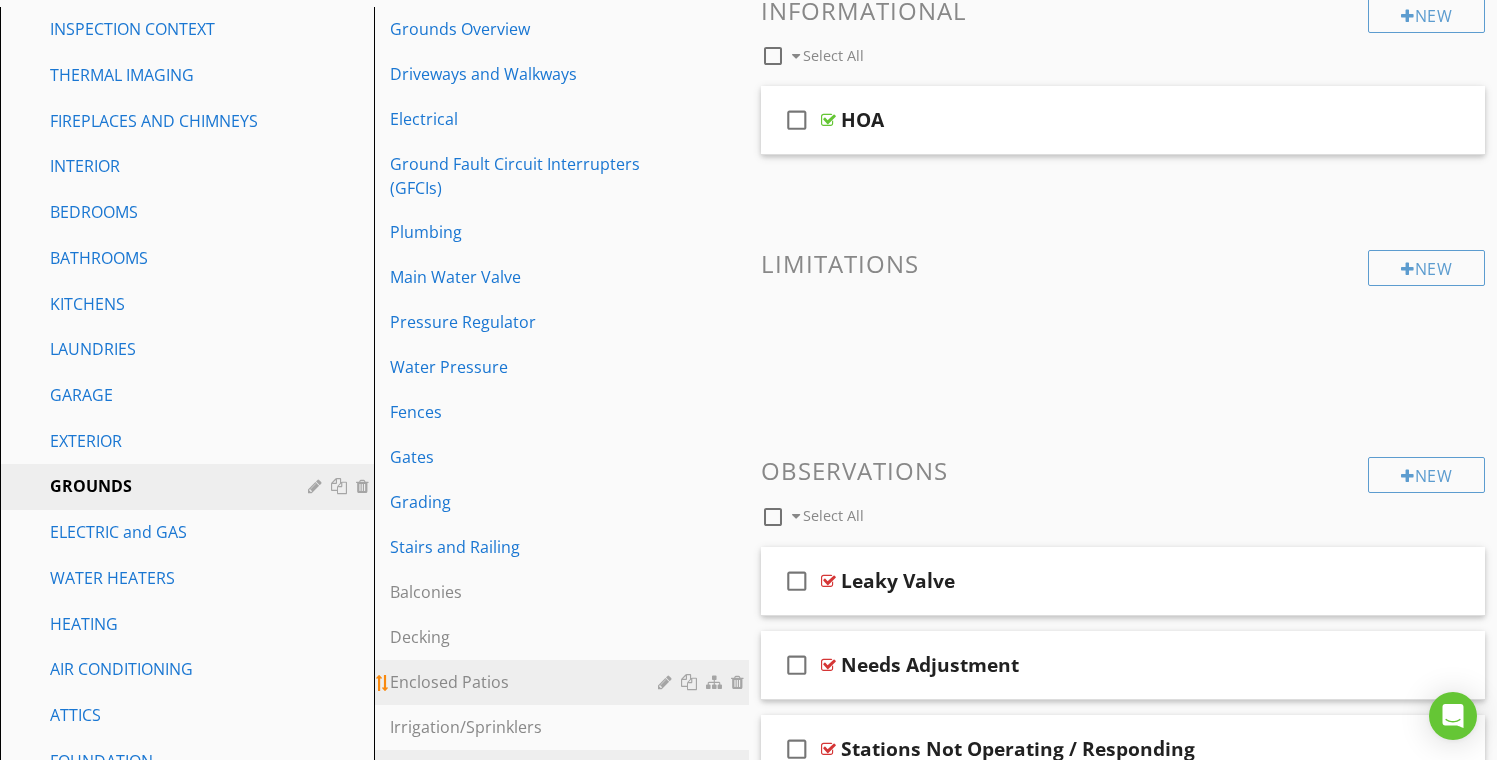 scroll, scrollTop: 428, scrollLeft: 0, axis: vertical 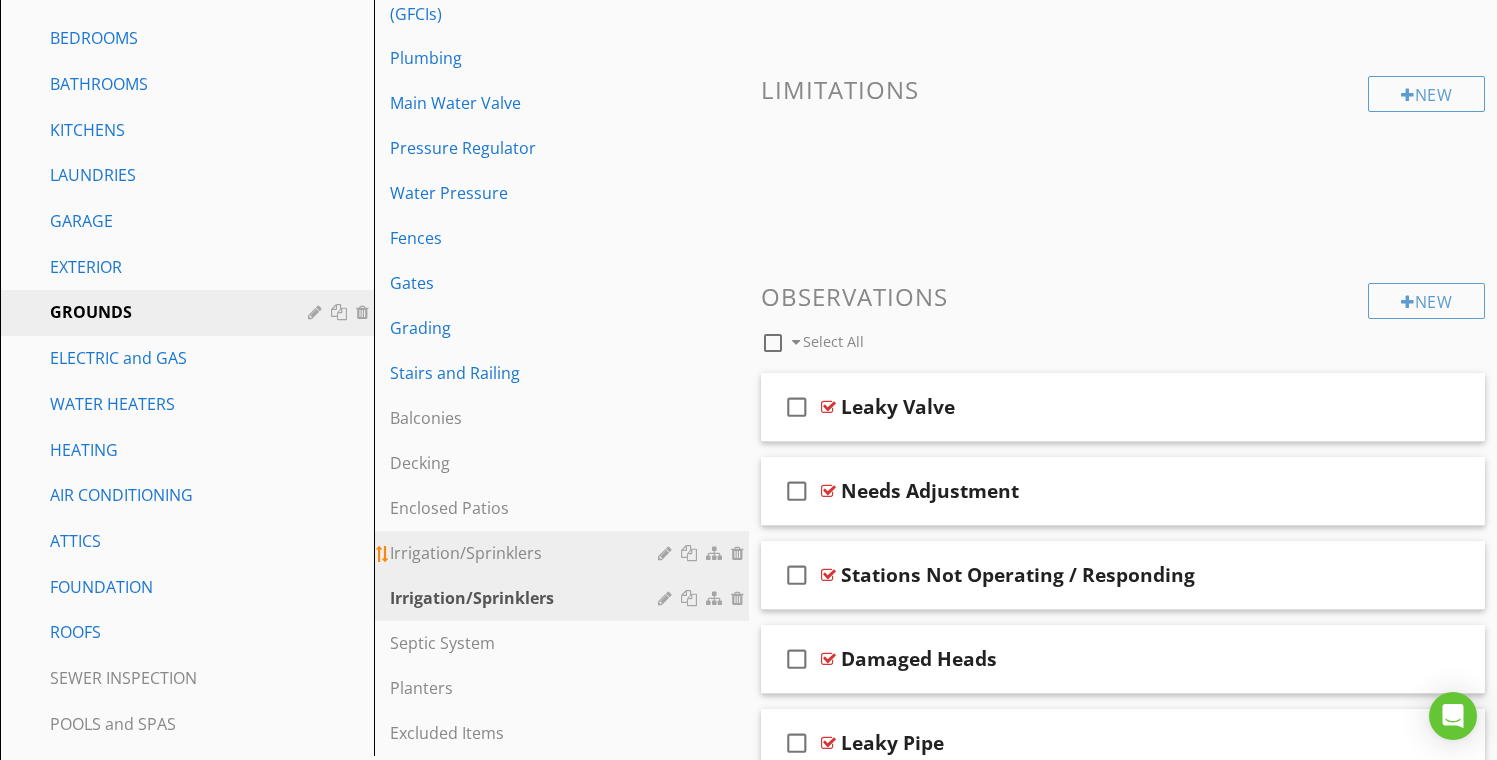 click on "Irrigation/Sprinklers" at bounding box center [564, 553] 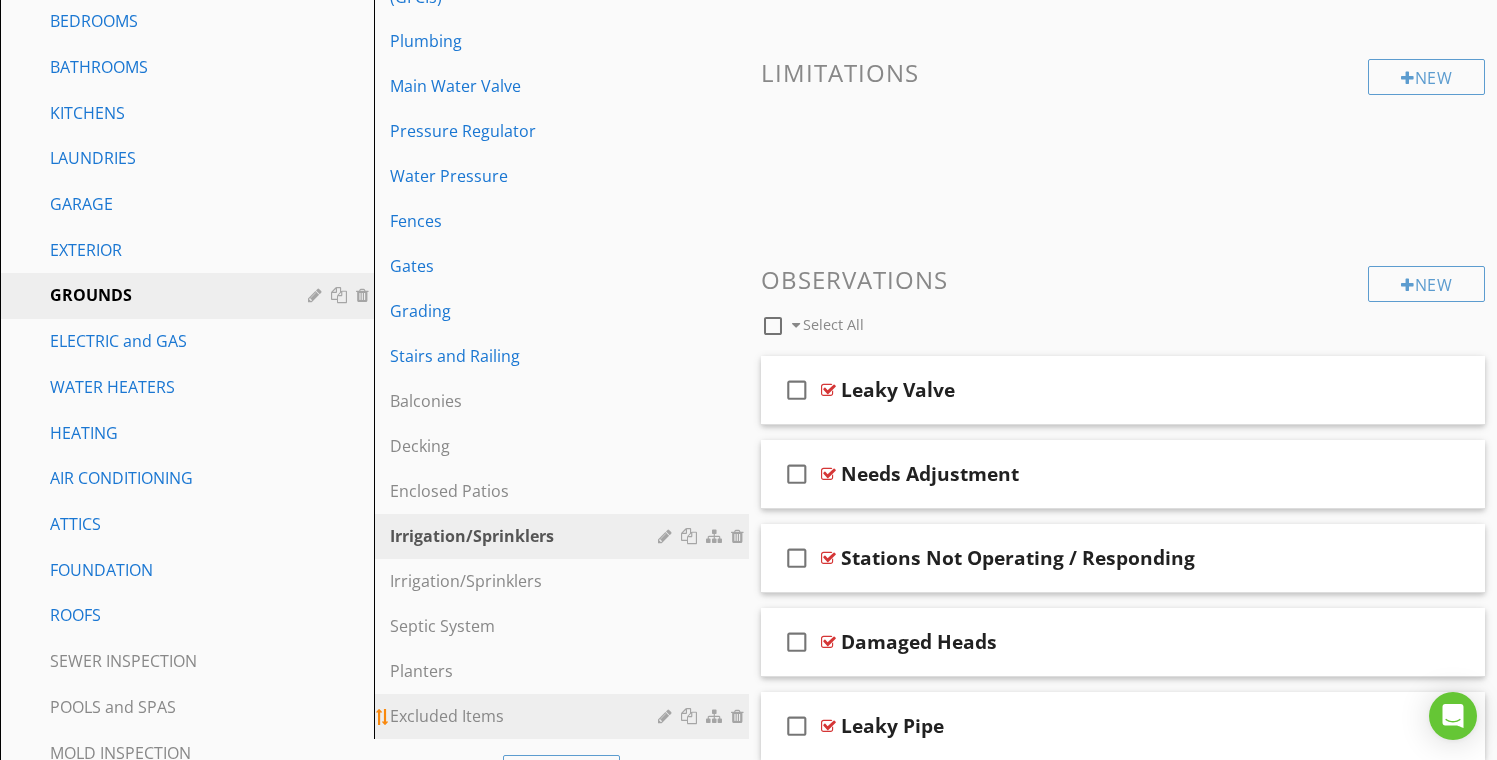 scroll, scrollTop: 595, scrollLeft: 0, axis: vertical 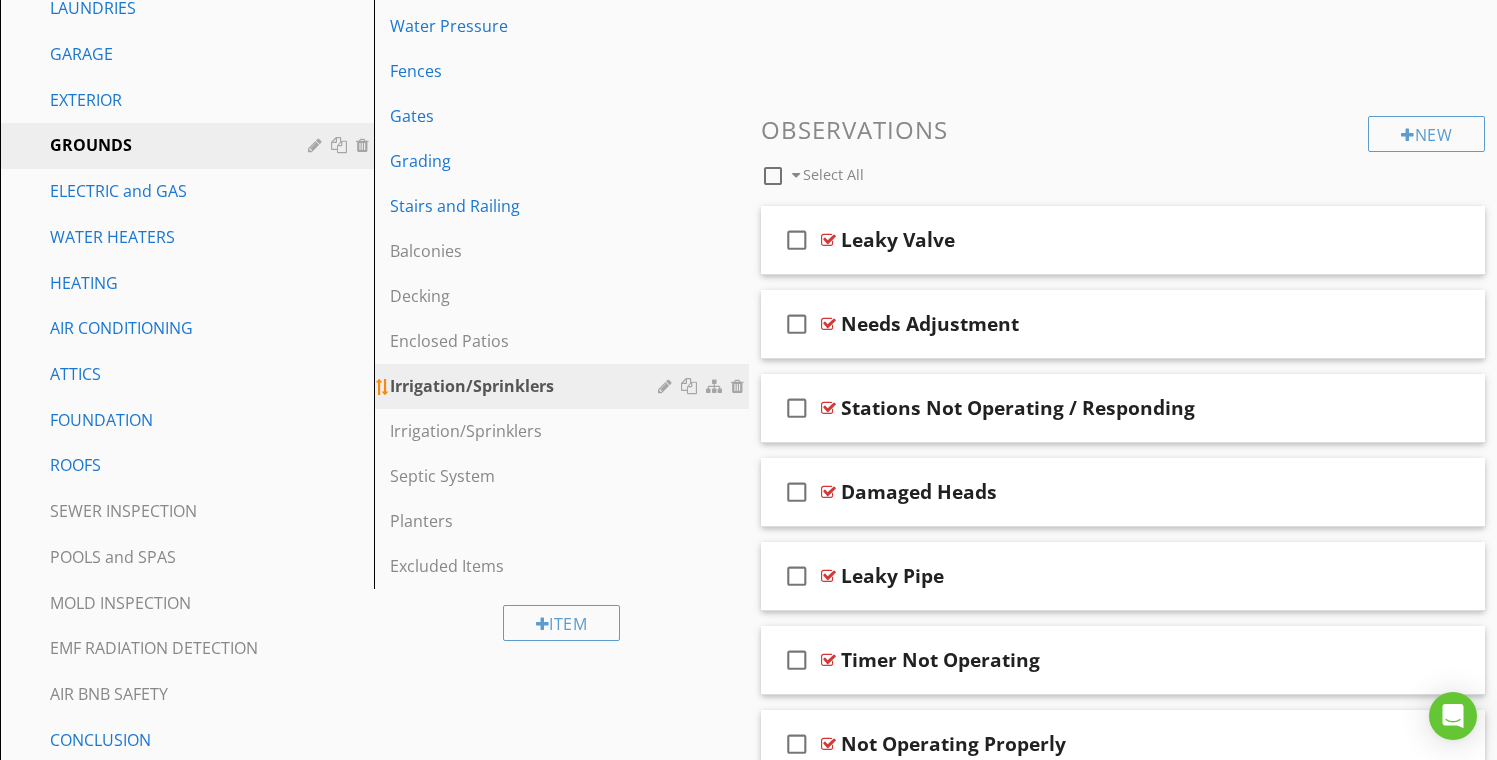 click at bounding box center [740, 386] 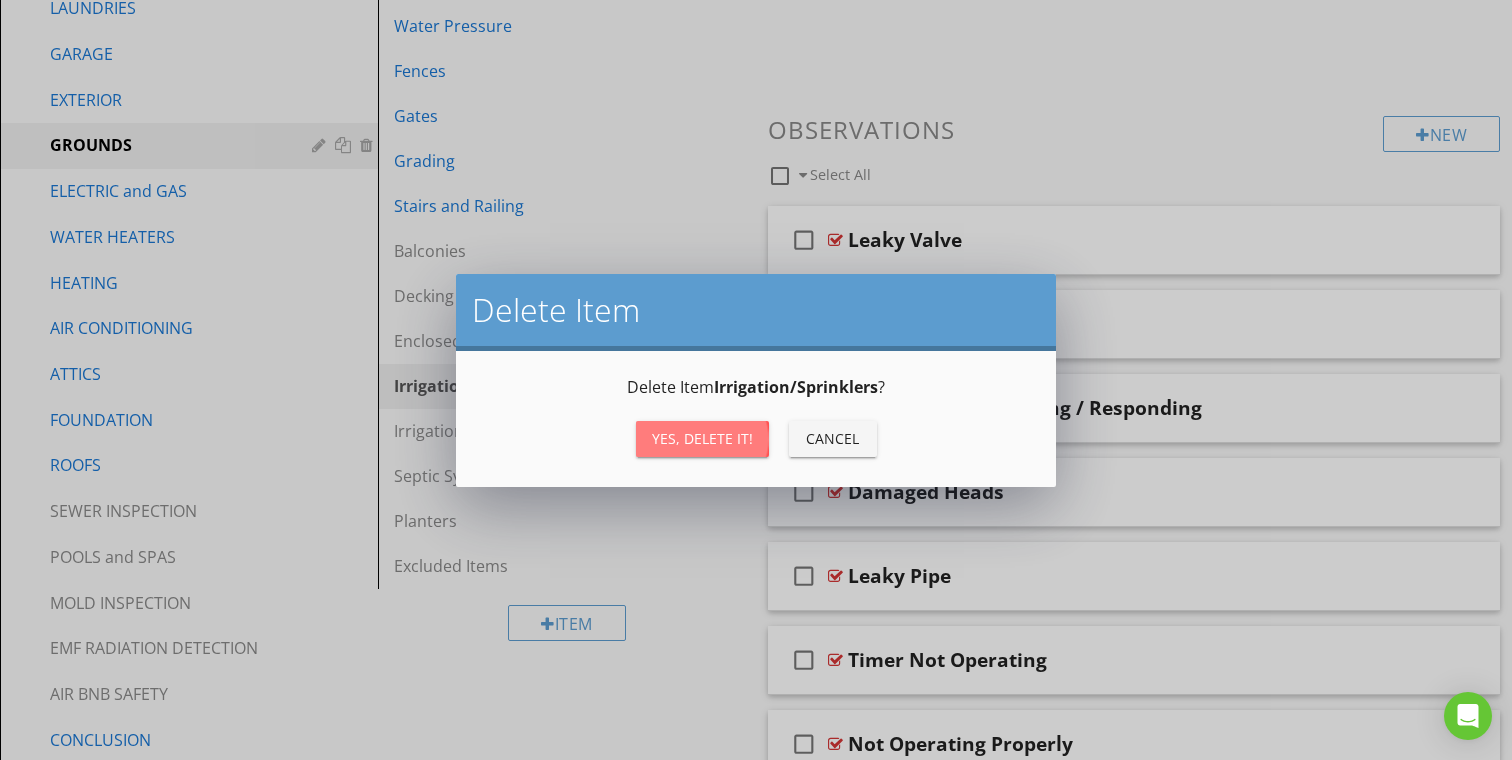 click on "Yes, Delete it!" at bounding box center (702, 438) 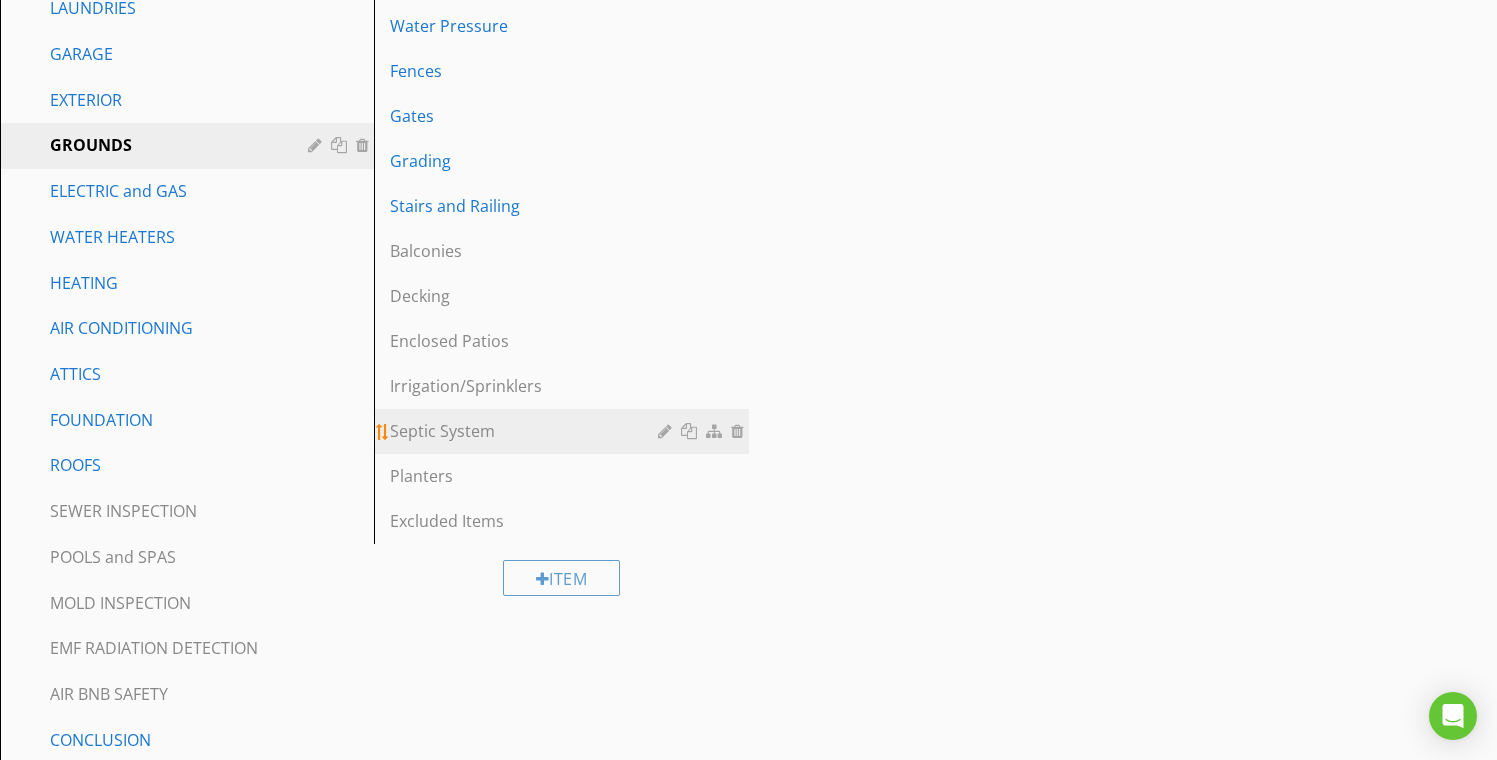 type 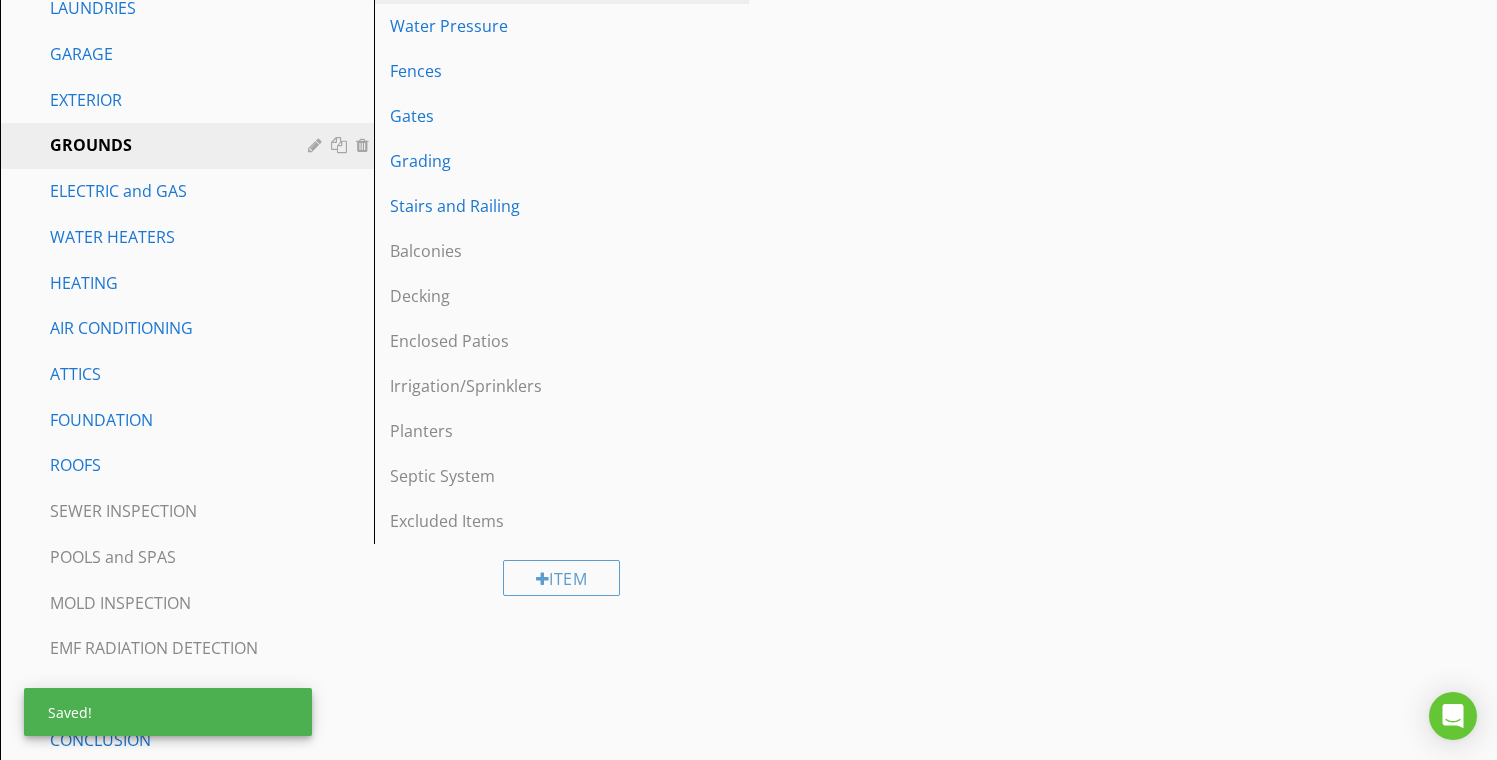 drag, startPoint x: 449, startPoint y: 423, endPoint x: 470, endPoint y: 1, distance: 422.5222 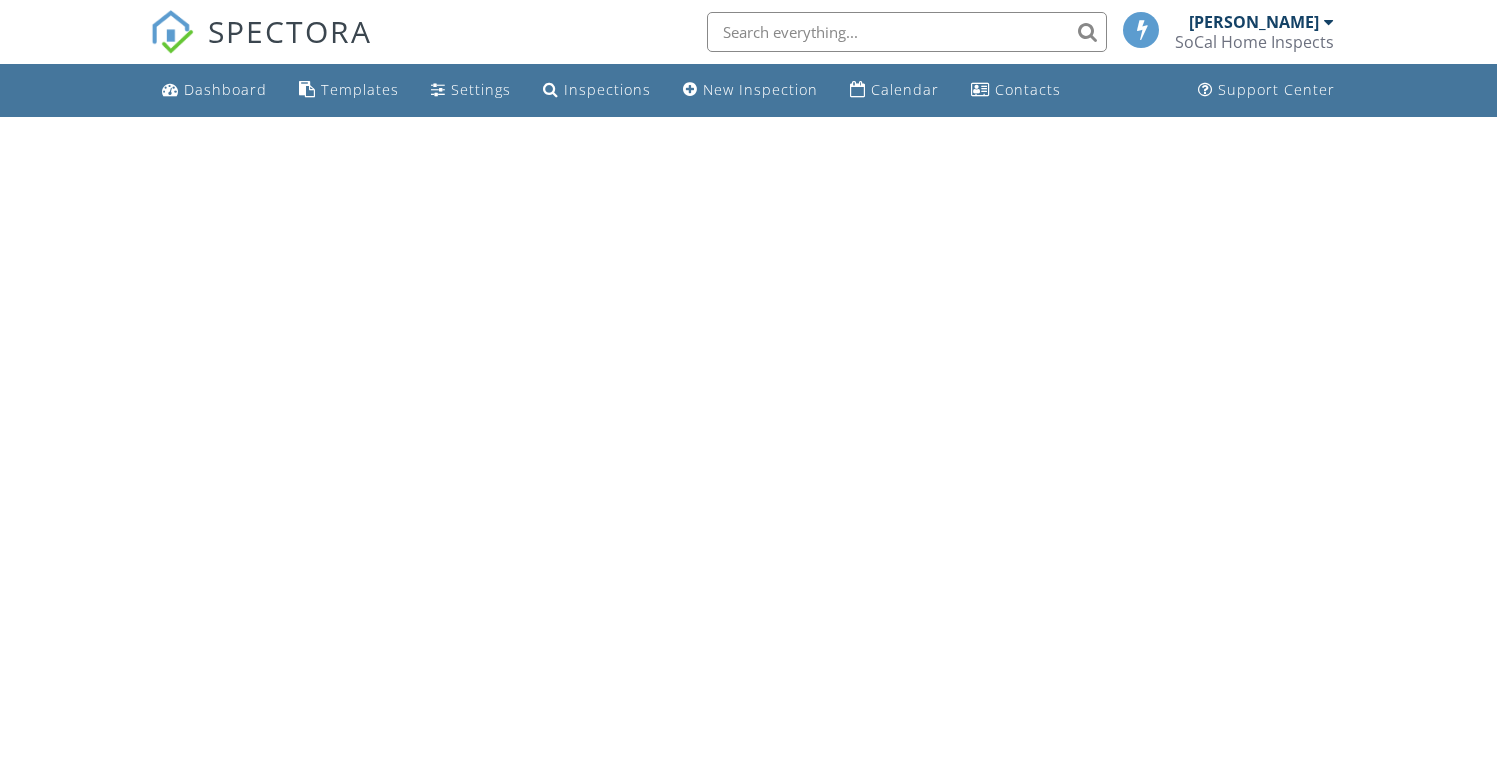 scroll, scrollTop: 0, scrollLeft: 0, axis: both 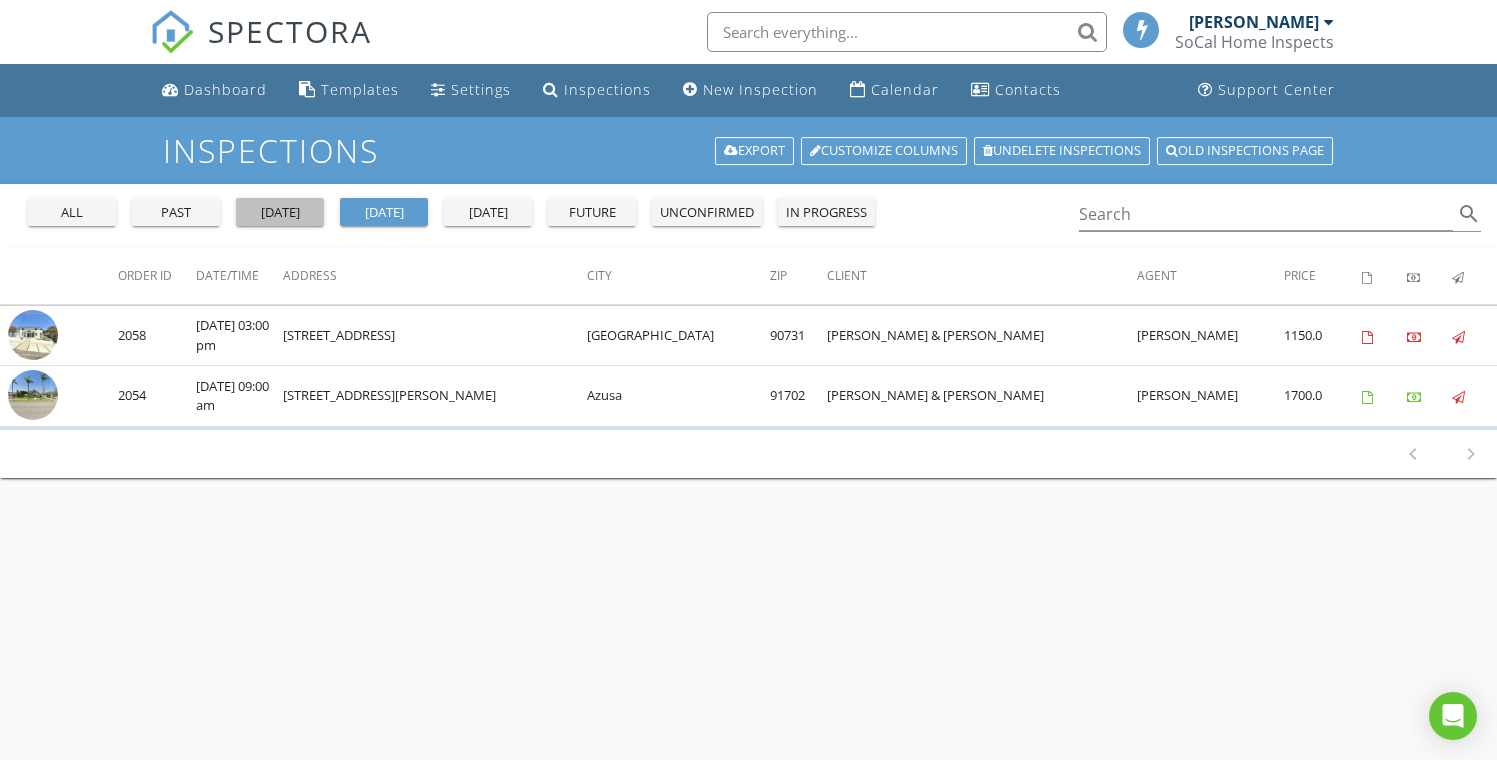 click on "yesterday" at bounding box center (280, 213) 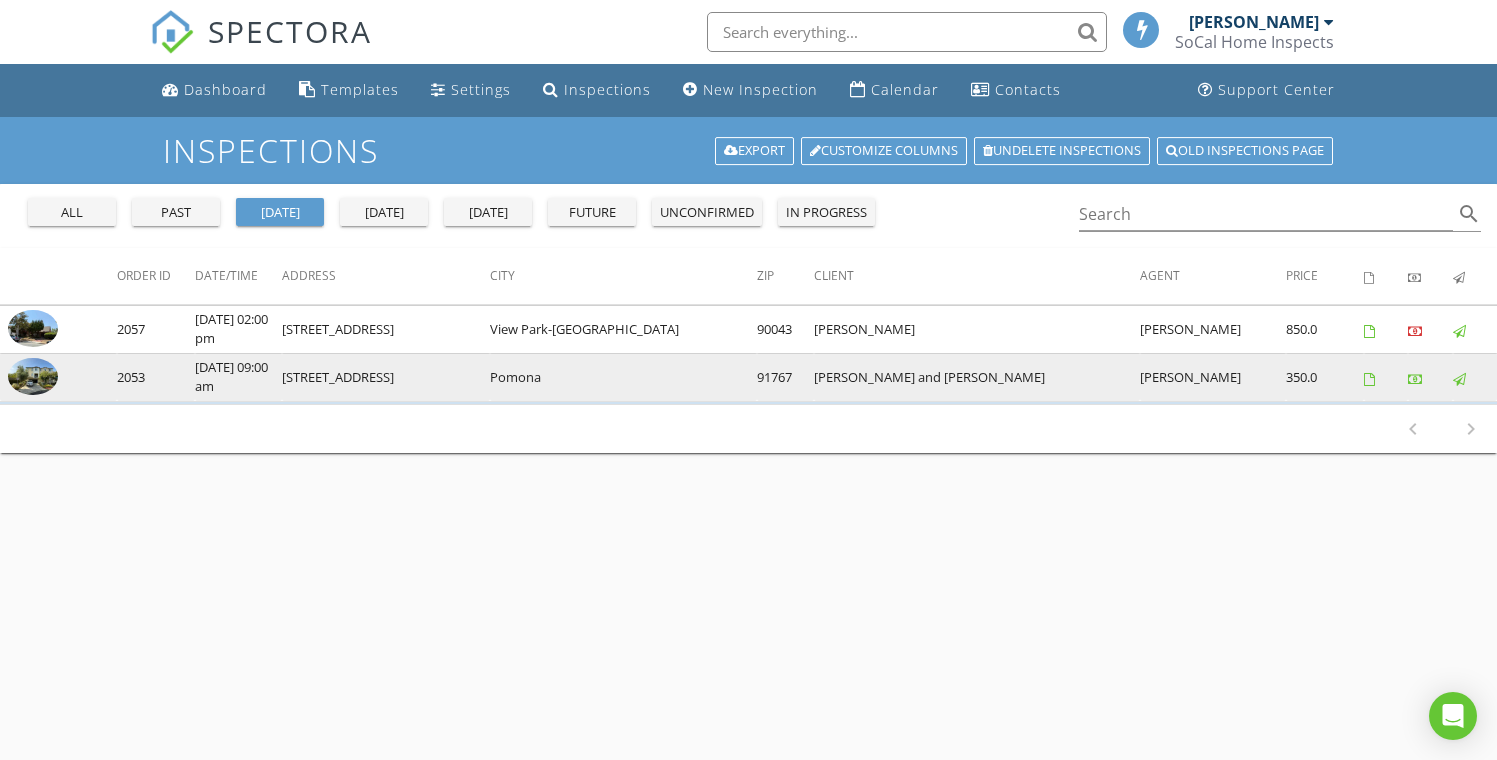 click on "898 Seville Ln." at bounding box center (386, 377) 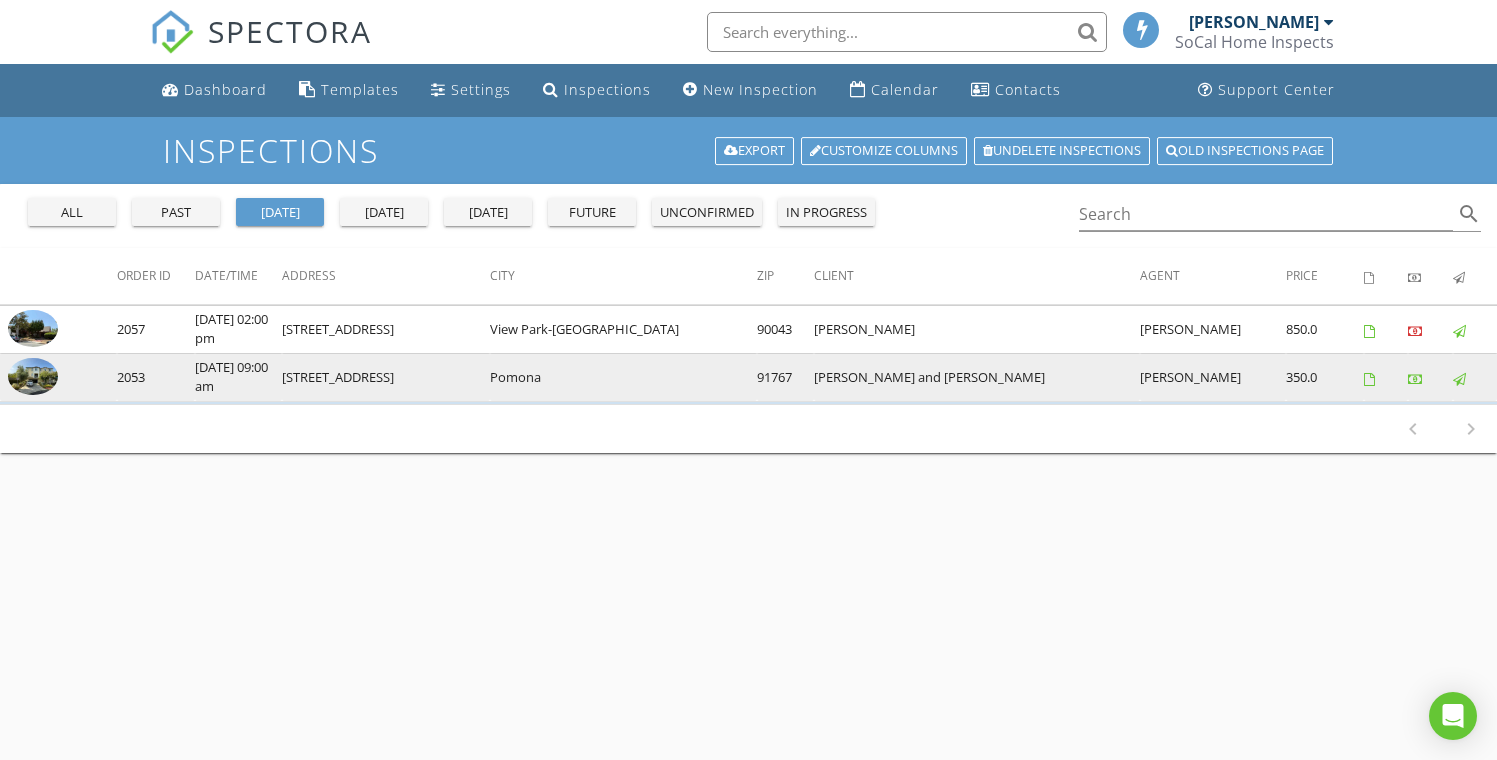 copy on "898 Seville Ln." 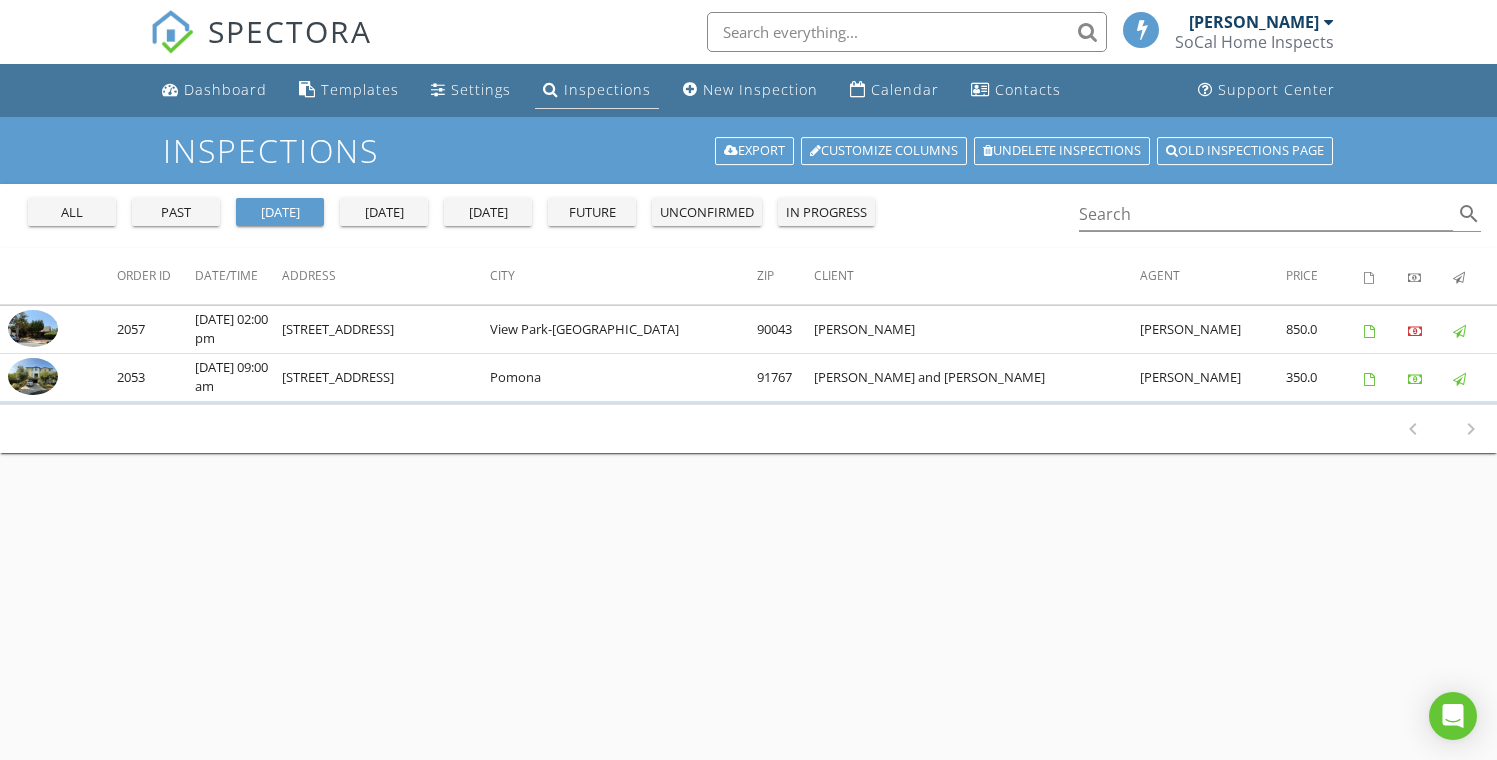 click on "Inspections" at bounding box center [607, 89] 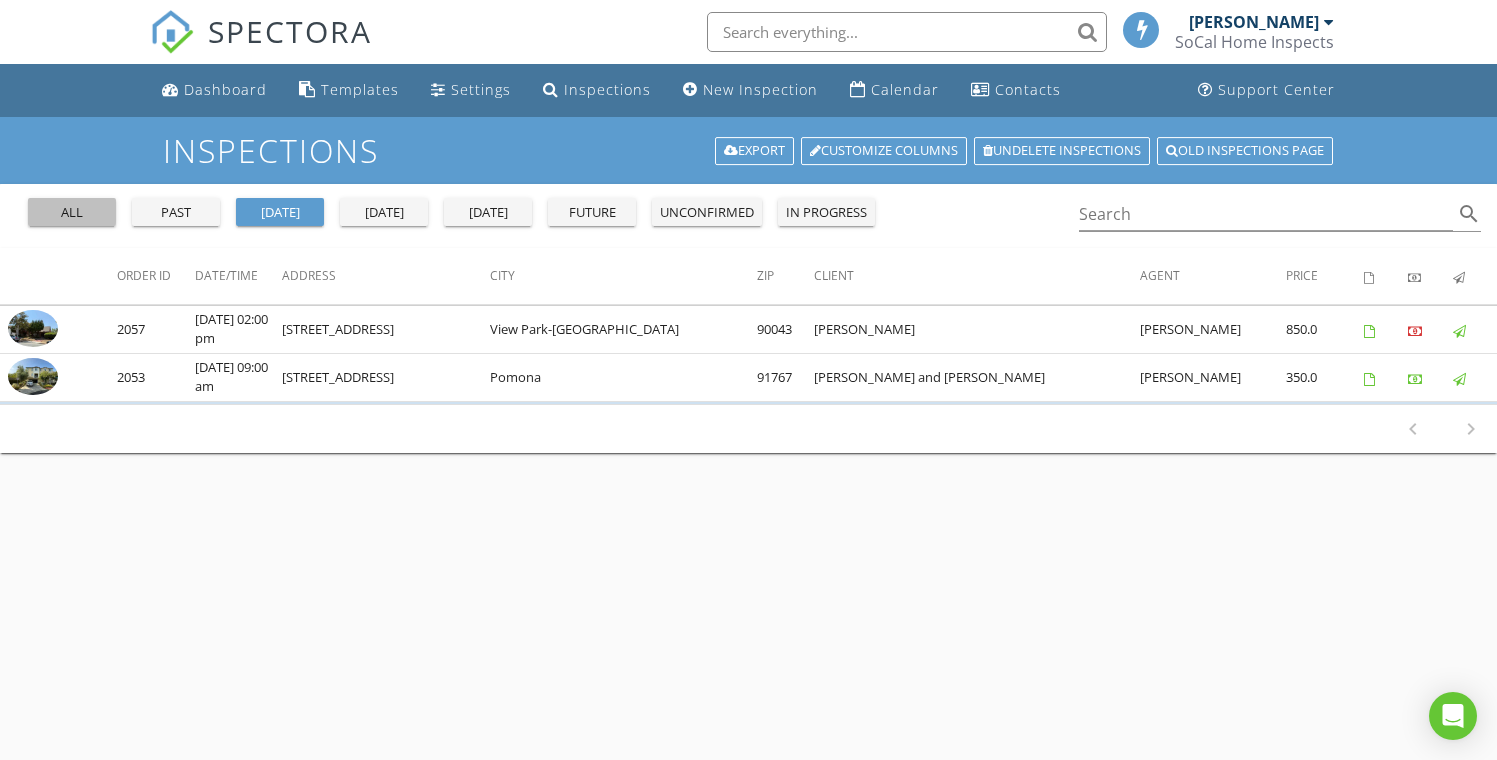 click on "all" at bounding box center (72, 213) 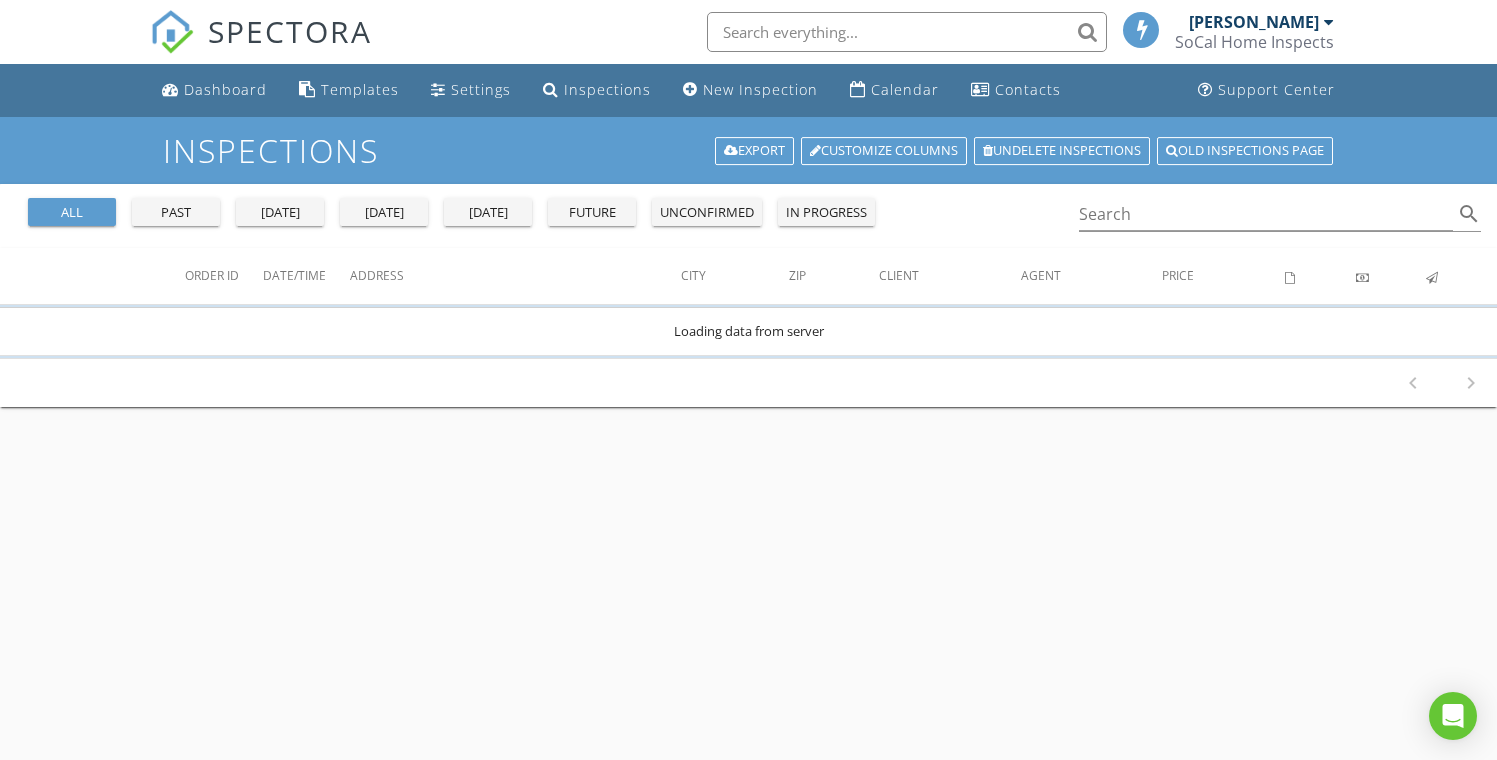click on "all" at bounding box center [72, 213] 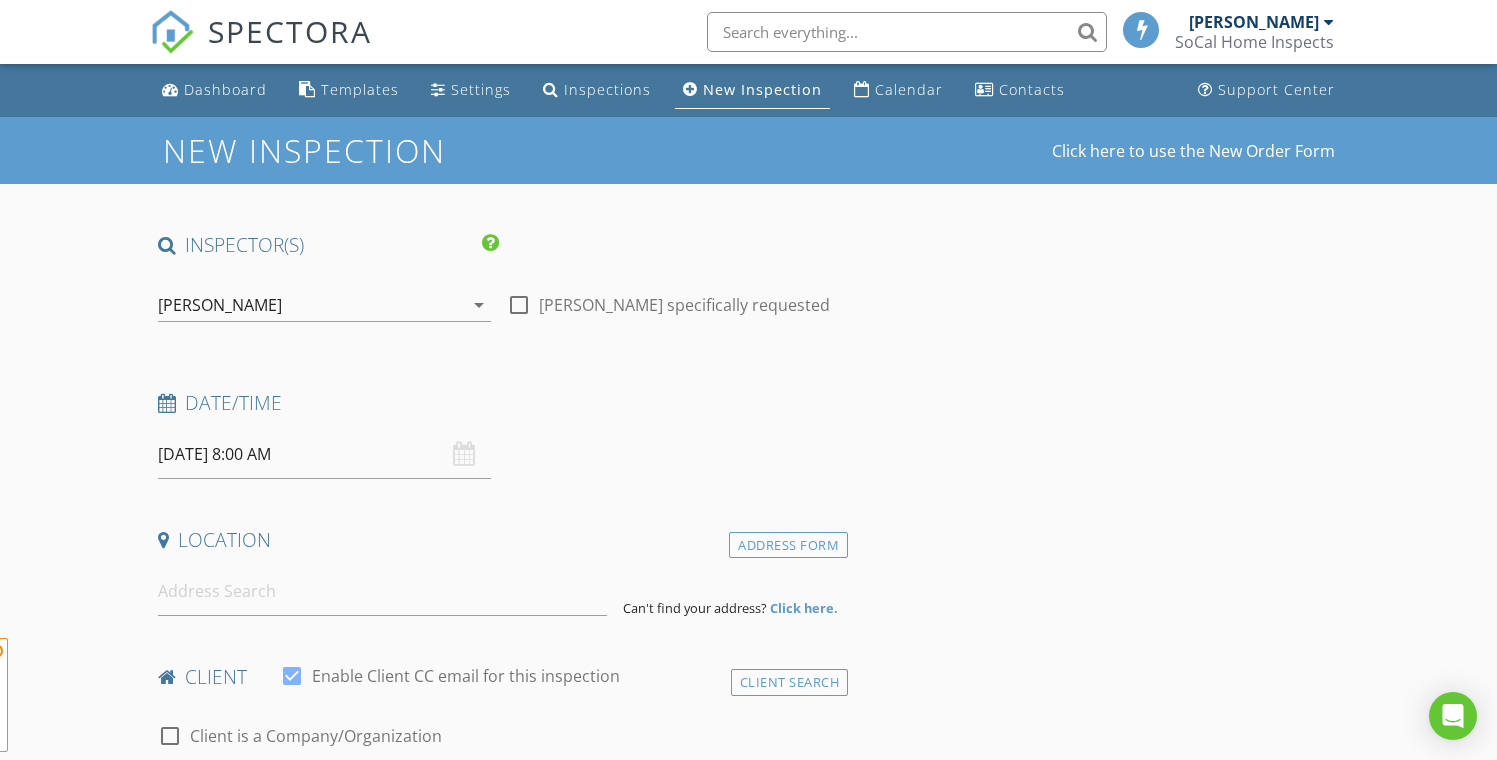 select on "6" 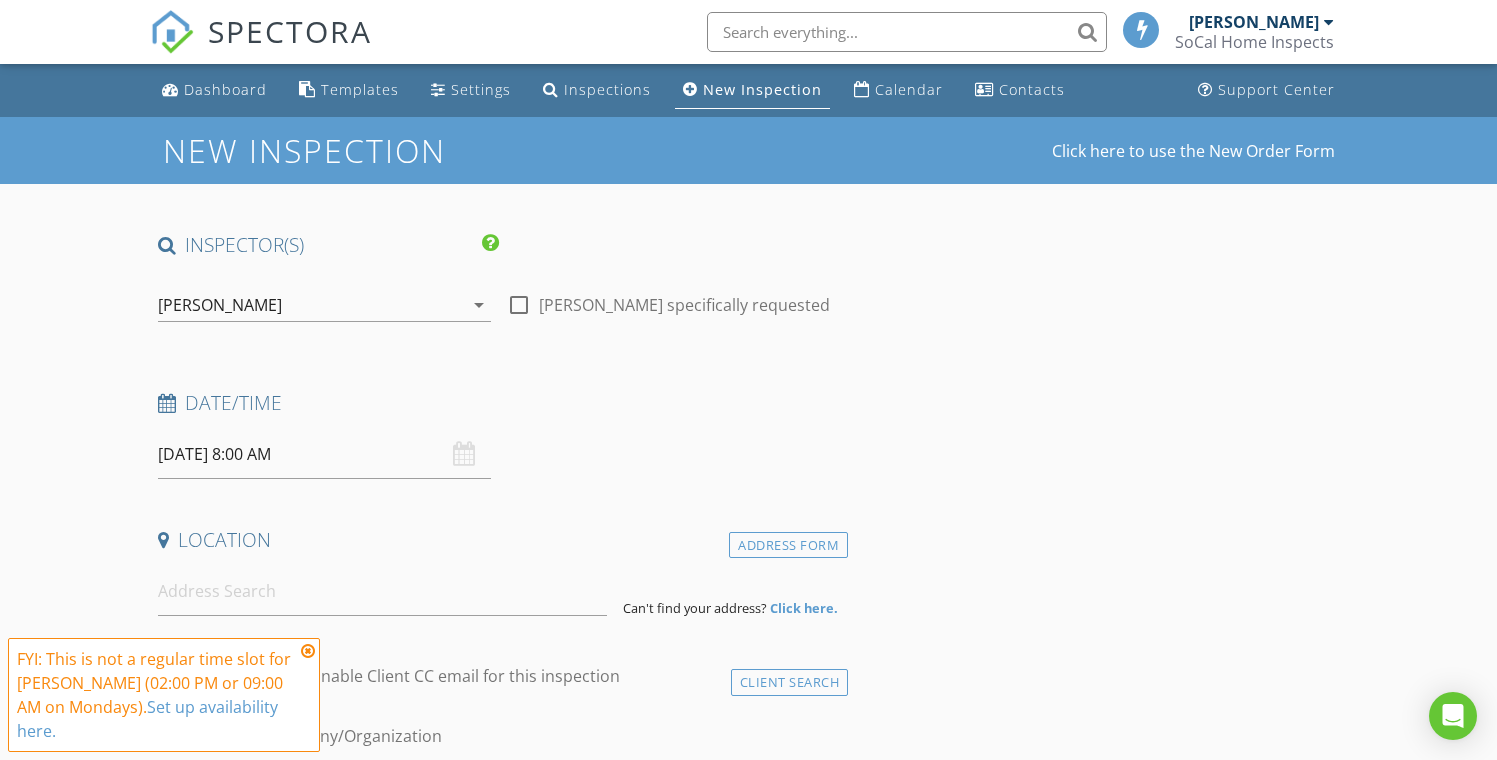 click on "[DATE] 8:00 AM" at bounding box center (324, 454) 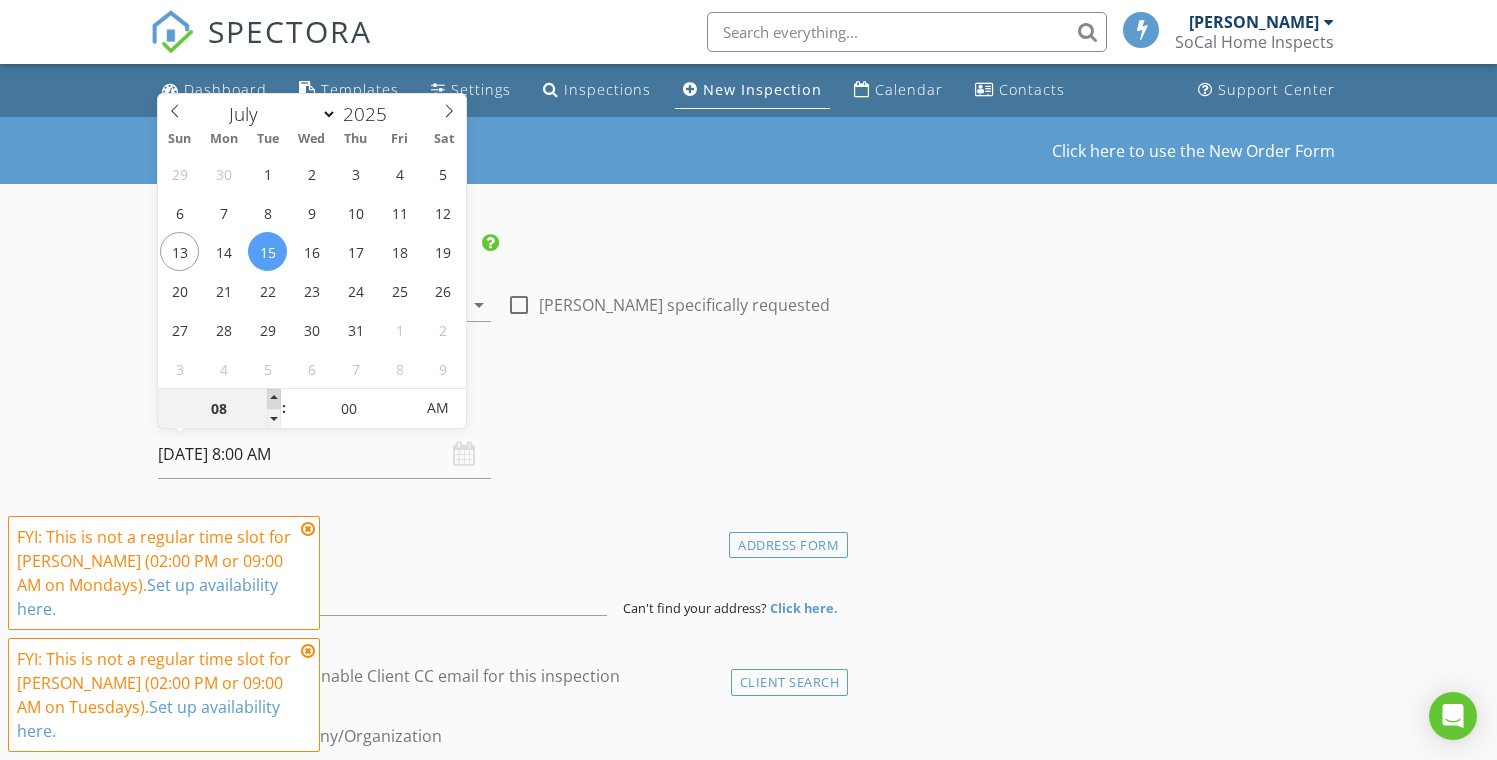 type on "07/15/2025 9:00 AM" 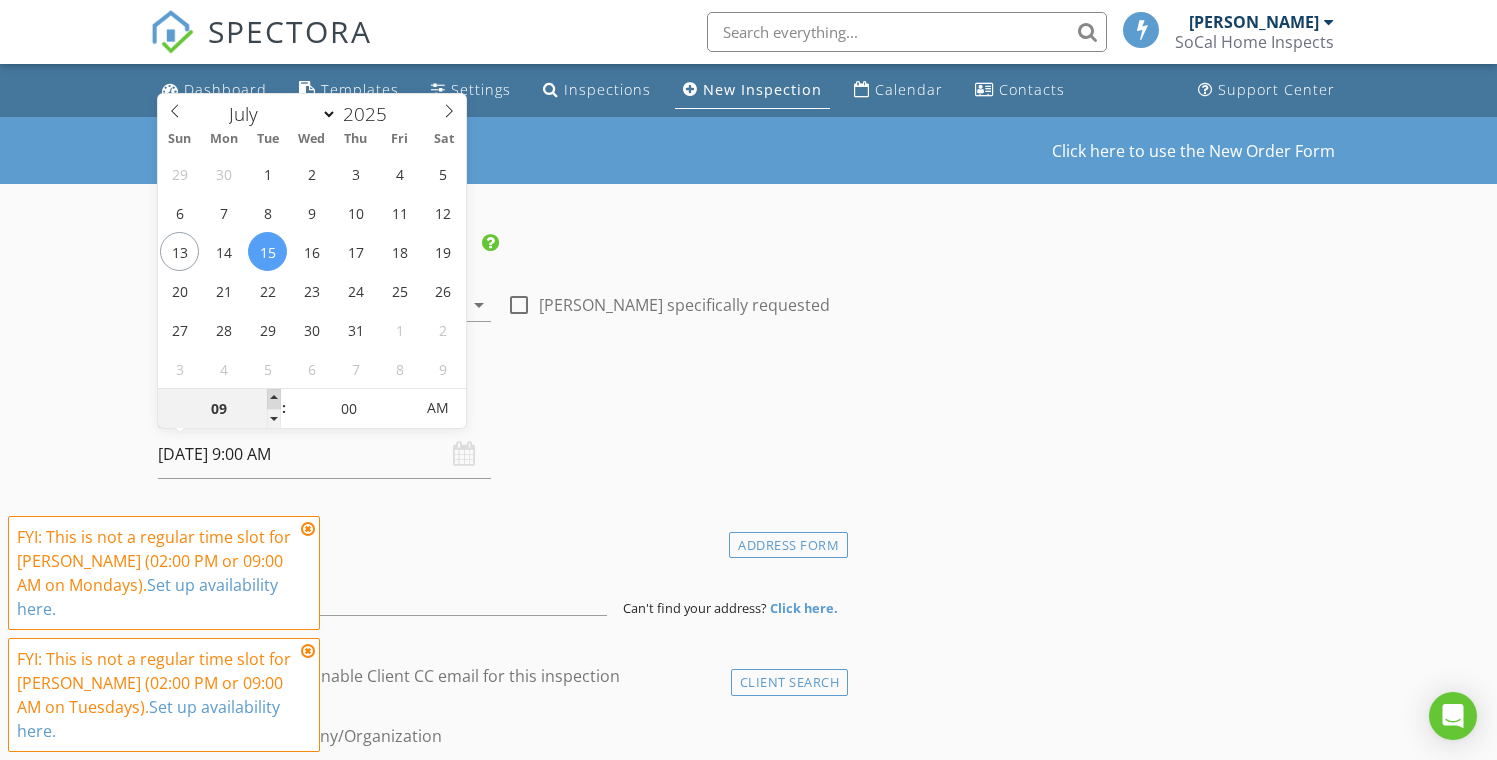 click at bounding box center (274, 399) 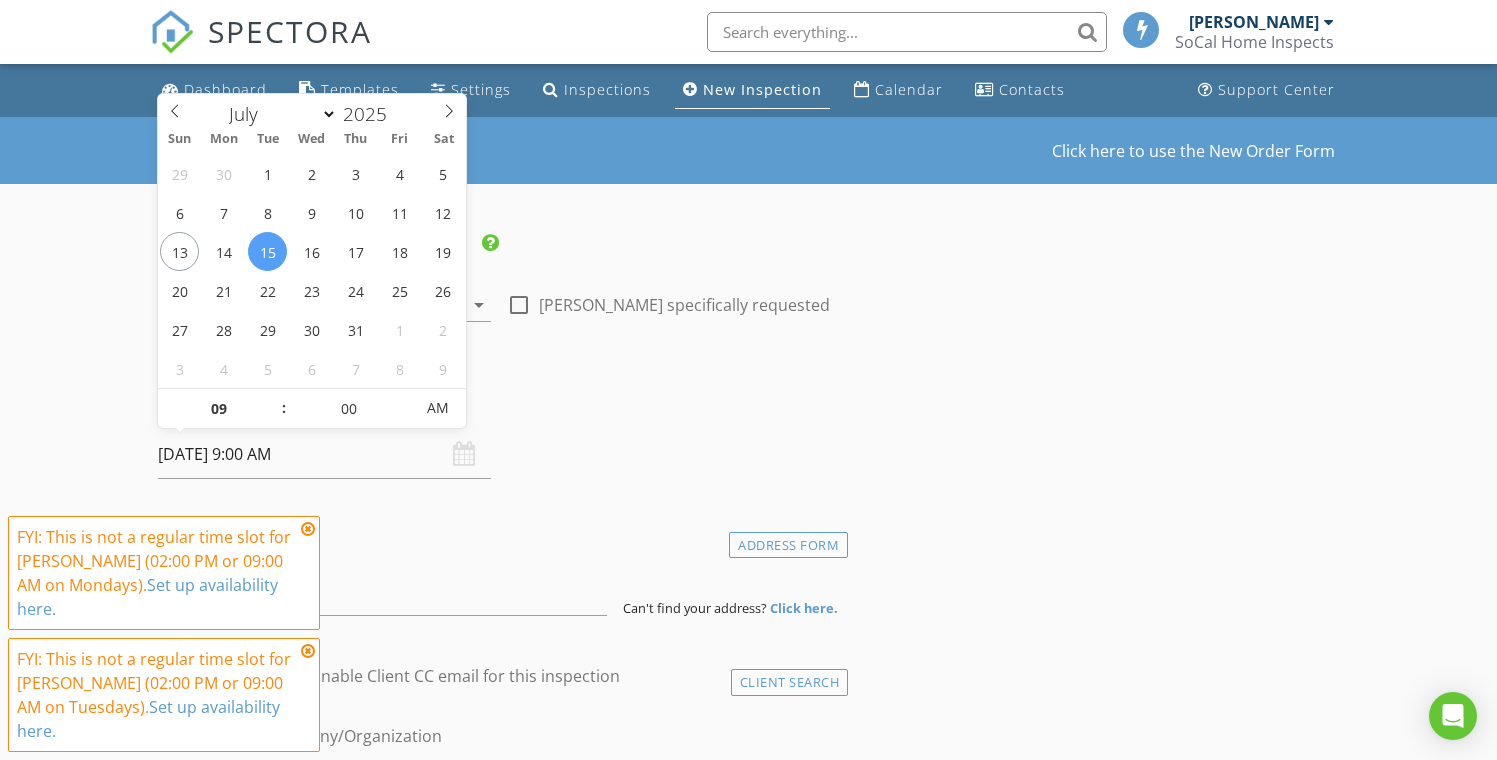click at bounding box center (308, 529) 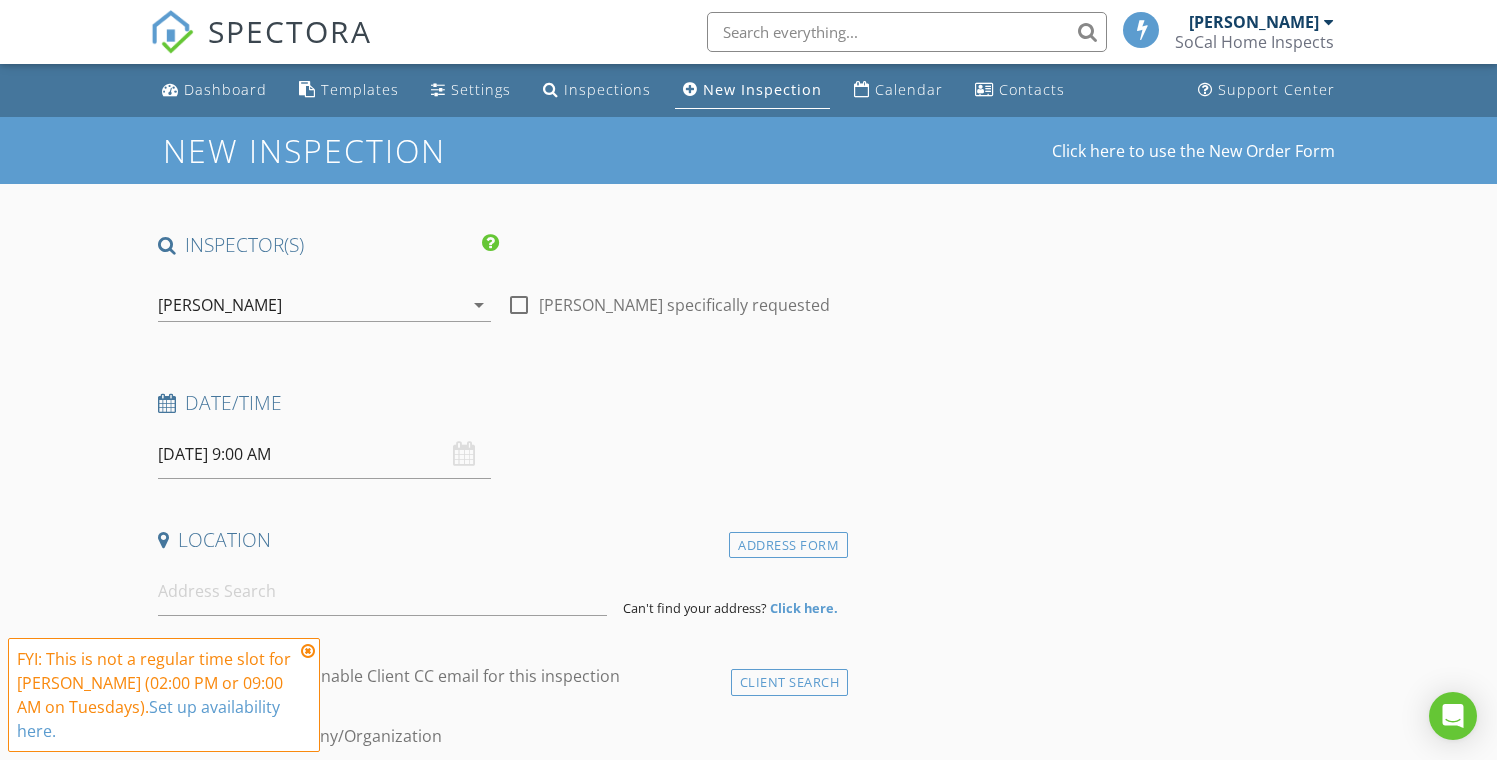 click at bounding box center [308, 651] 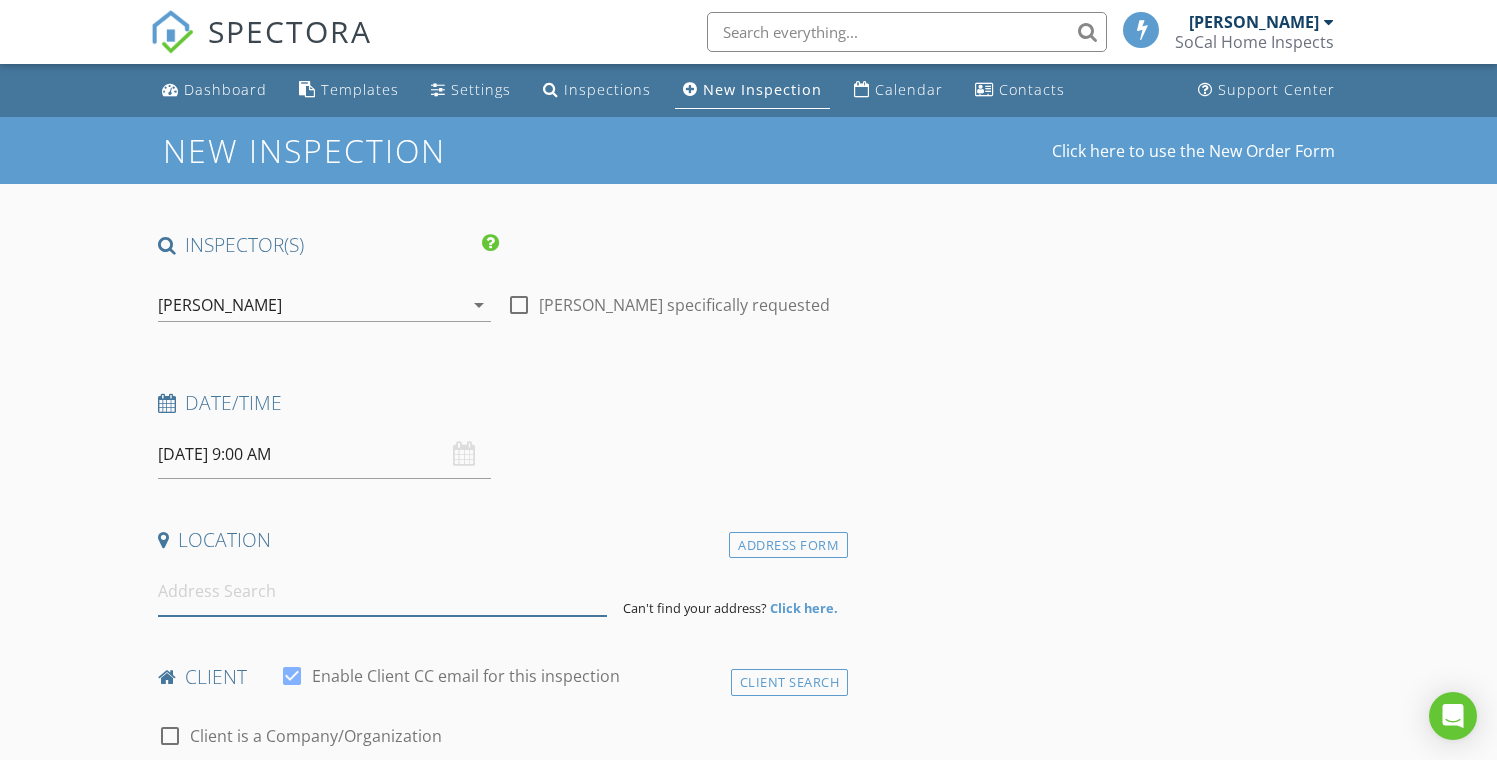 click at bounding box center (383, 591) 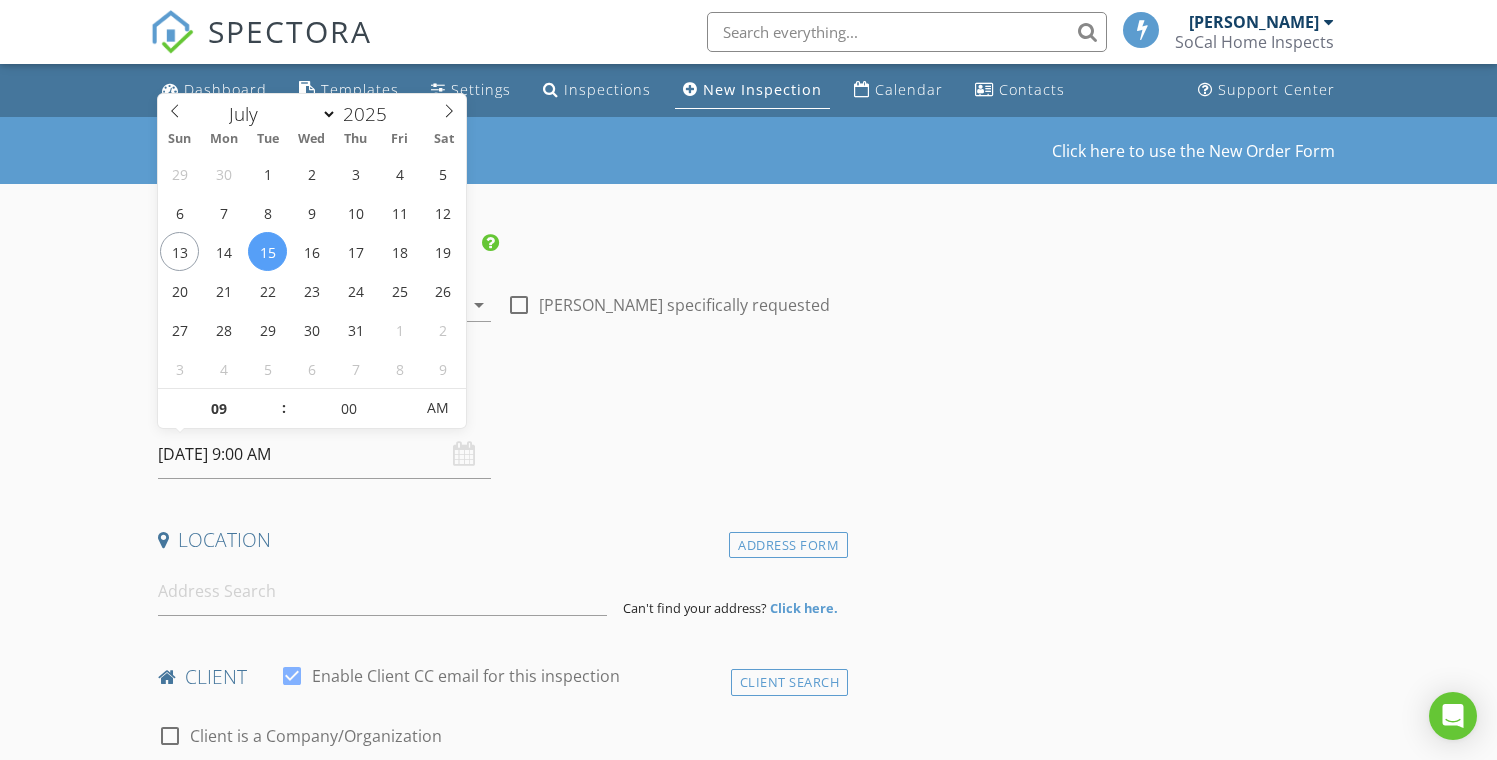 click on "07/15/2025 9:00 AM" at bounding box center [324, 454] 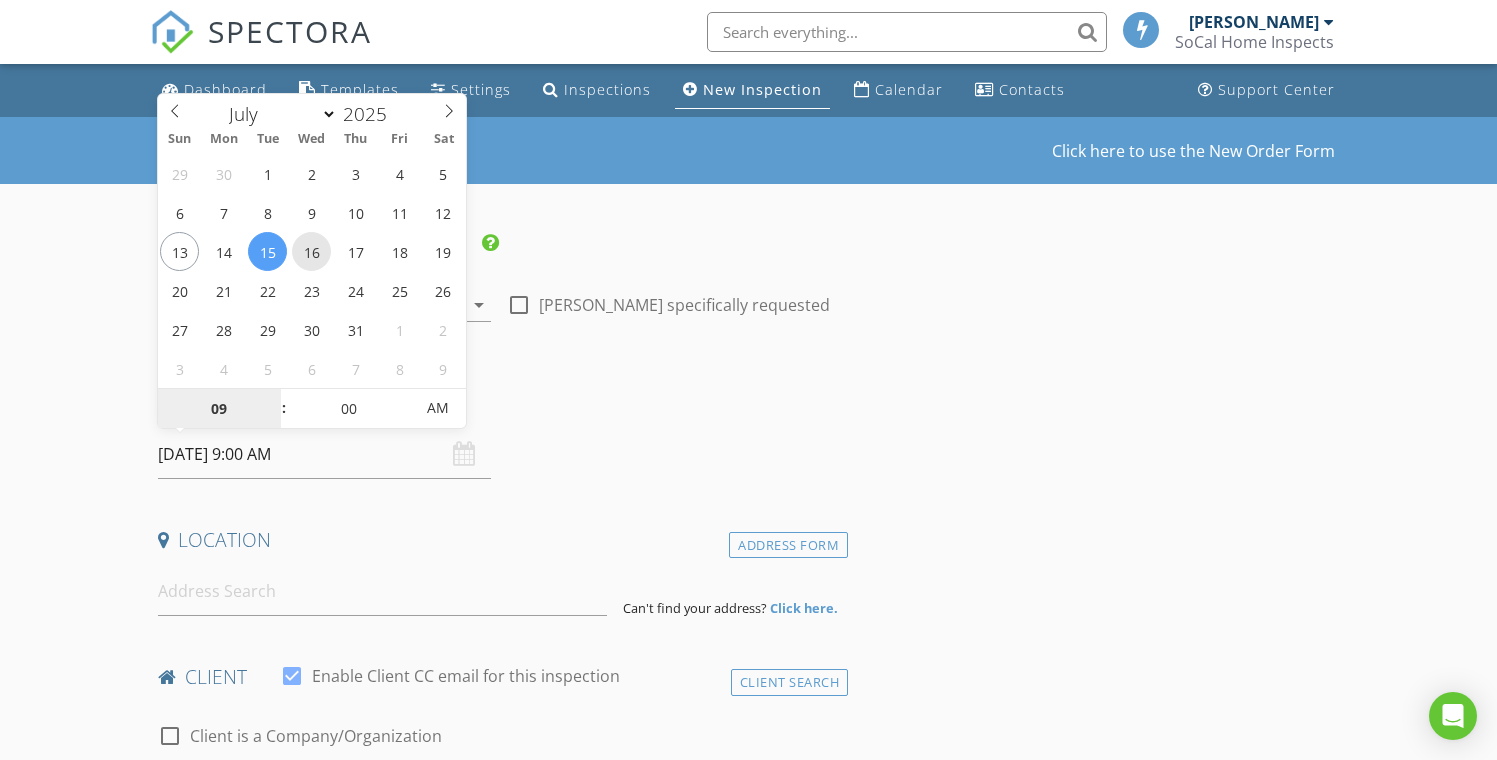type on "[DATE] 9:00 AM" 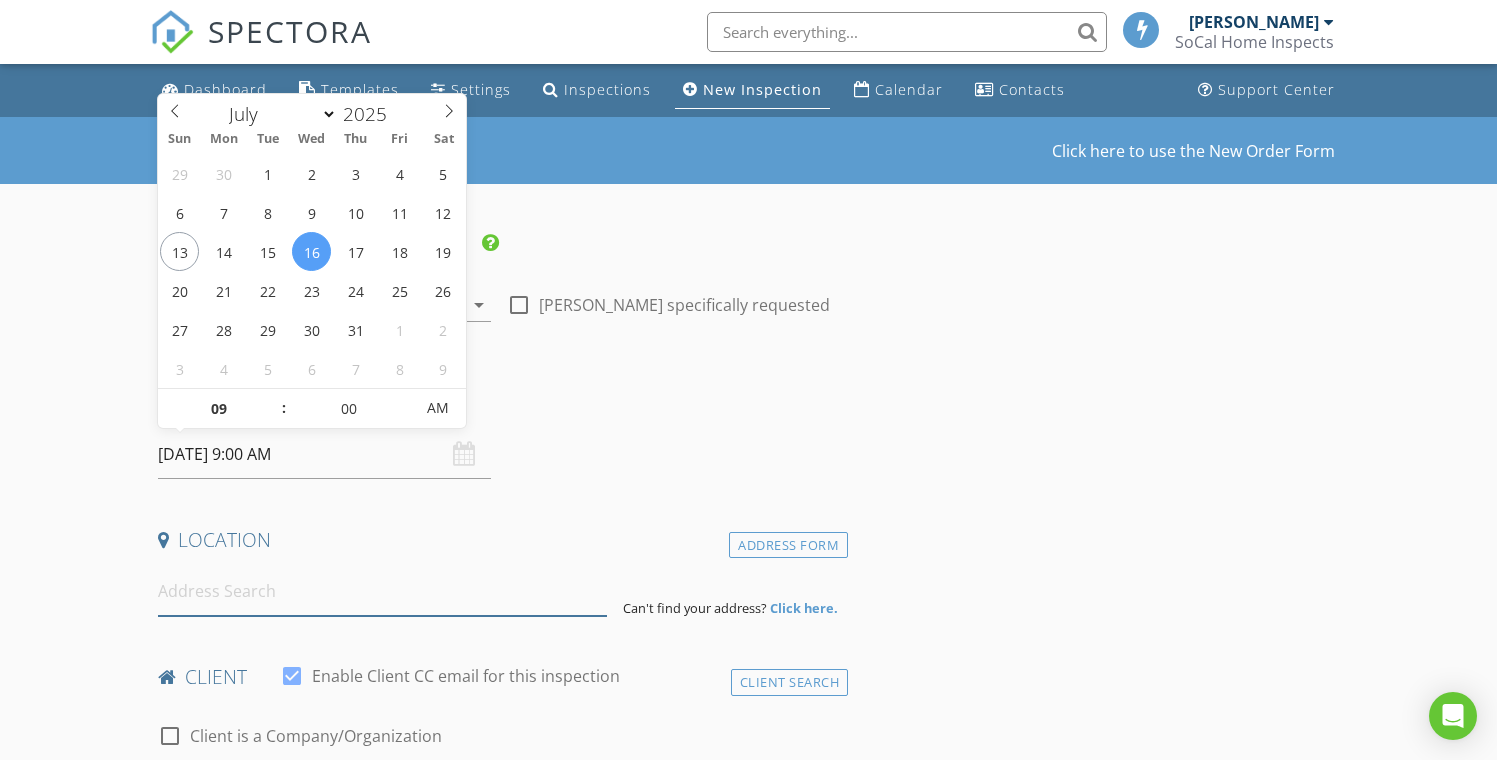 click at bounding box center [383, 591] 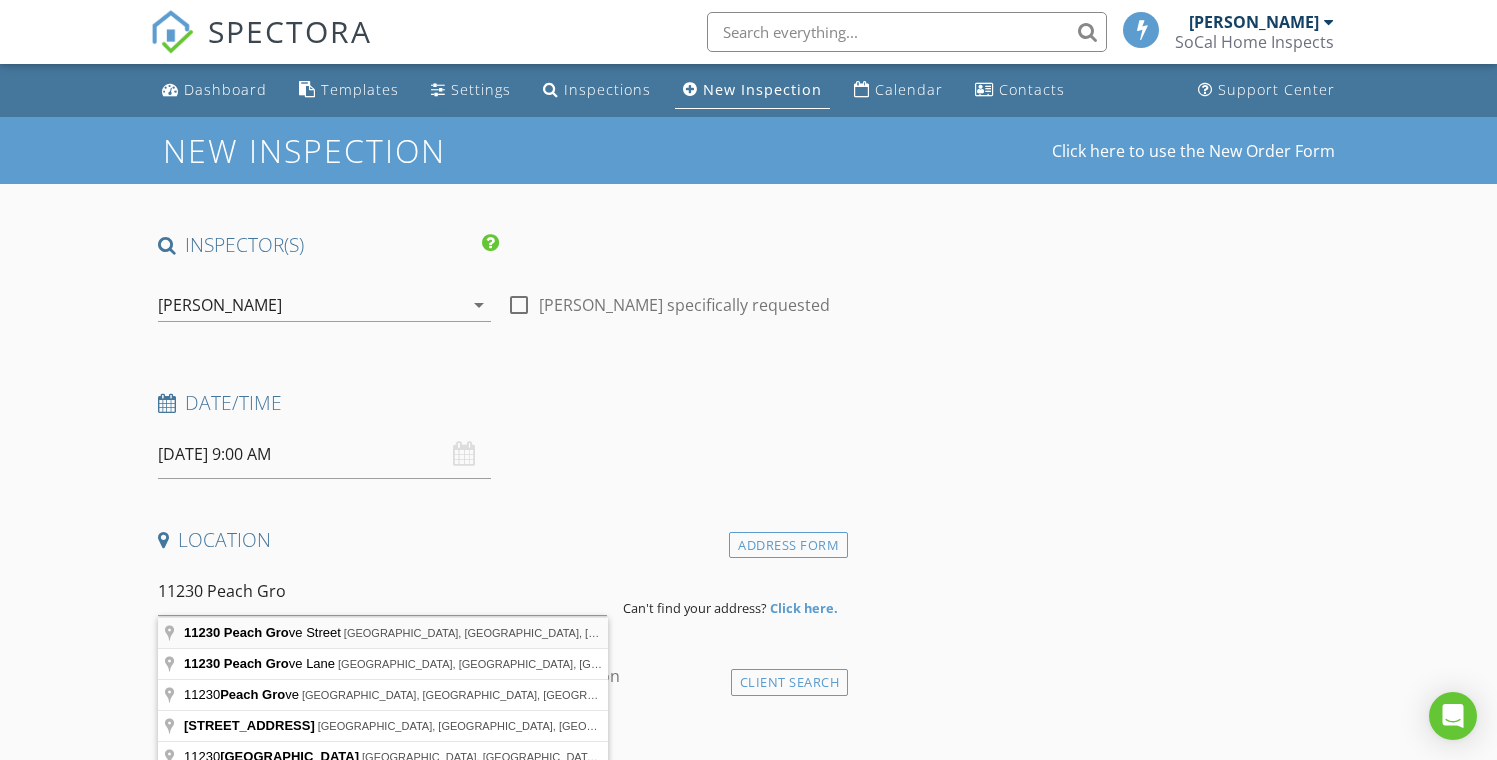type on "11230 Peach Grove Street, North Hollywood, CA, USA" 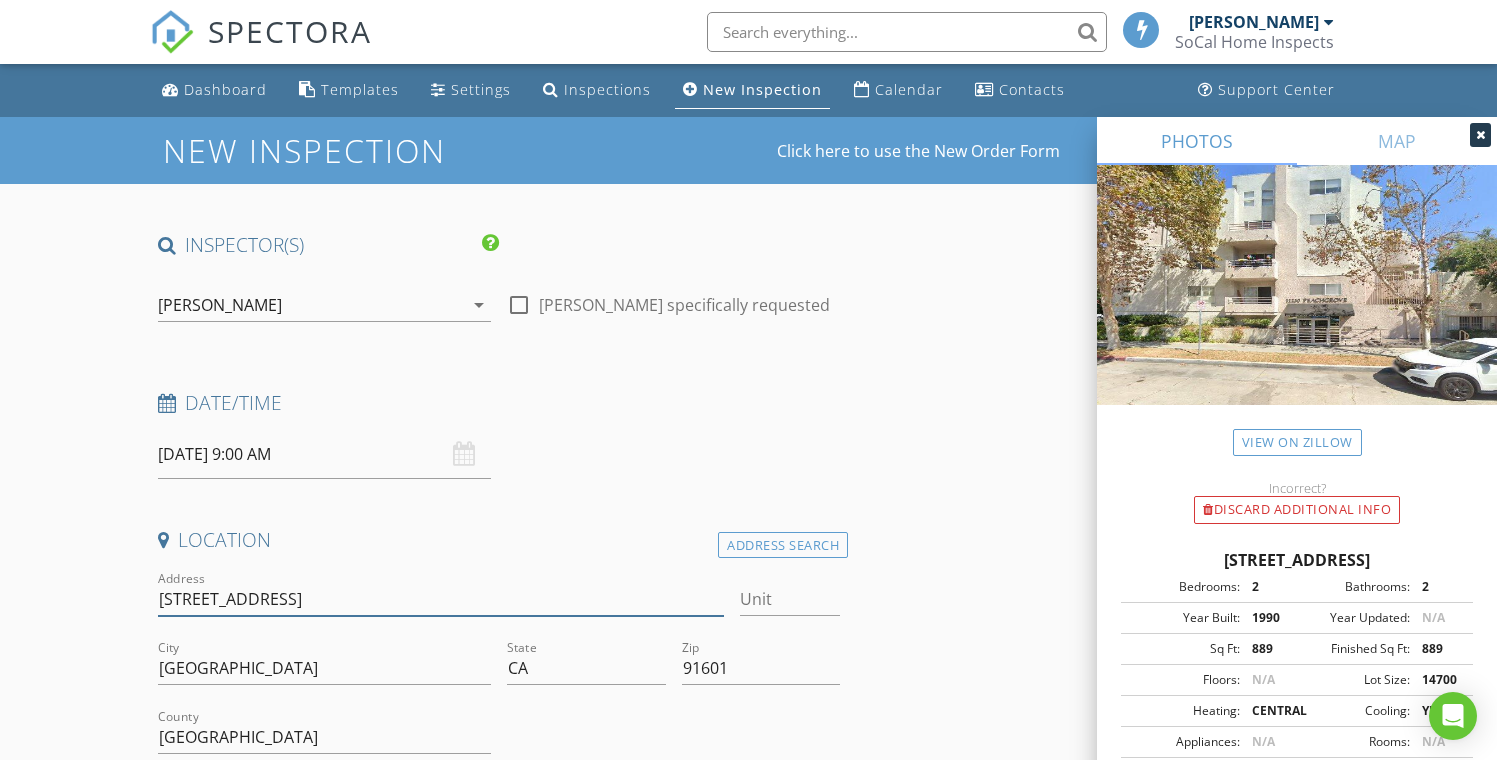 click on "11230 Peach Grove St" at bounding box center (441, 599) 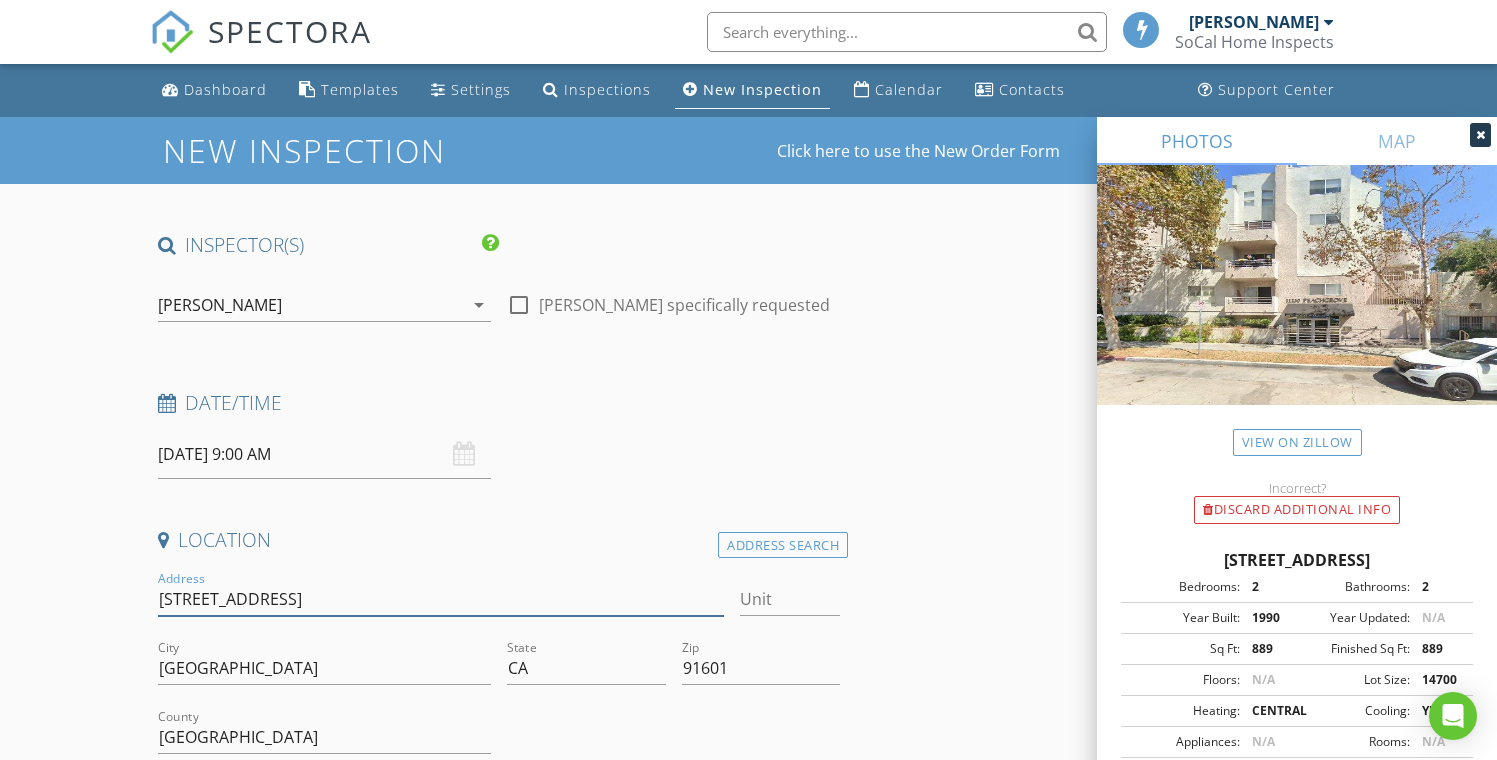 type on "[STREET_ADDRESS]" 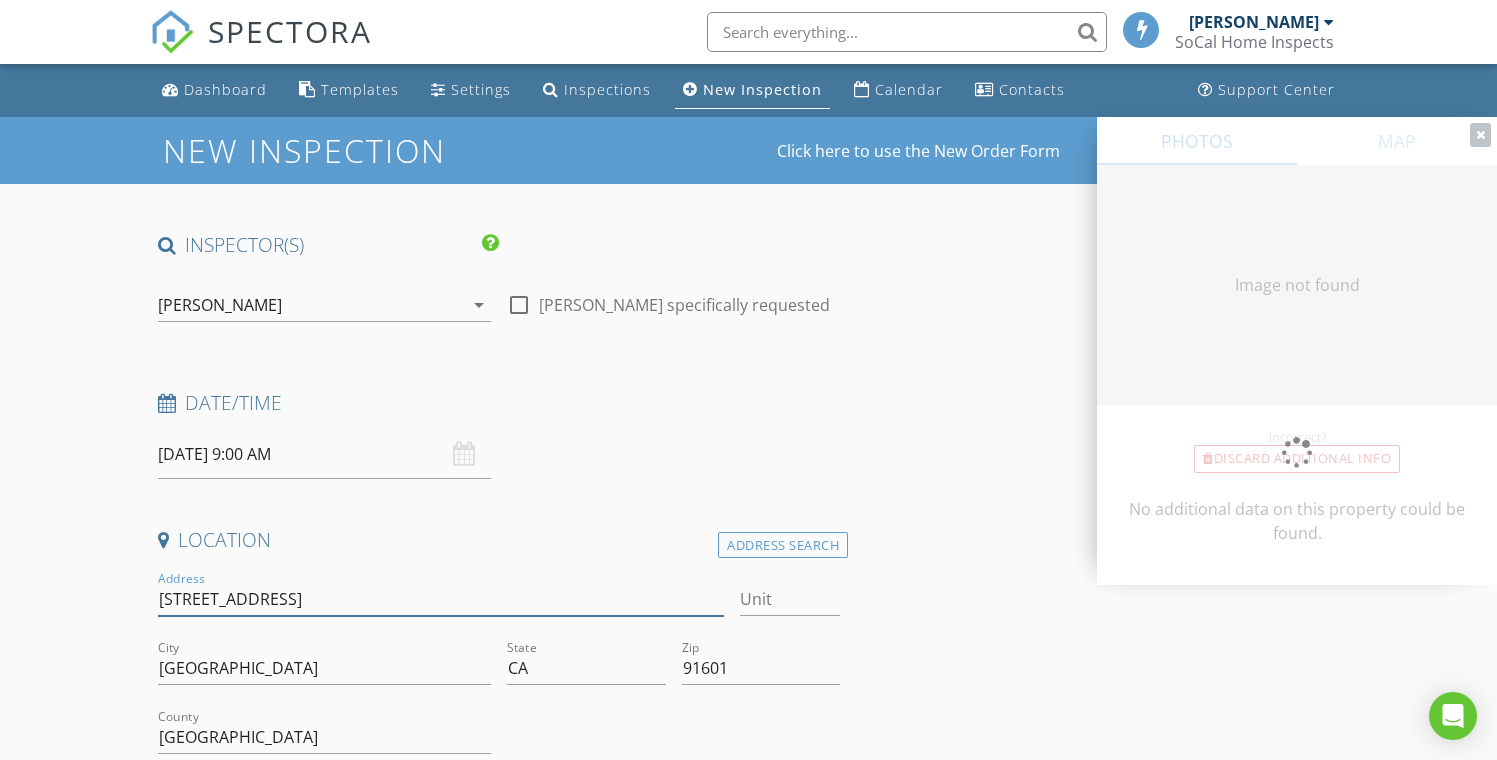type on "889" 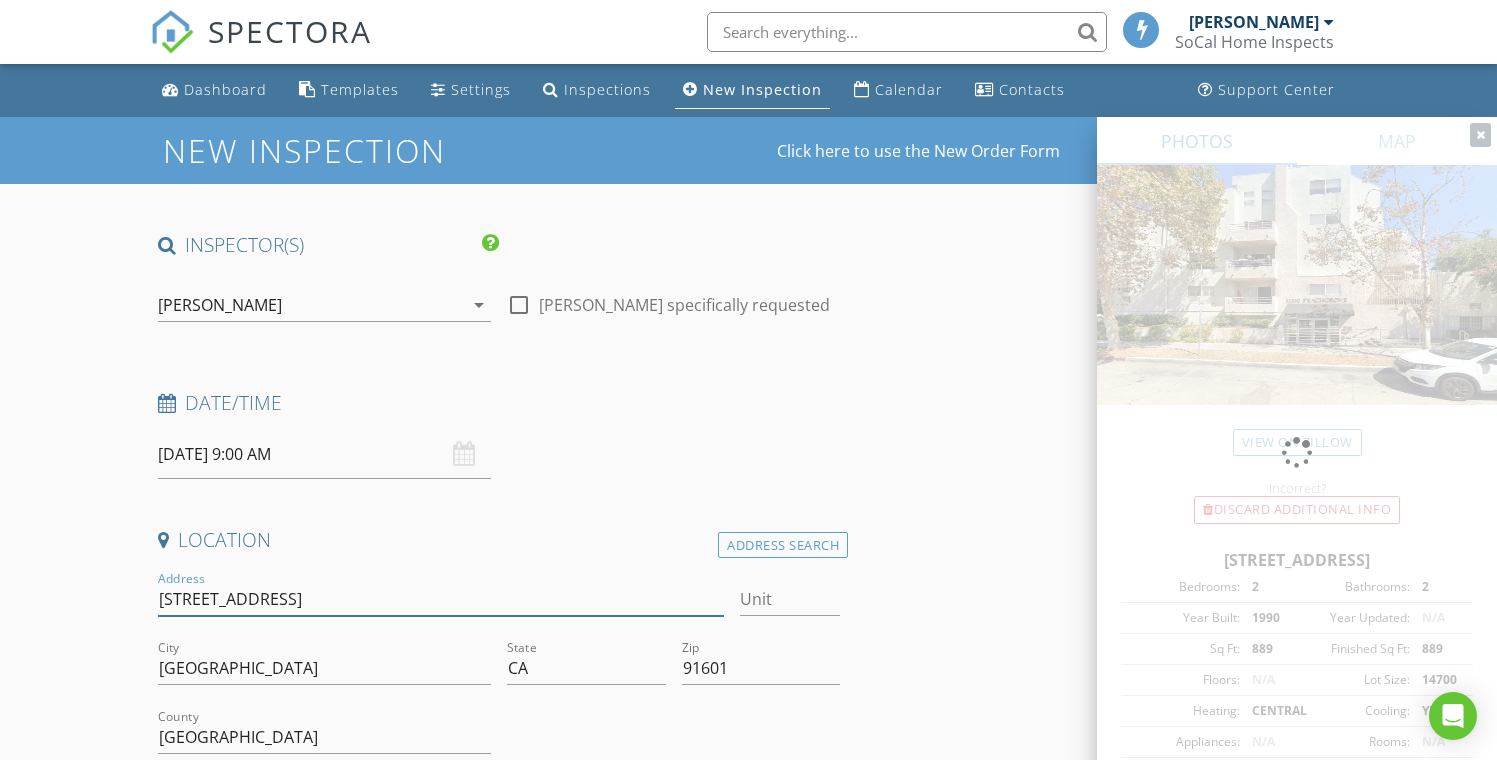 type on "[STREET_ADDRESS]" 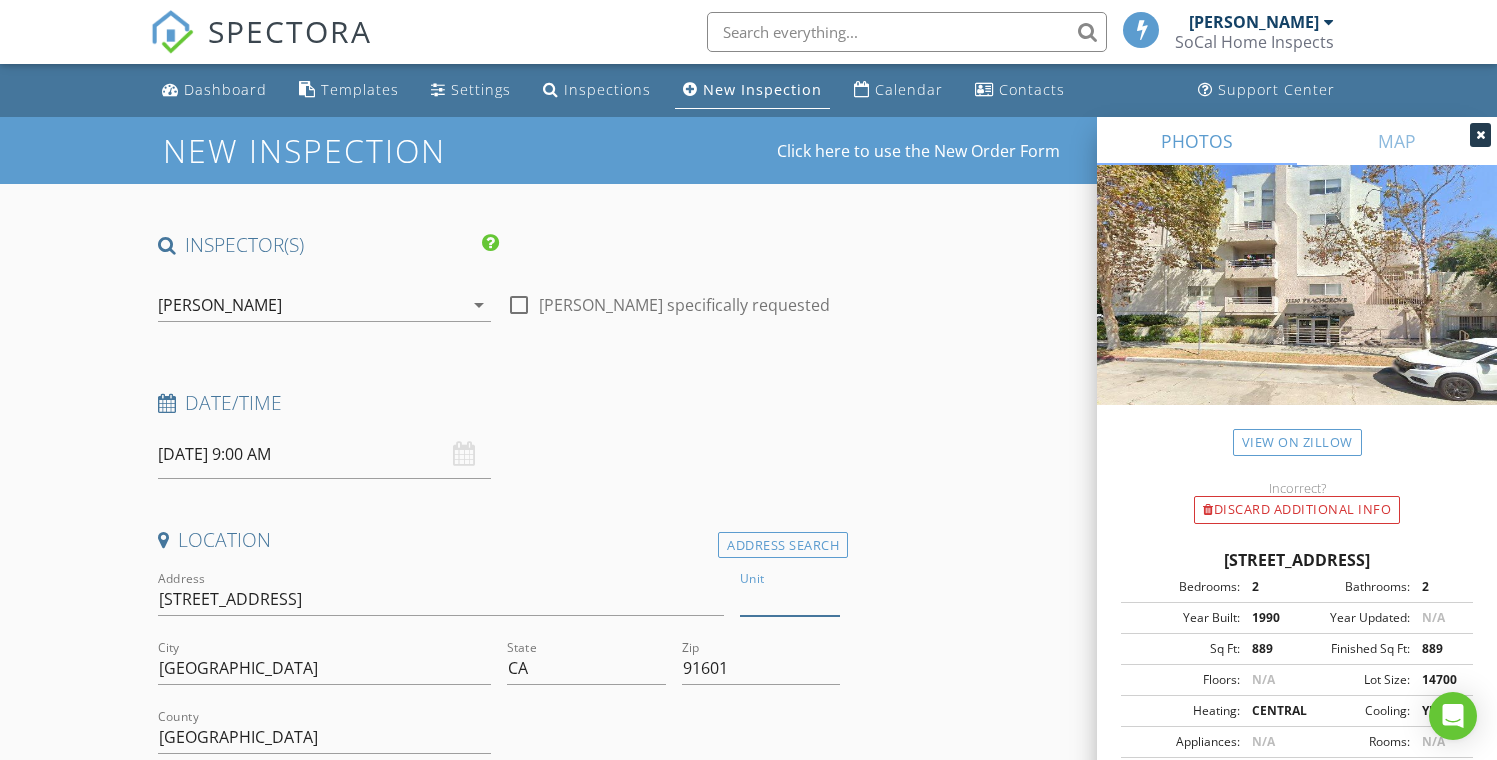 click on "Unit" at bounding box center [790, 599] 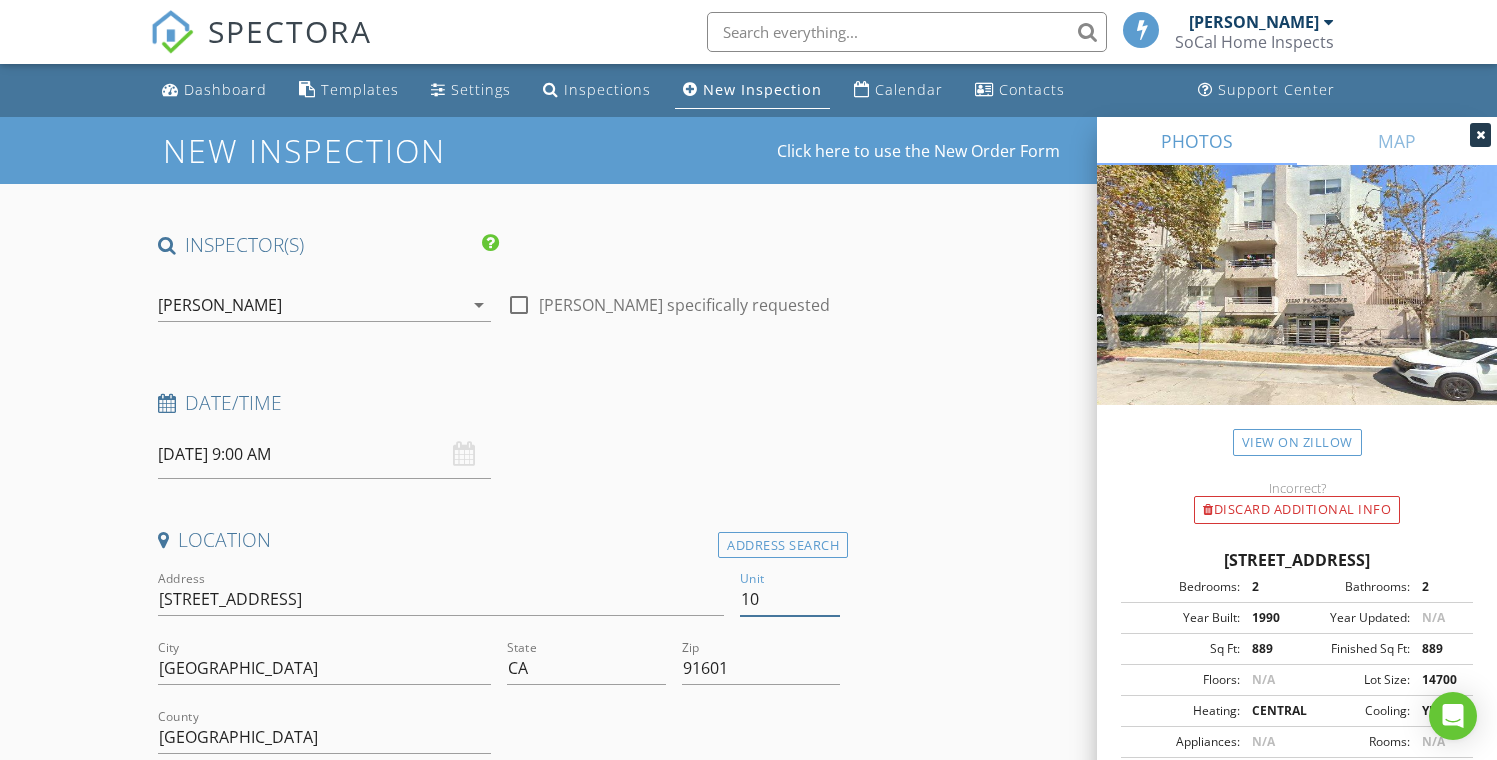 type on "104" 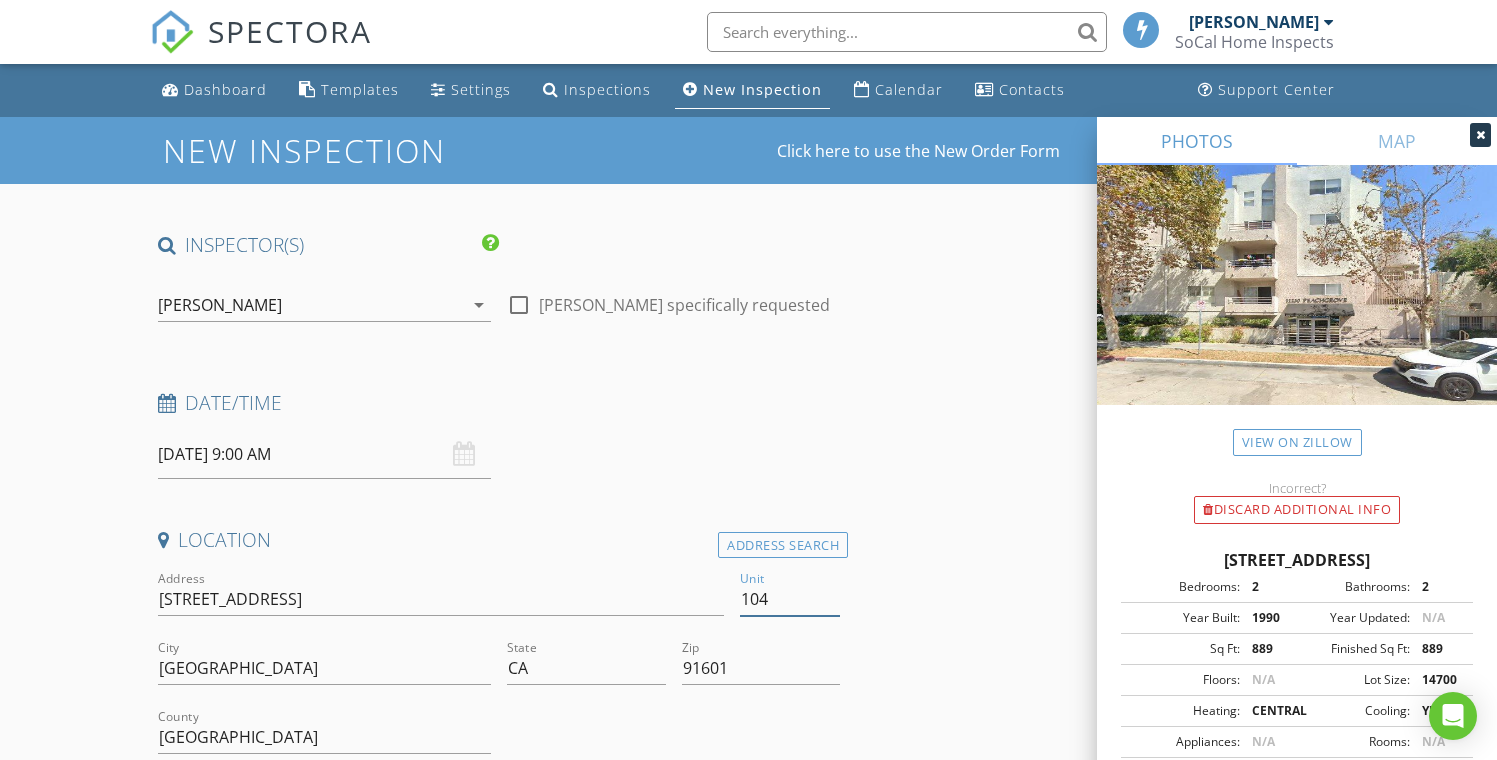 type 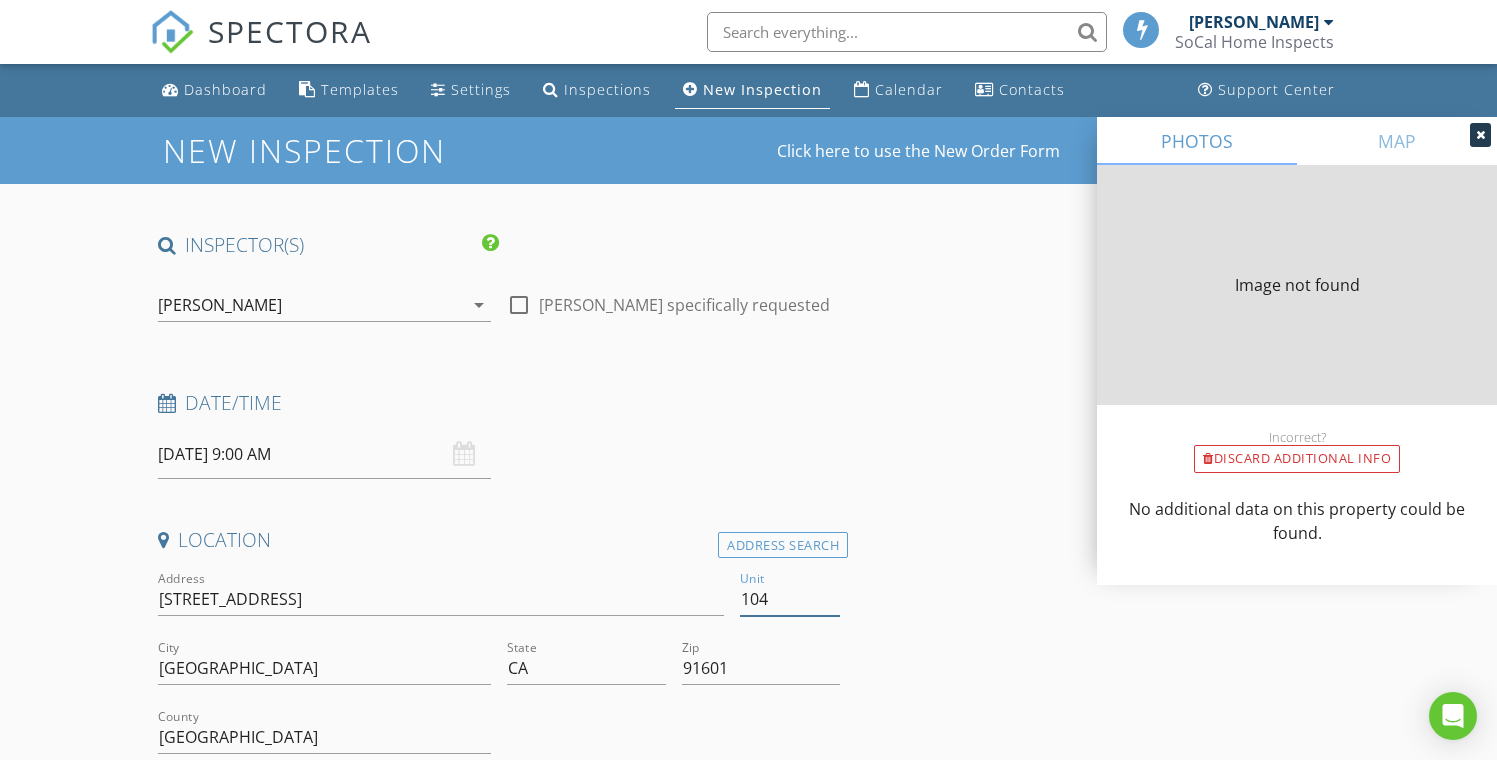 type on "1058" 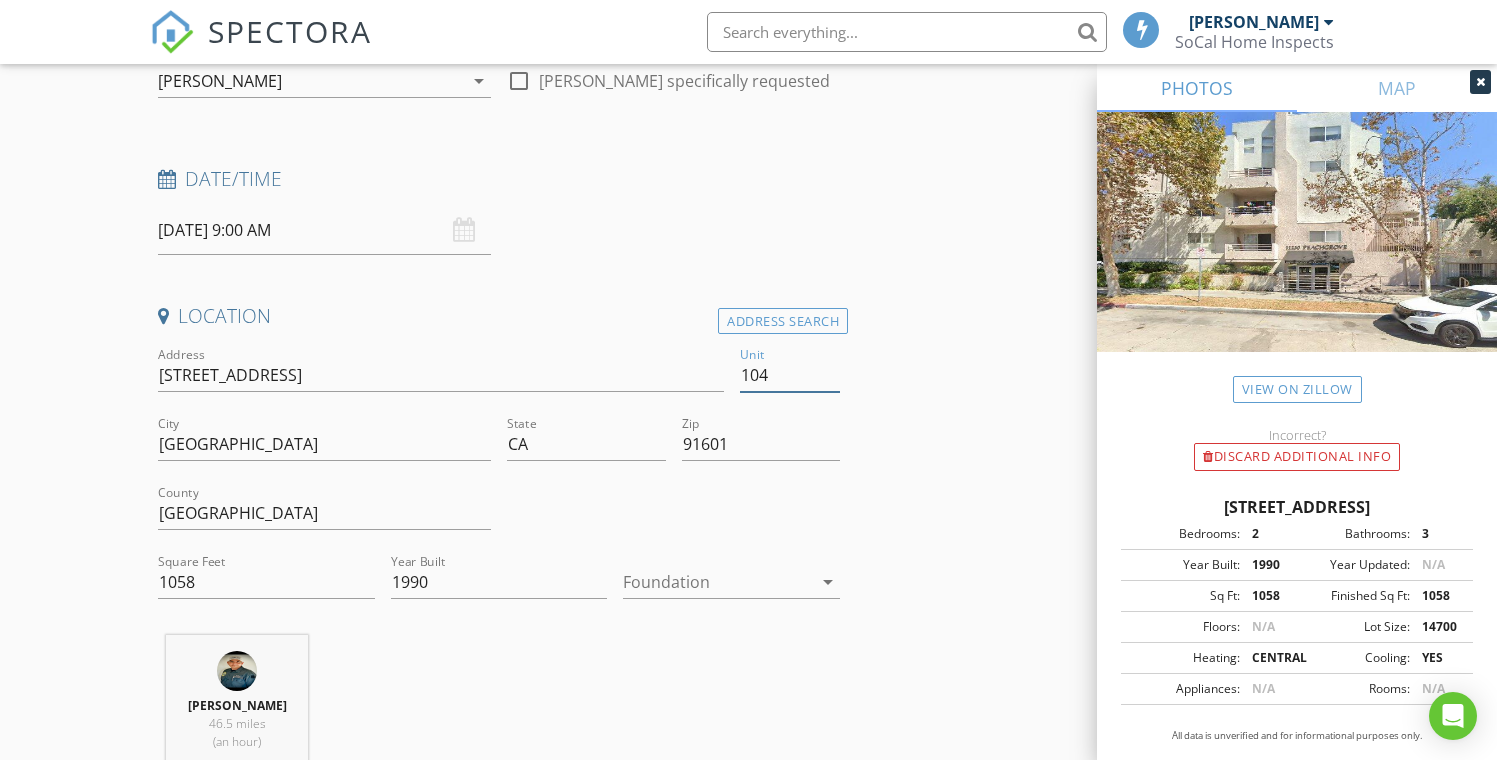 scroll, scrollTop: 228, scrollLeft: 0, axis: vertical 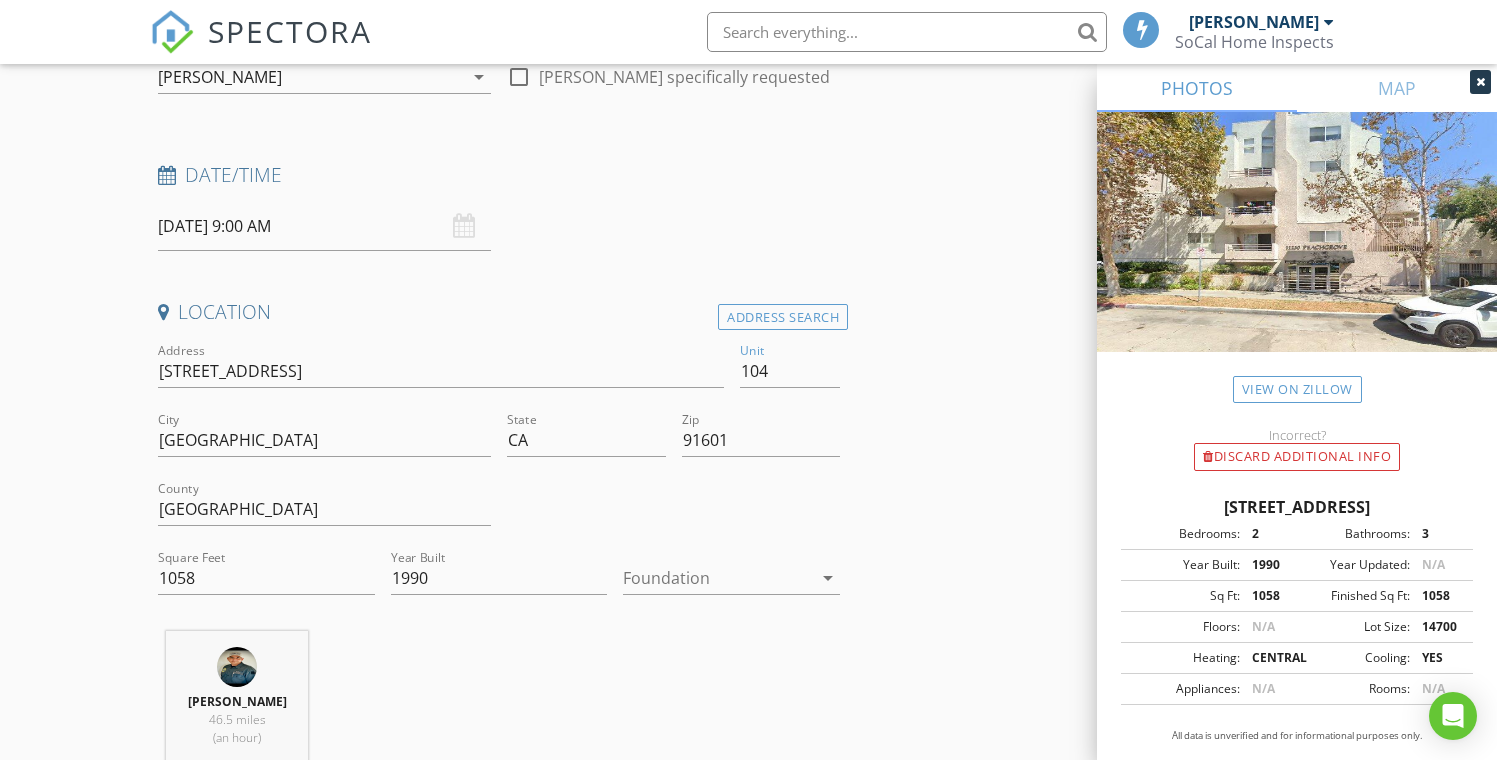 click at bounding box center [717, 578] 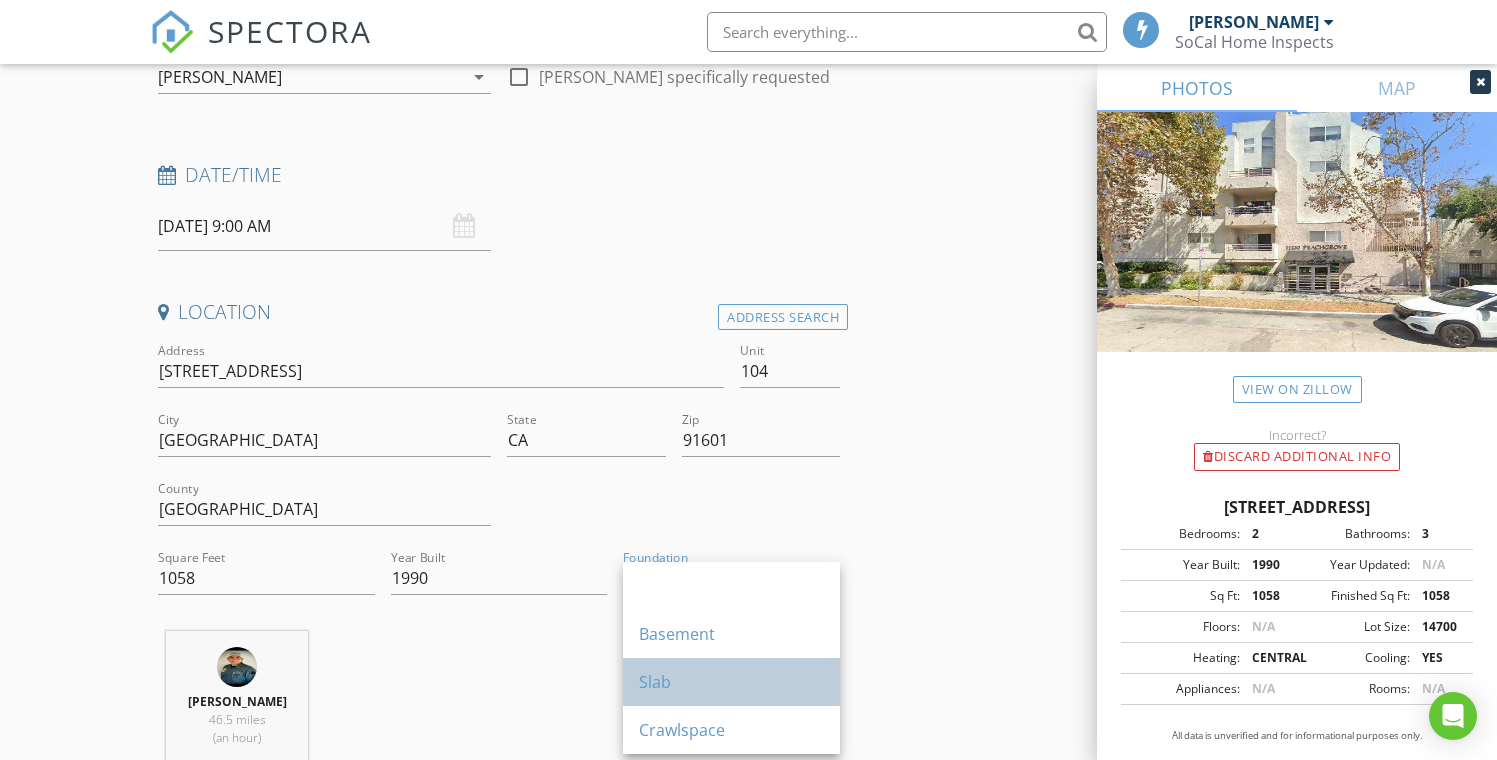 click on "Slab" at bounding box center (731, 682) 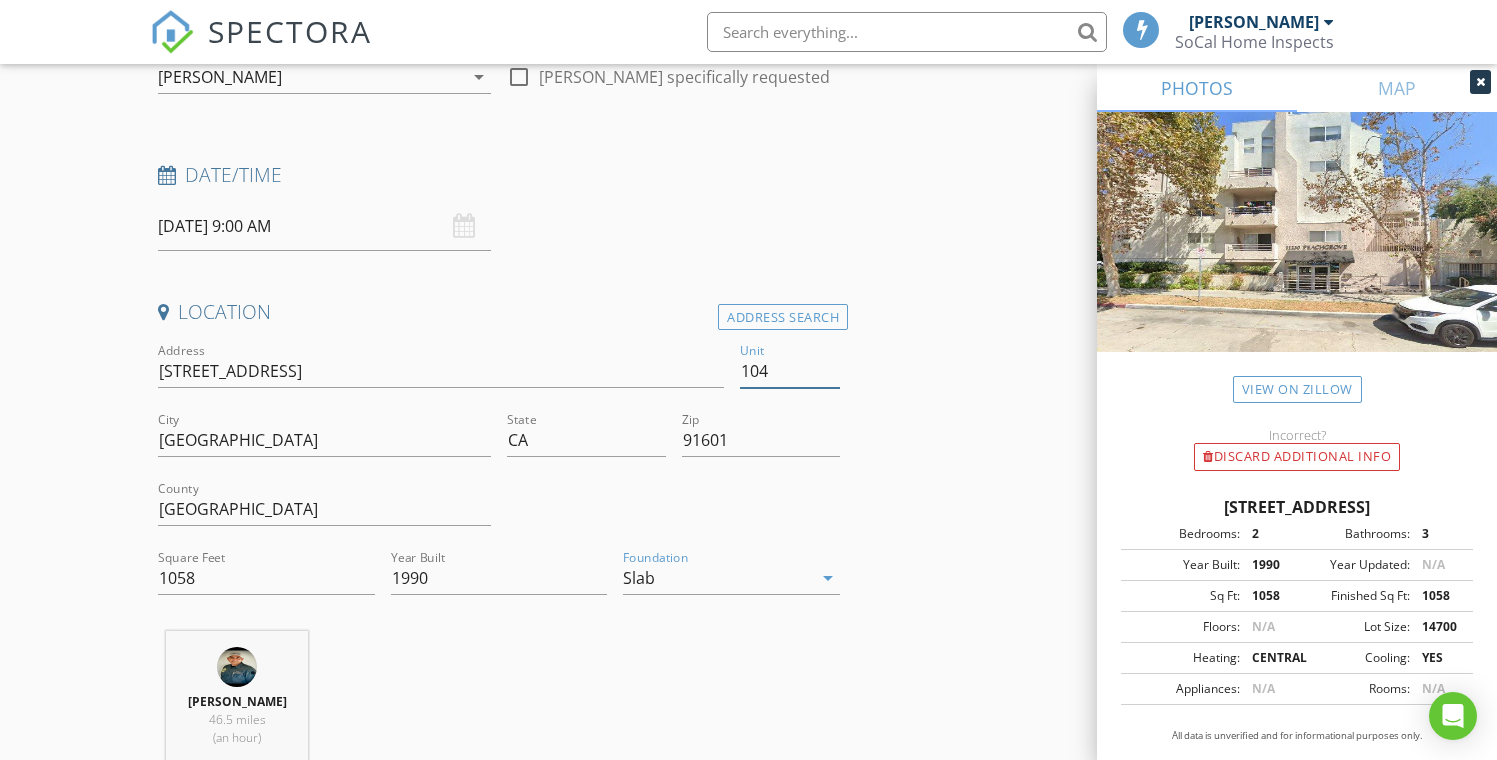 click on "104" at bounding box center [790, 371] 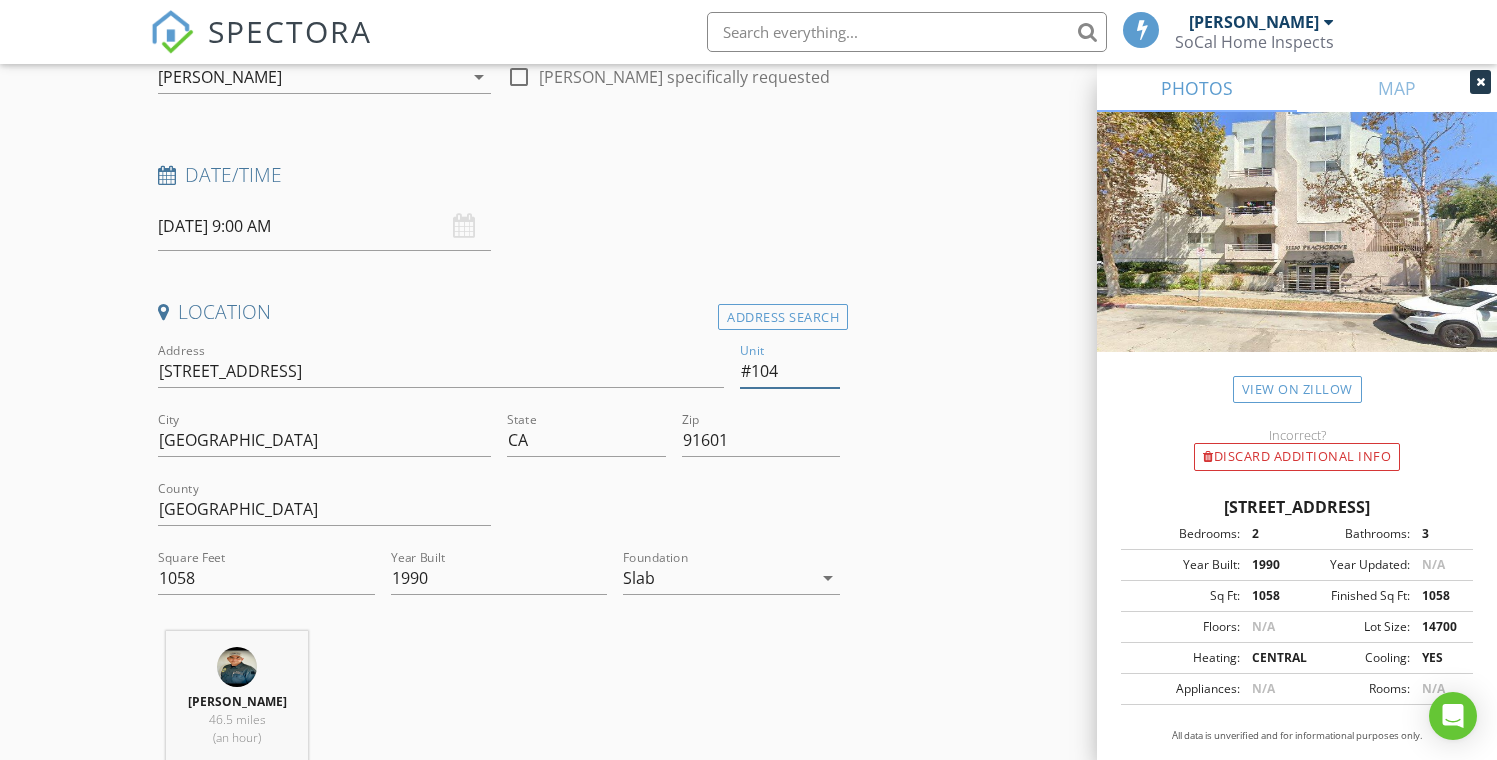 type on "#104" 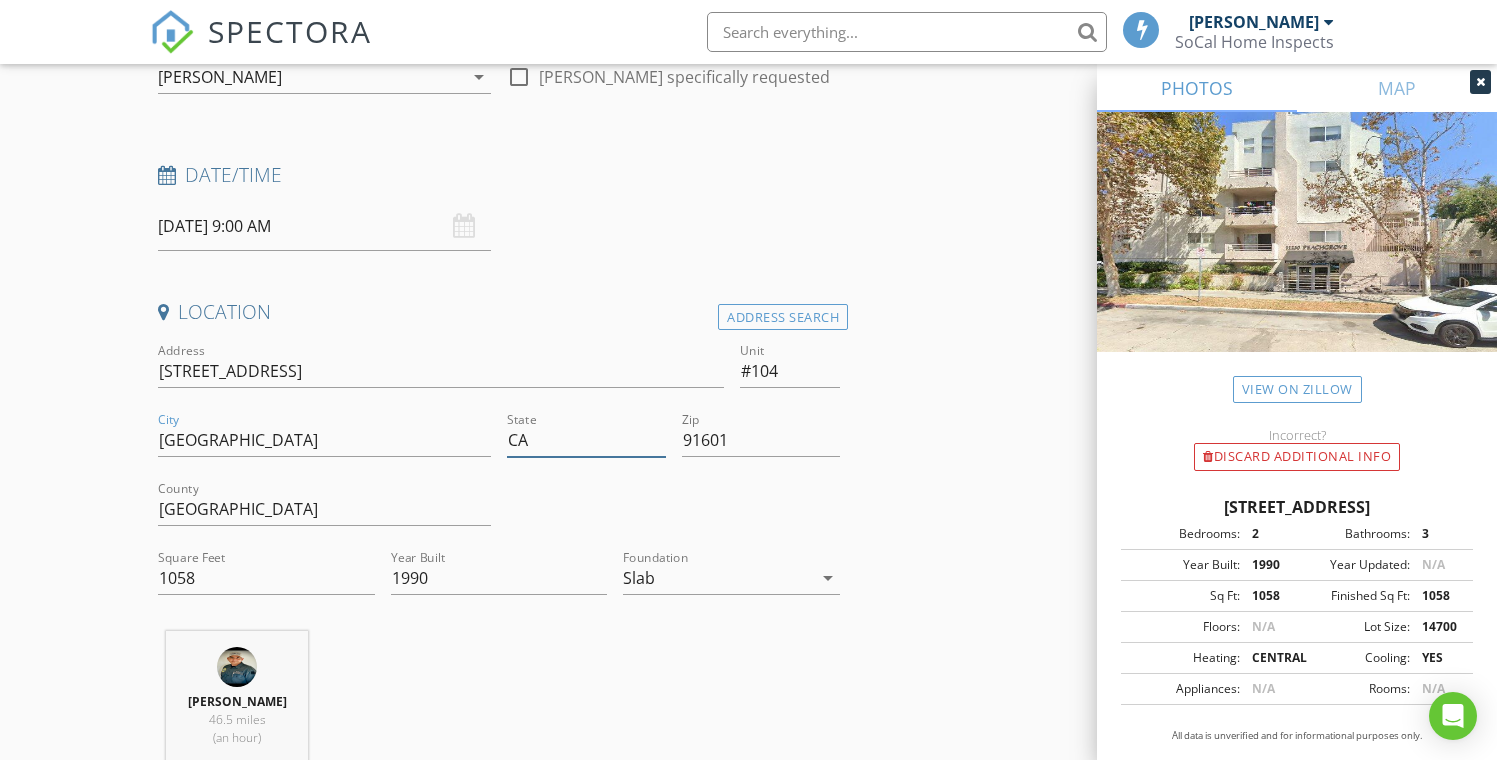 type 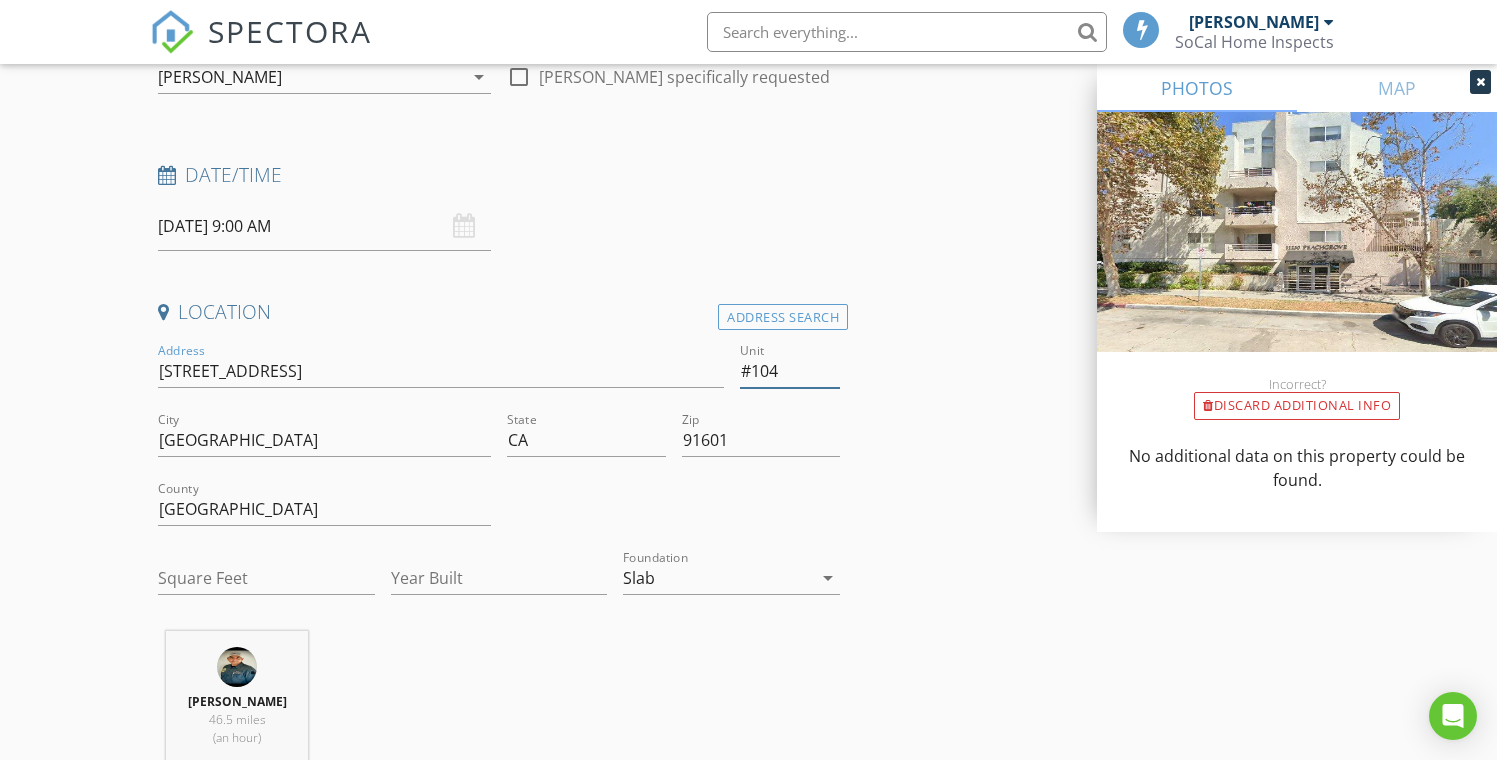 click on "#104" at bounding box center (790, 371) 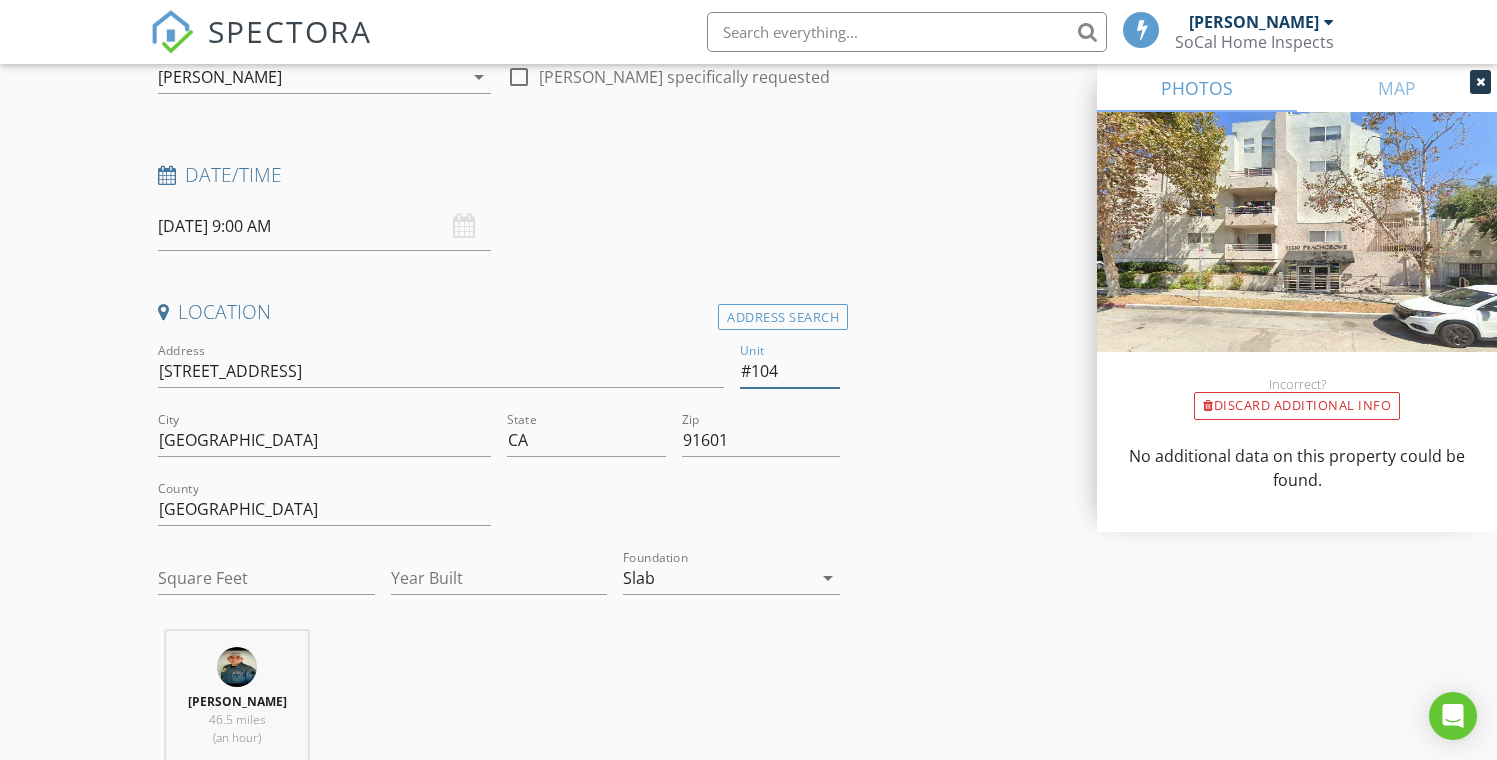 type on "104" 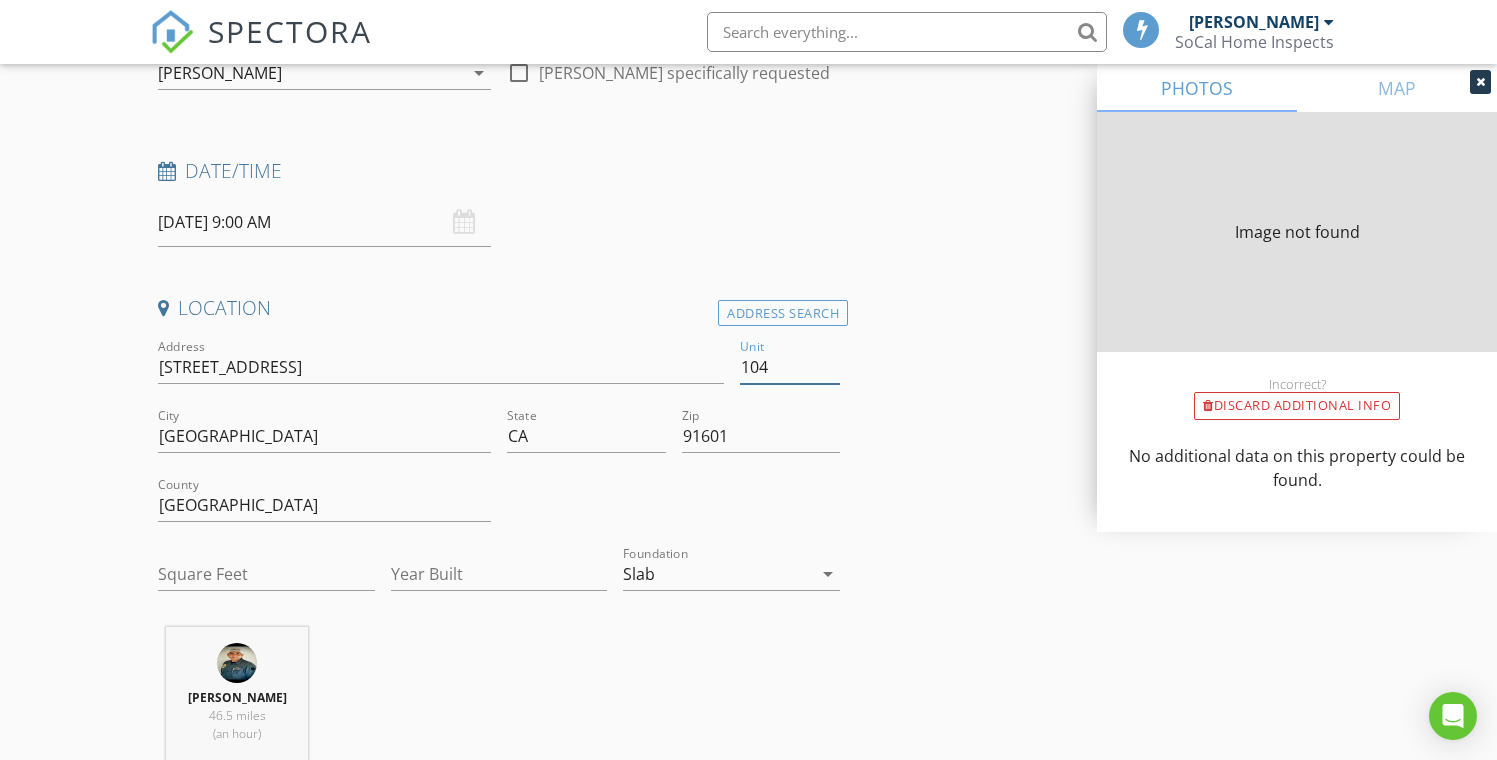 type on "1058" 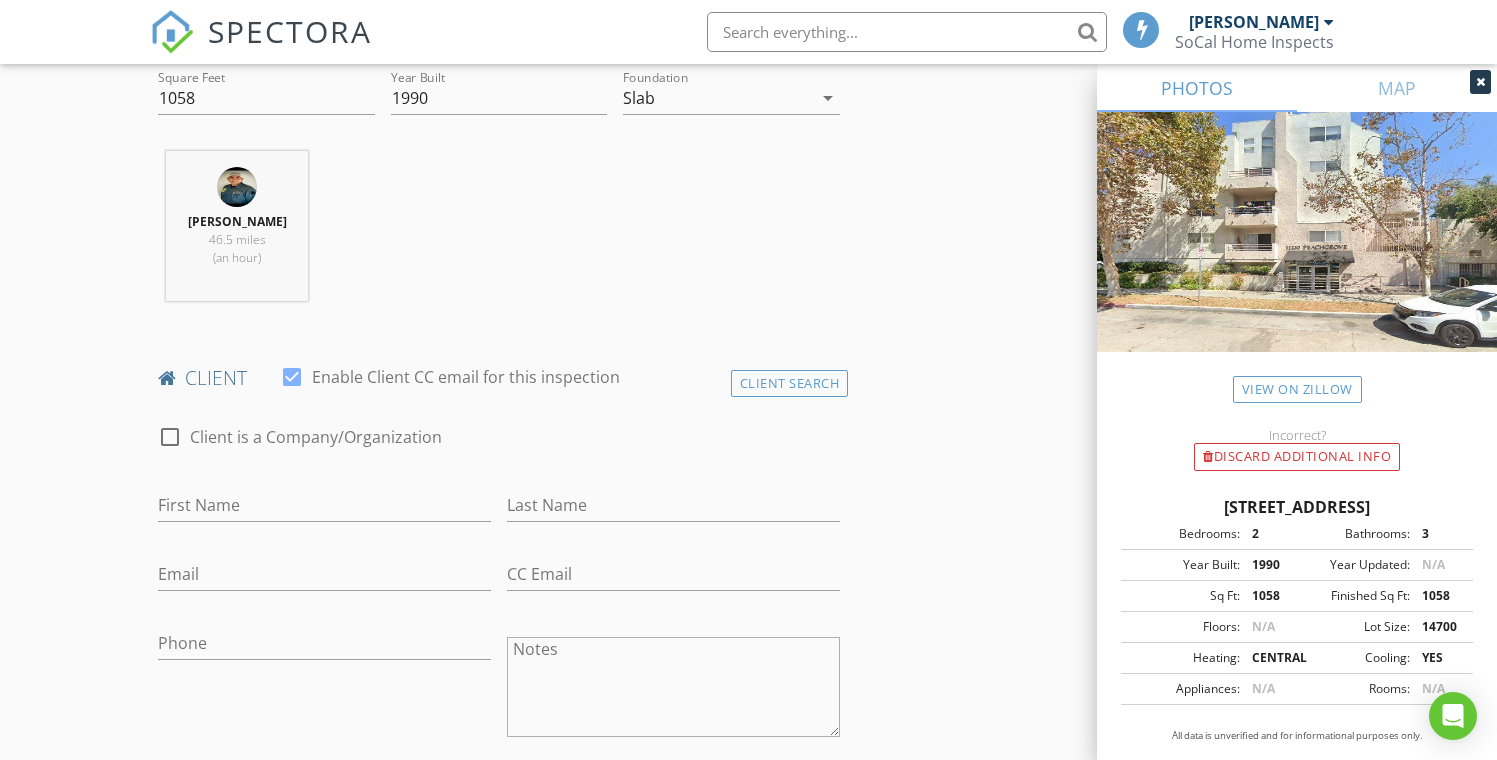 scroll, scrollTop: 709, scrollLeft: 0, axis: vertical 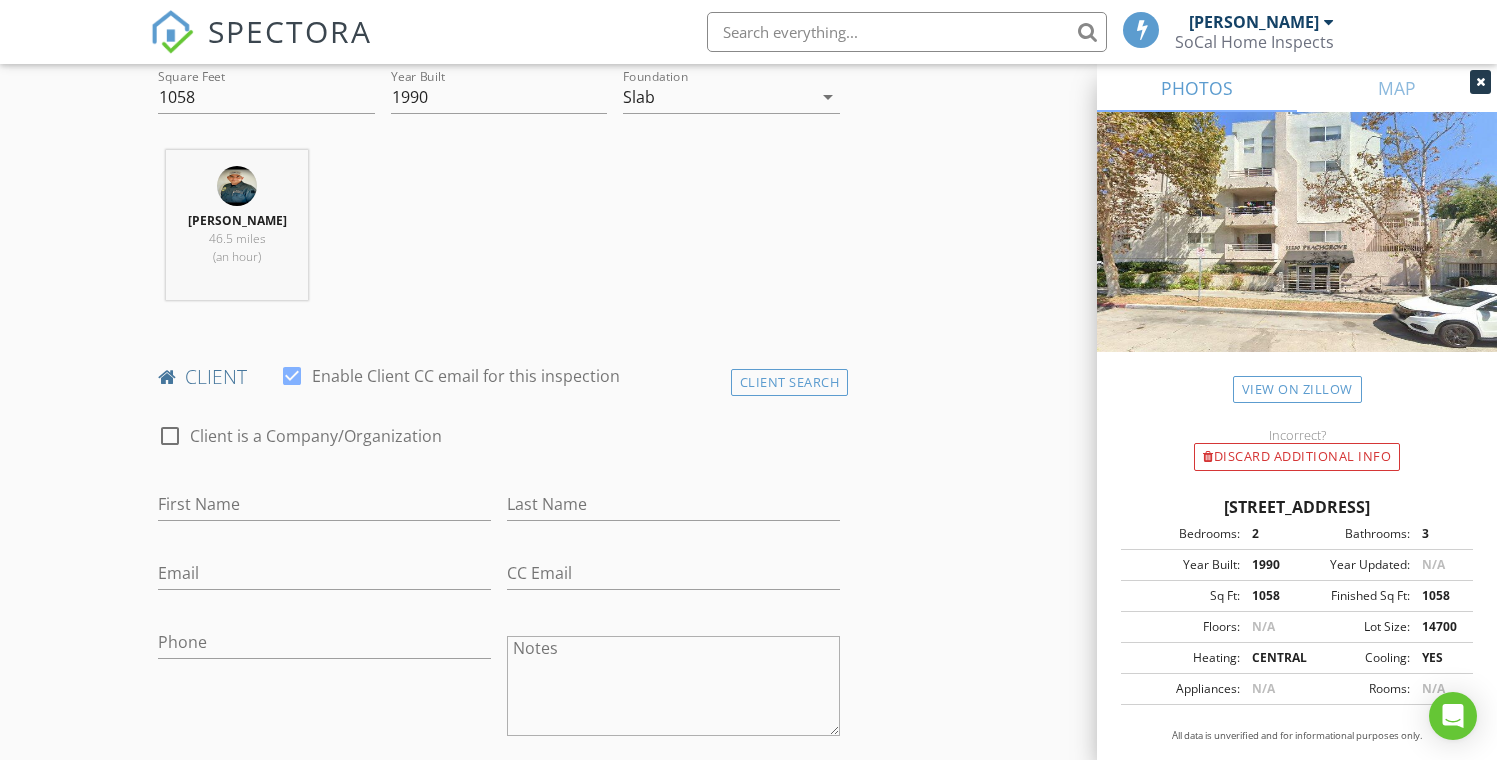 type on "104" 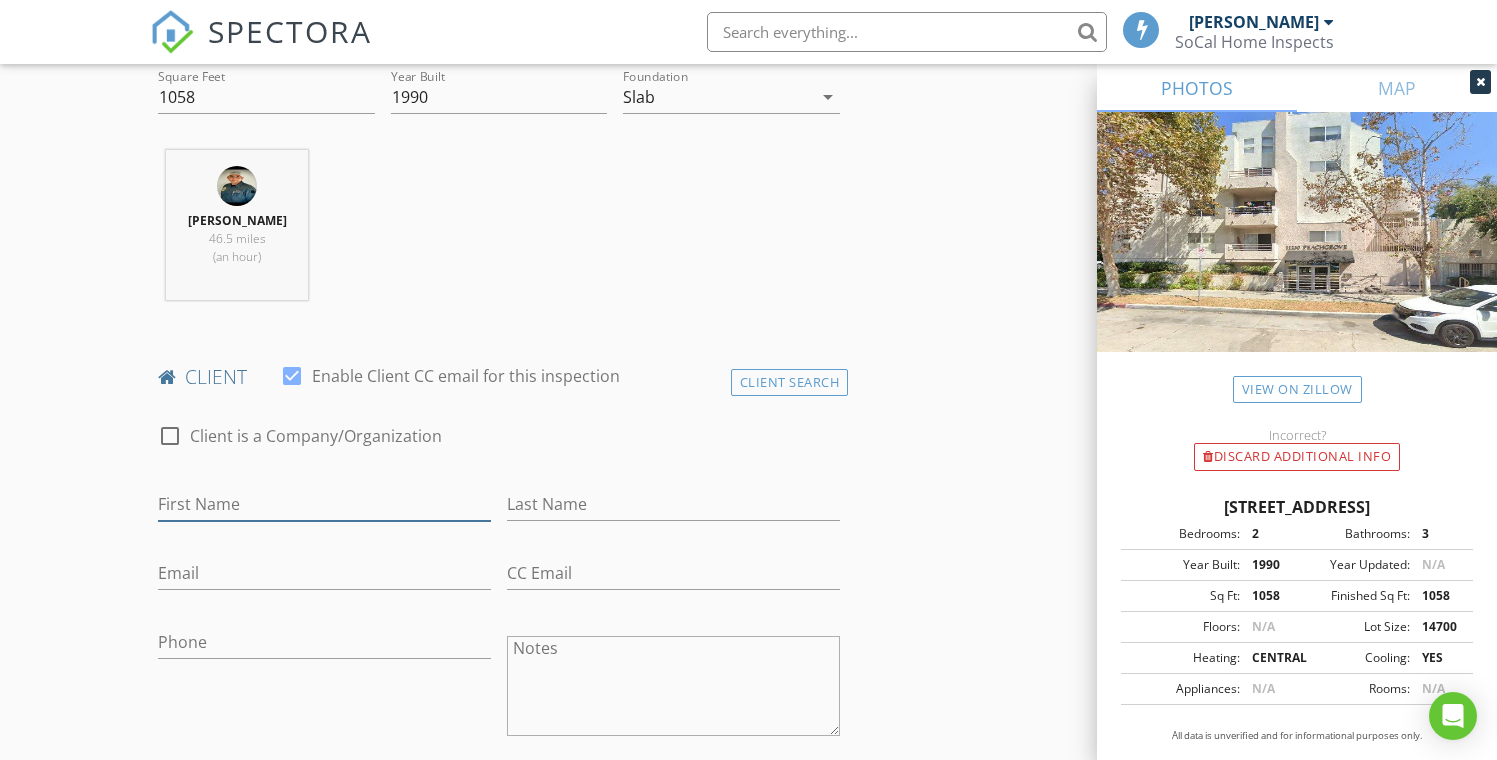 click on "First Name" at bounding box center [324, 504] 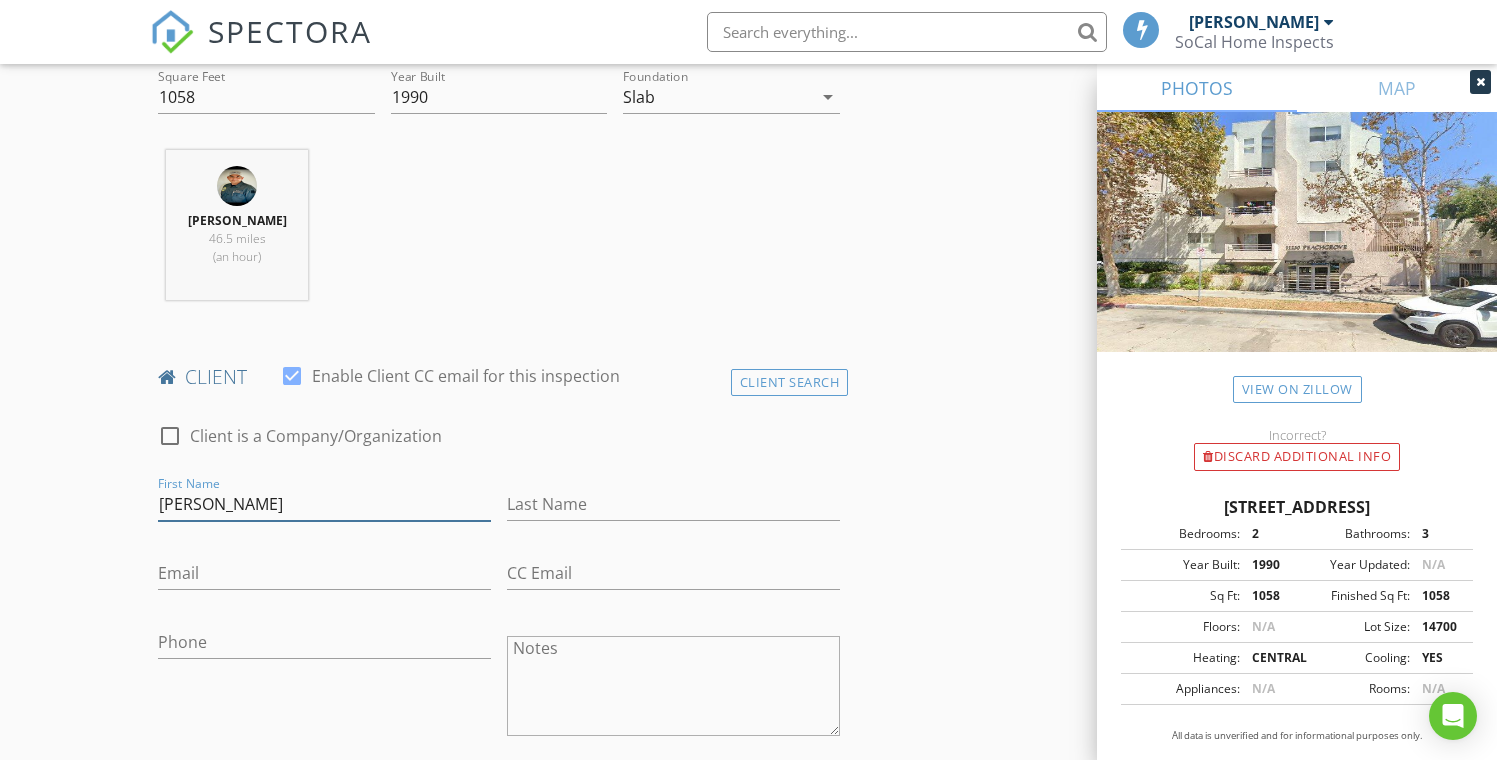 type on "[PERSON_NAME]" 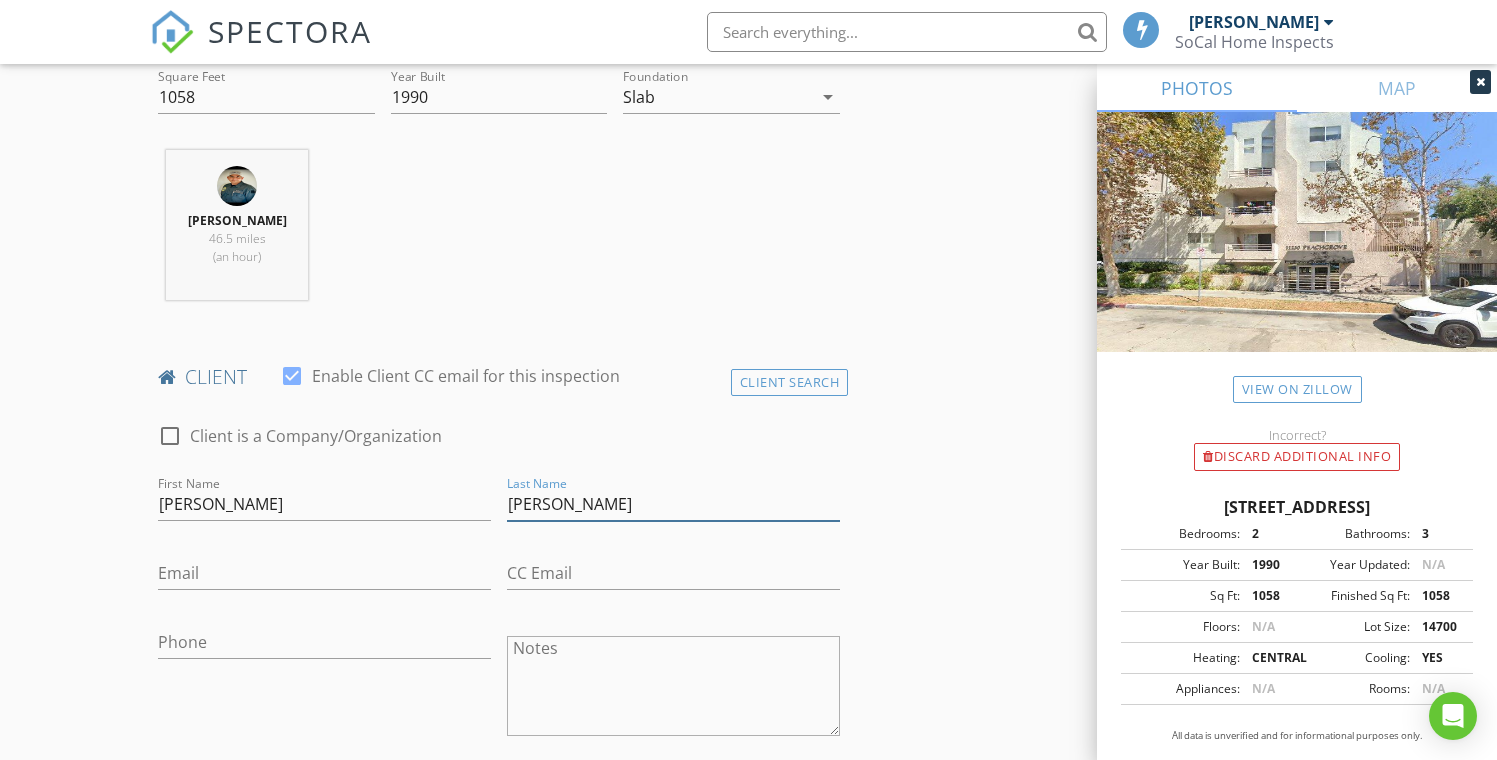 type on "[PERSON_NAME]" 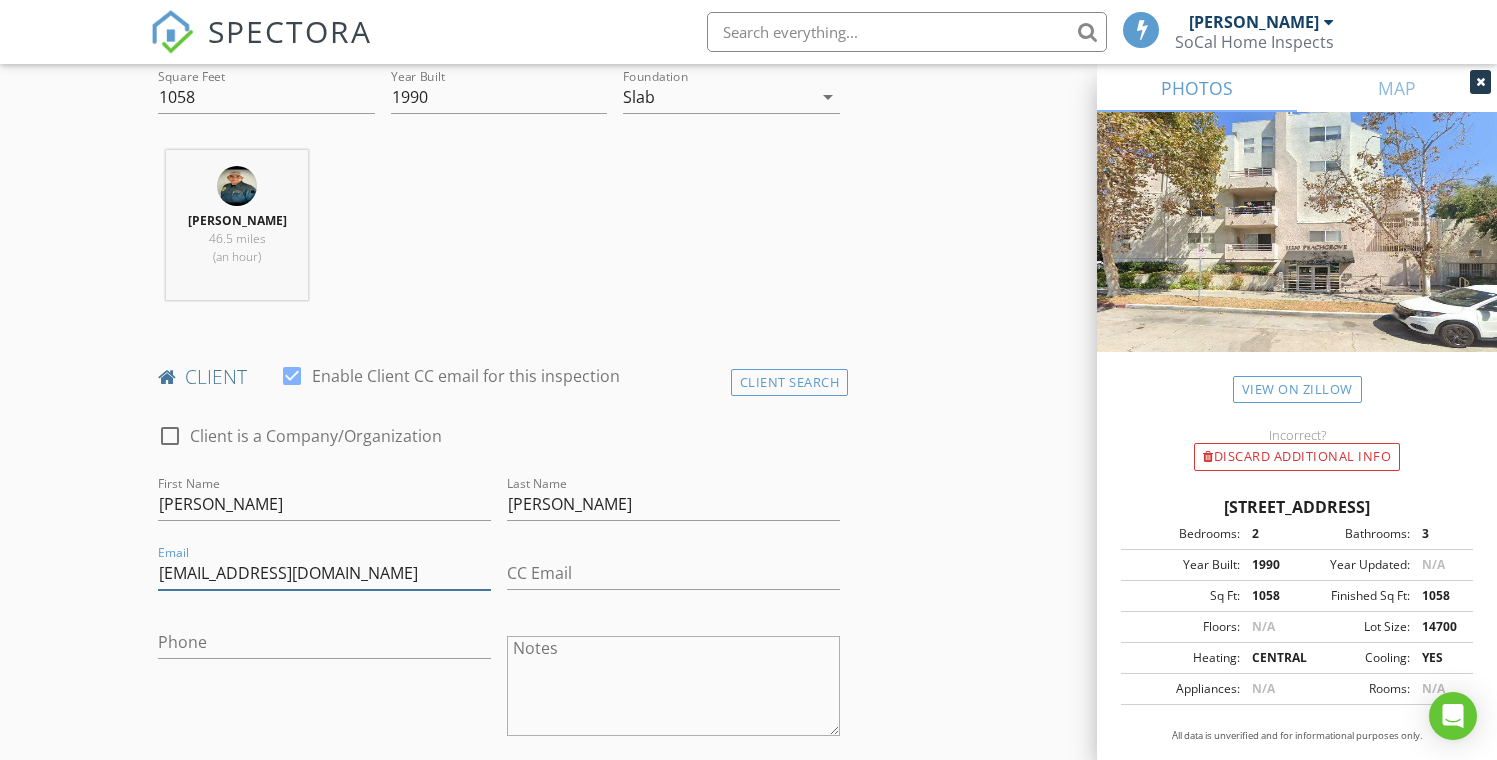 type on "[EMAIL_ADDRESS][DOMAIN_NAME]" 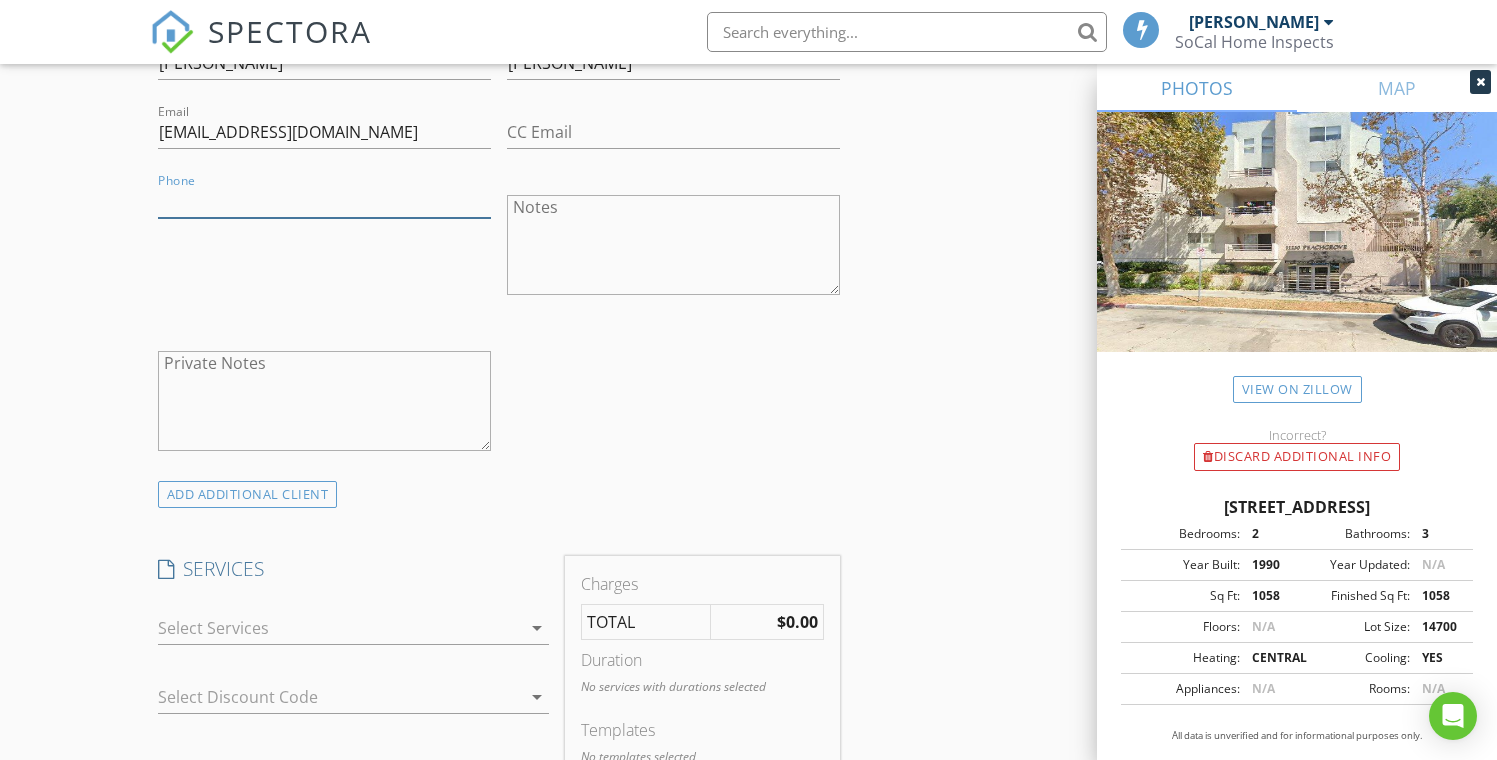 scroll, scrollTop: 1359, scrollLeft: 0, axis: vertical 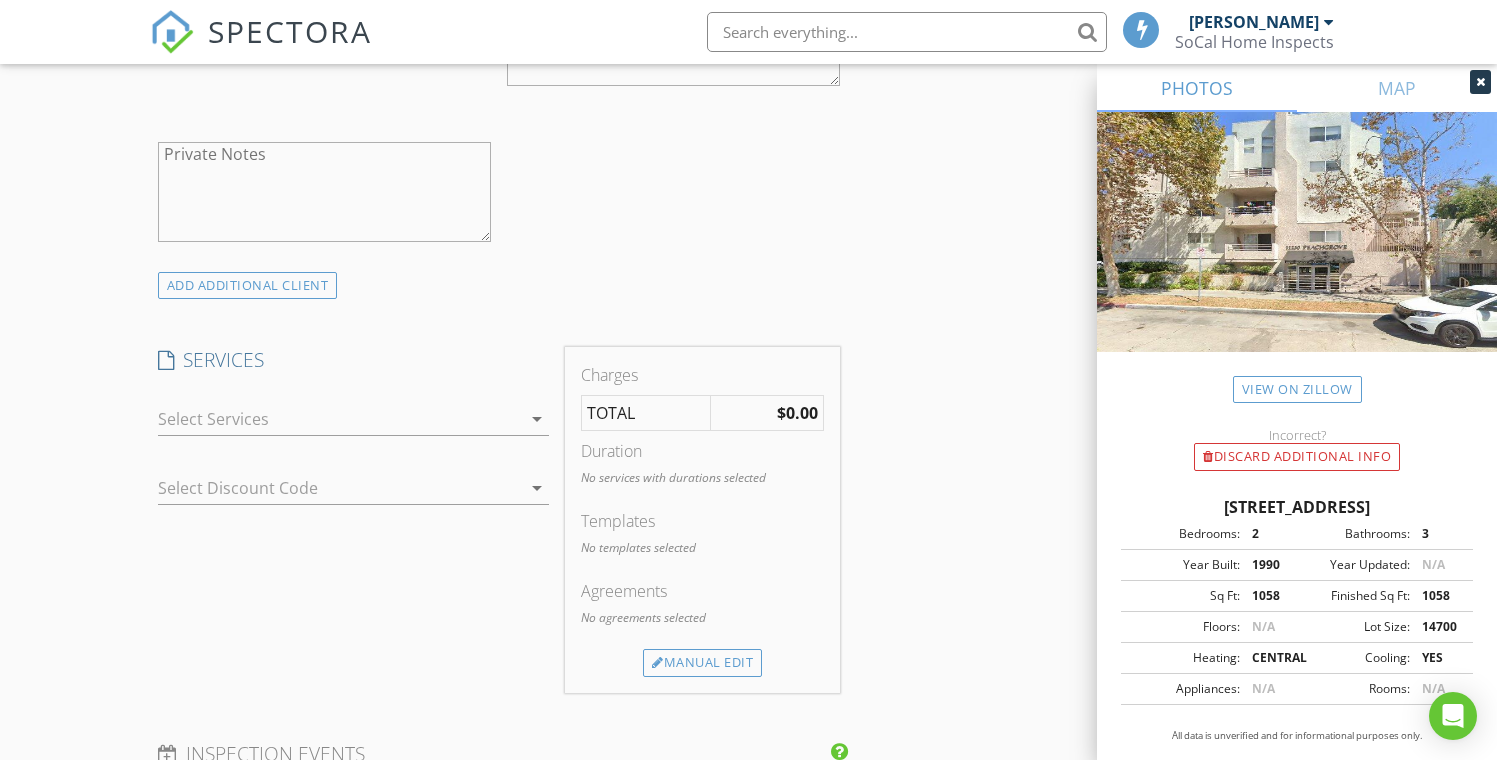 click at bounding box center [340, 419] 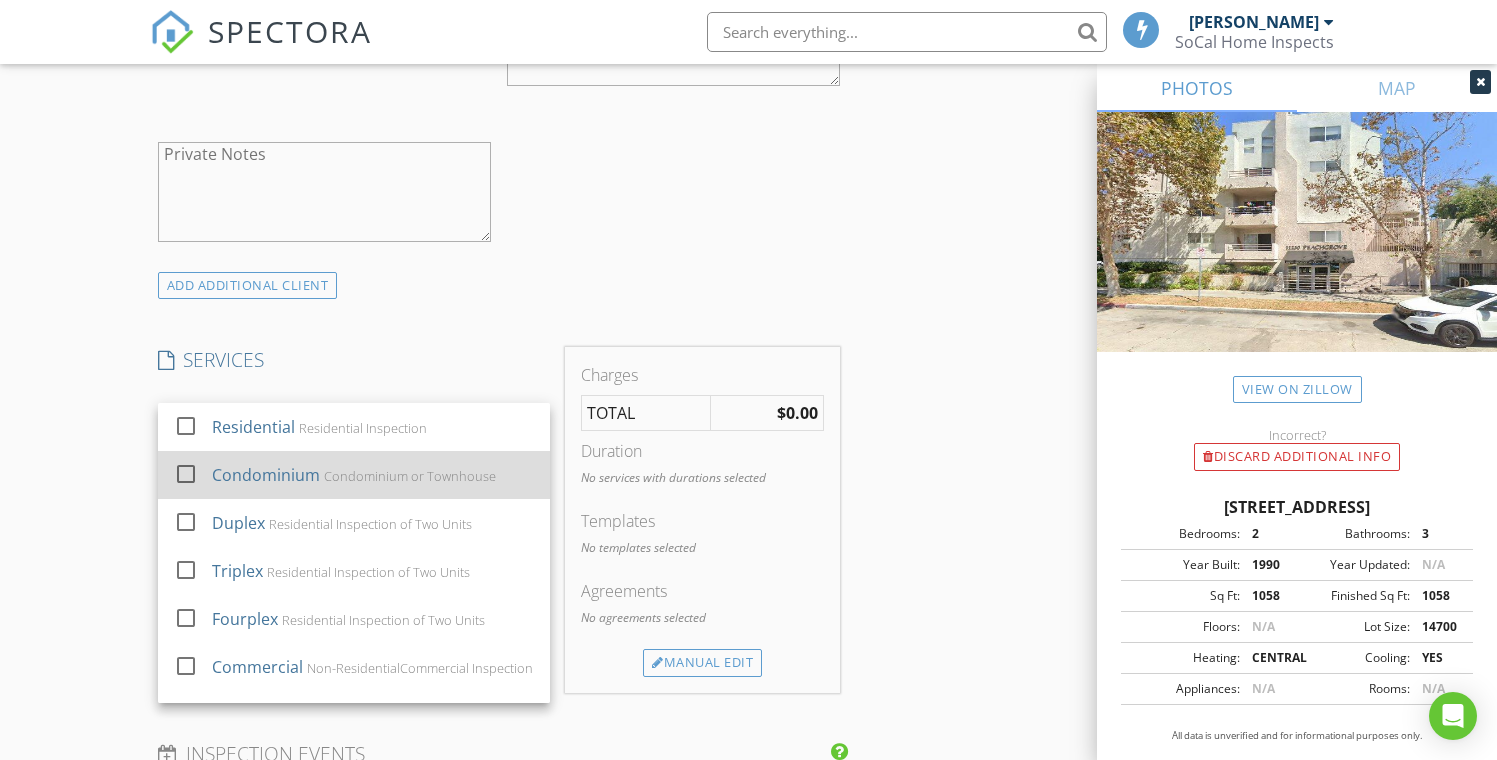 click at bounding box center [186, 474] 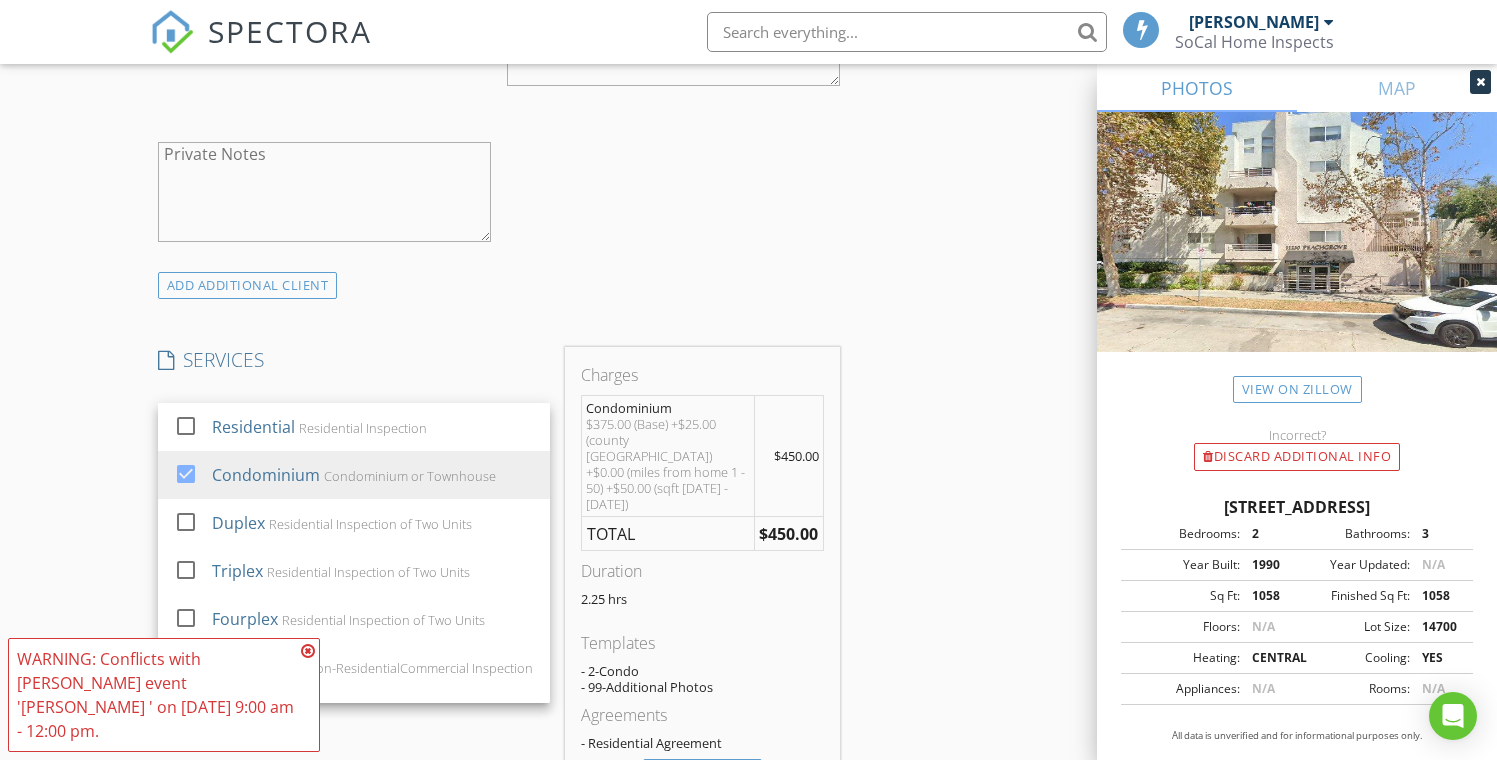 click on "INSPECTOR(S)
check_box   Ruben Mariscal   PRIMARY   Ruben Mariscal arrow_drop_down   check_box_outline_blank Ruben Mariscal specifically requested
Date/Time
07/16/2025 9:00 AM
Location
Address Search       Address 11230 Peach Grove St.   Unit 104   City Los Angeles   State CA   Zip 91601   County Los Angeles     Square Feet 1058   Year Built 1990   Foundation Slab arrow_drop_down     Ruben Mariscal     46.5 miles     (an hour)
client
check_box Enable Client CC email for this inspection   Client Search     check_box_outline_blank Client is a Company/Organization     First Name Rafael   Last Name Hernandez Roulet   Email rafa.her.rou@gmail.com   CC Email   Phone           Notes   Private Notes
ADD ADDITIONAL client
SERVICES
check_box_outline_blank   Residential   check_box" at bounding box center (749, 636) 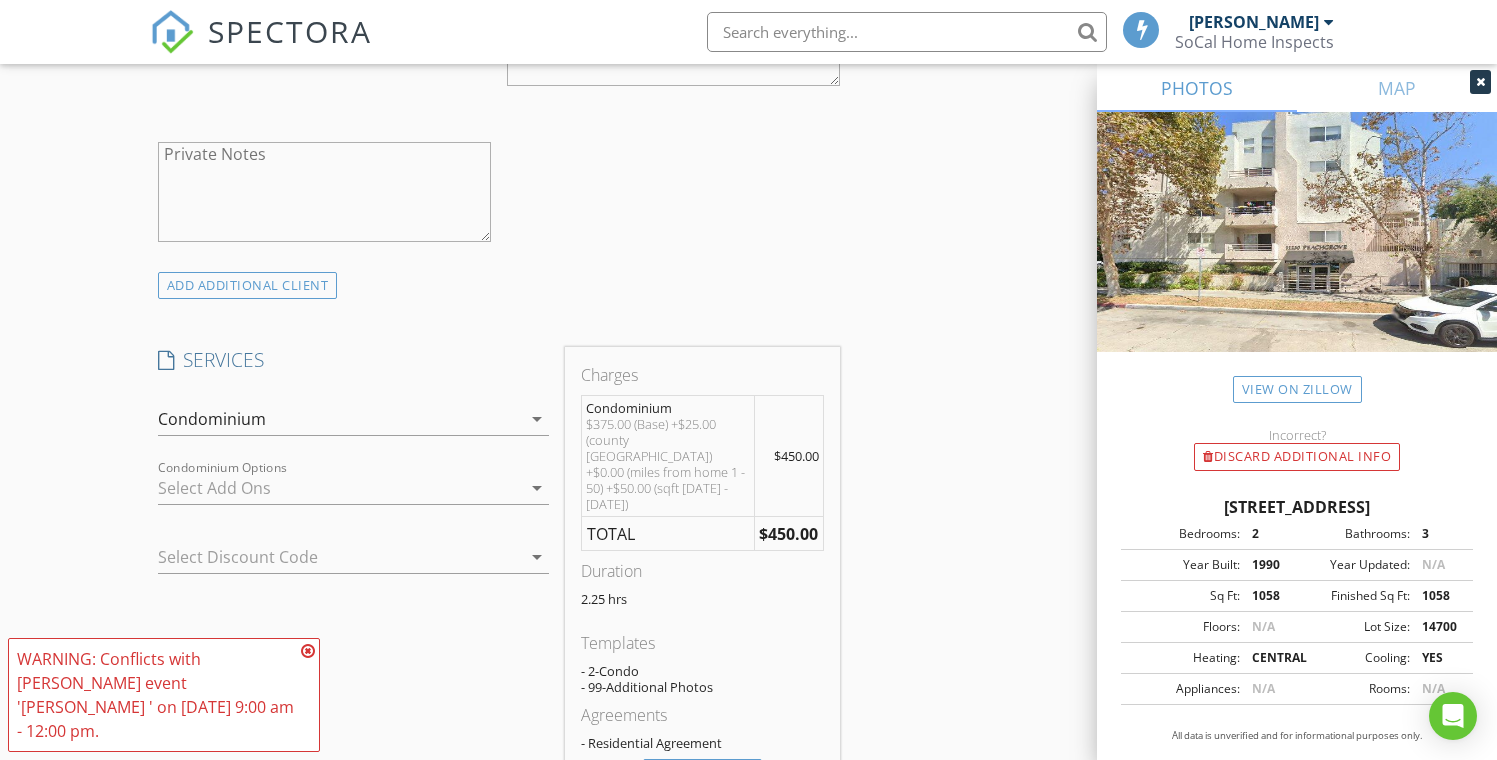 click at bounding box center [308, 651] 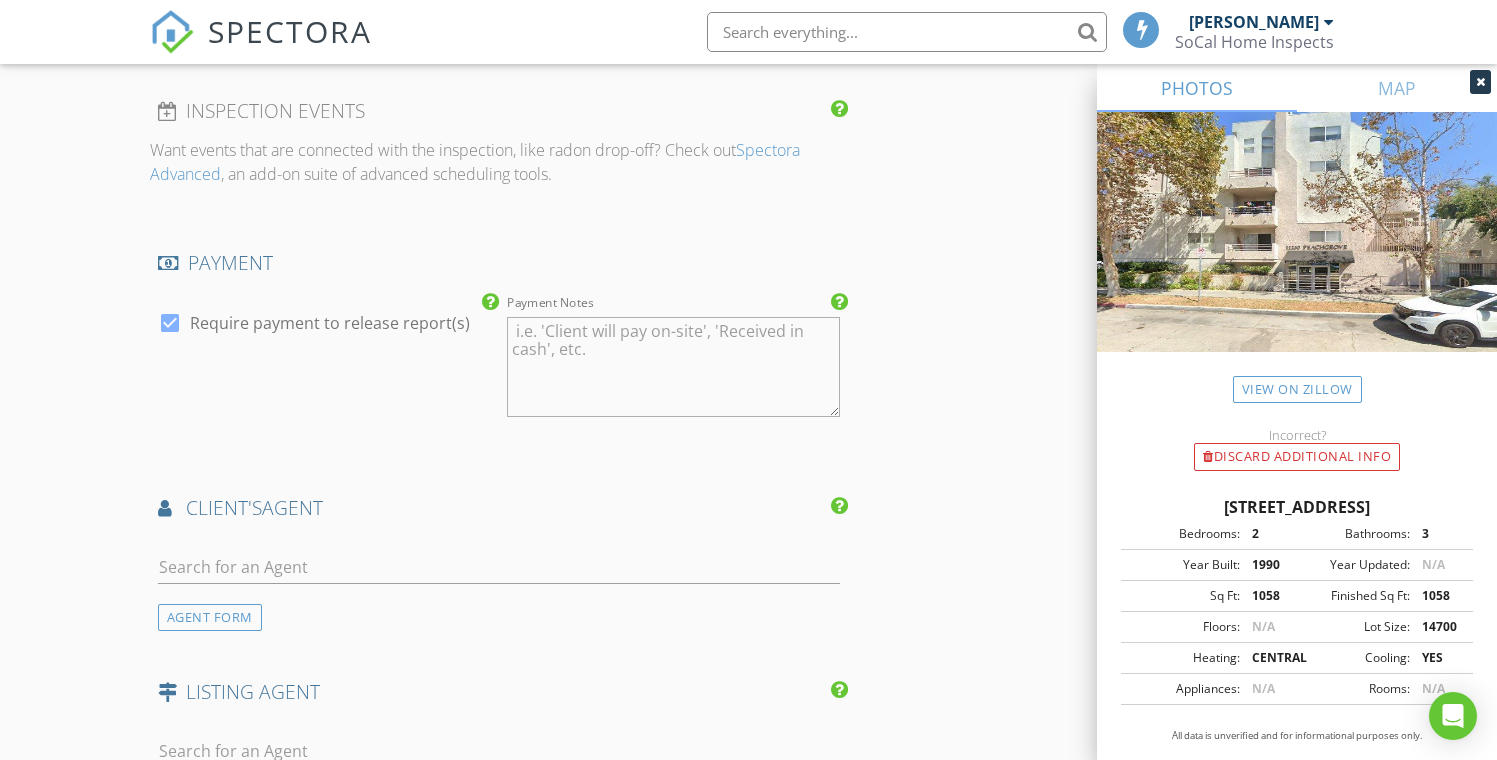 scroll, scrollTop: 2114, scrollLeft: 0, axis: vertical 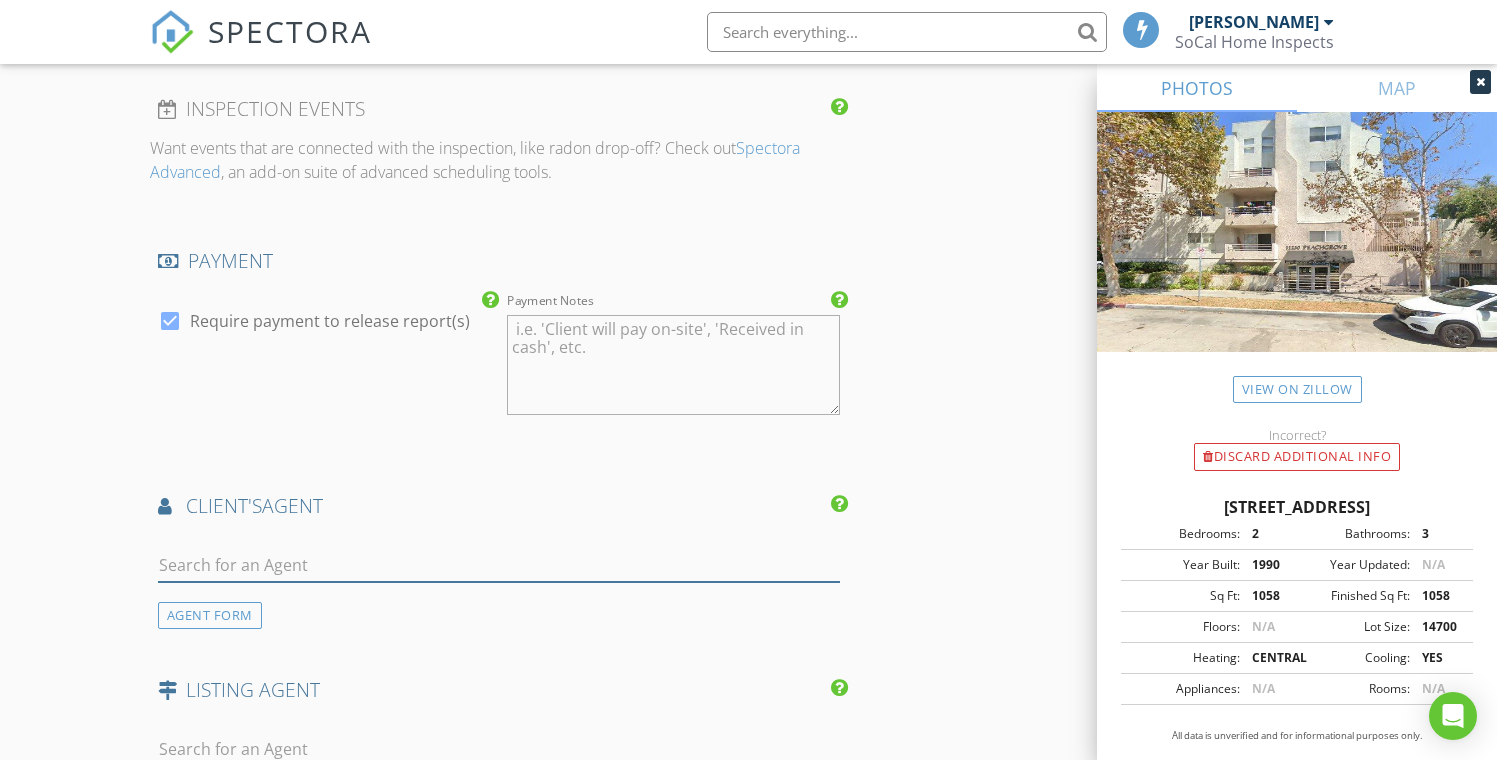 click at bounding box center [499, 565] 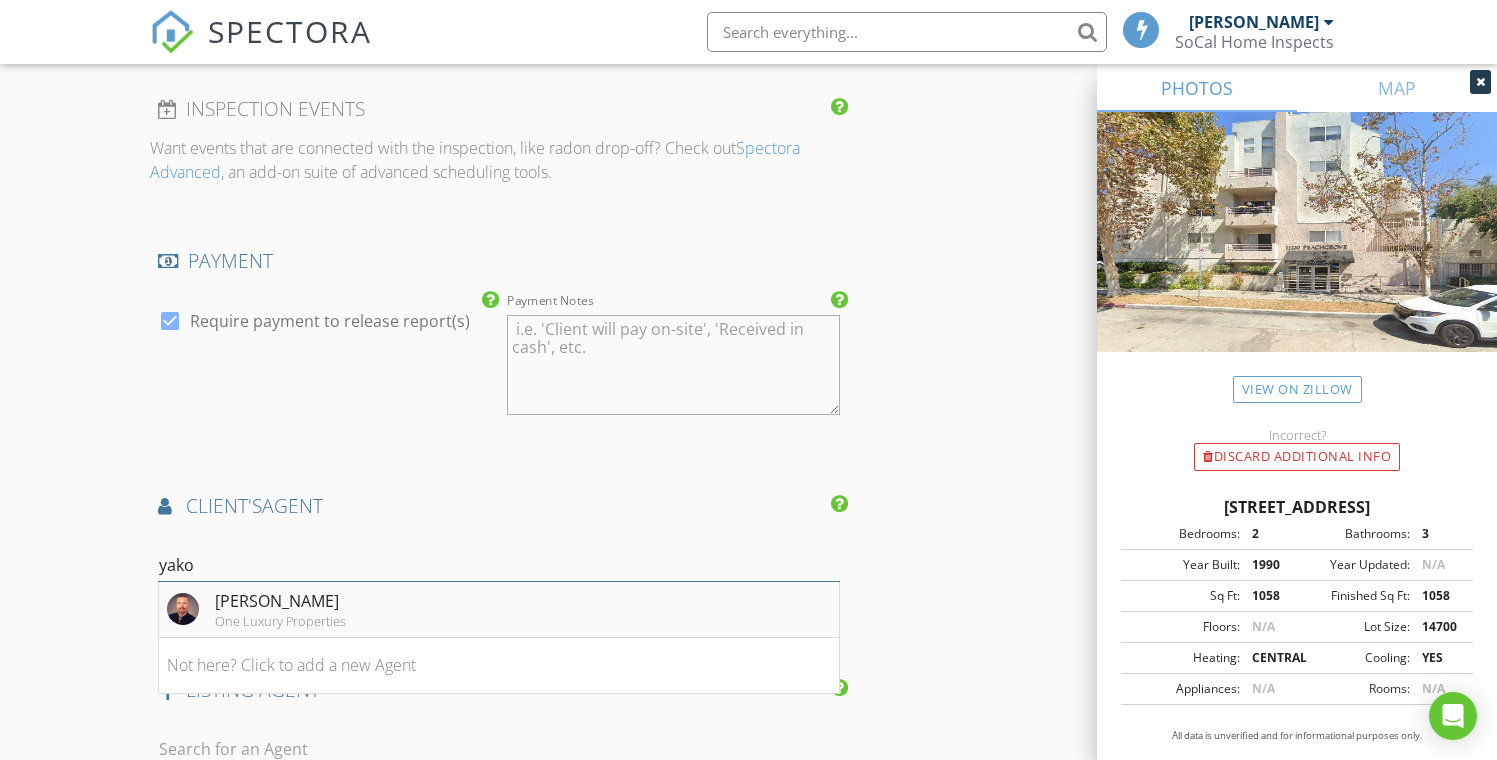 type on "yako" 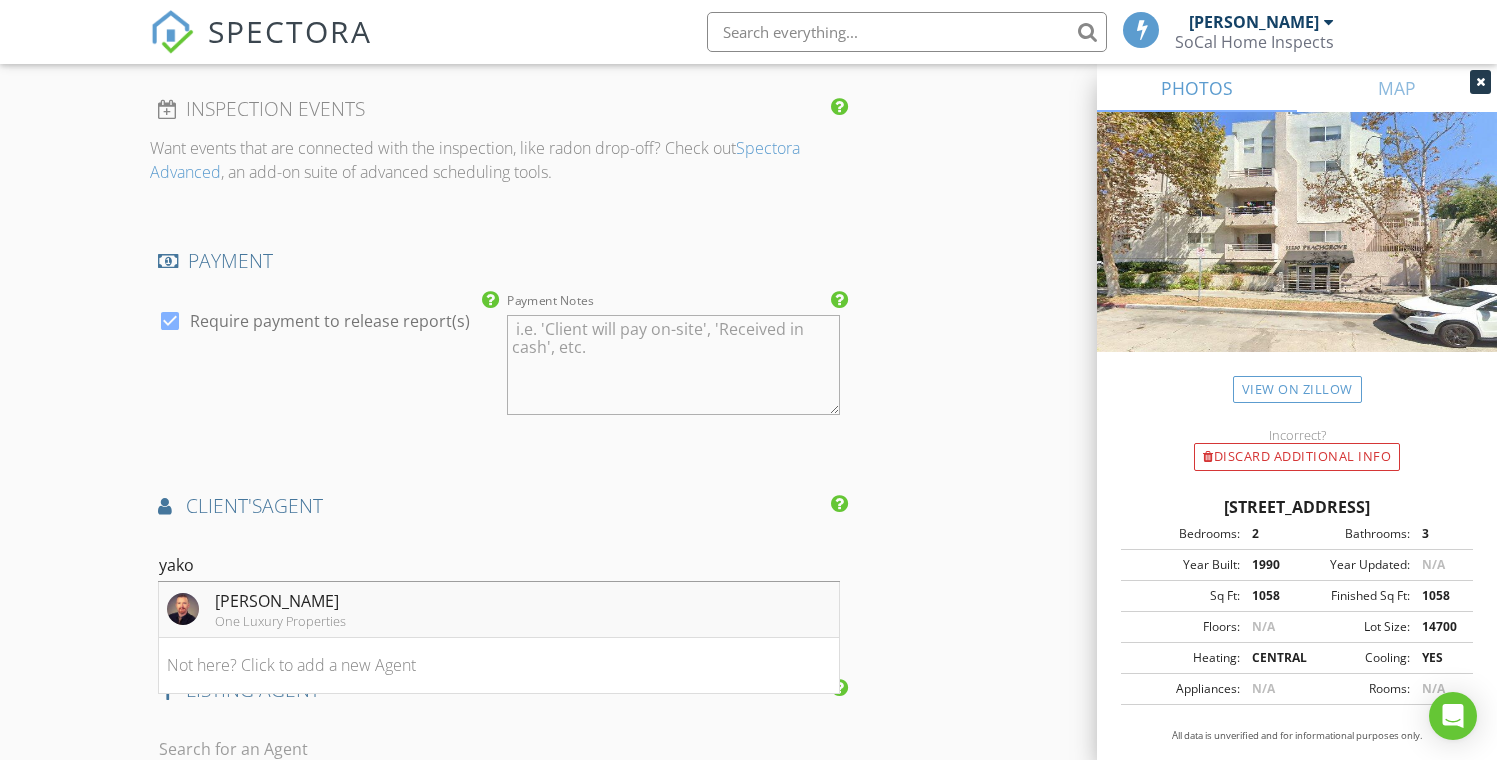 click on "John Yakopich" at bounding box center (280, 601) 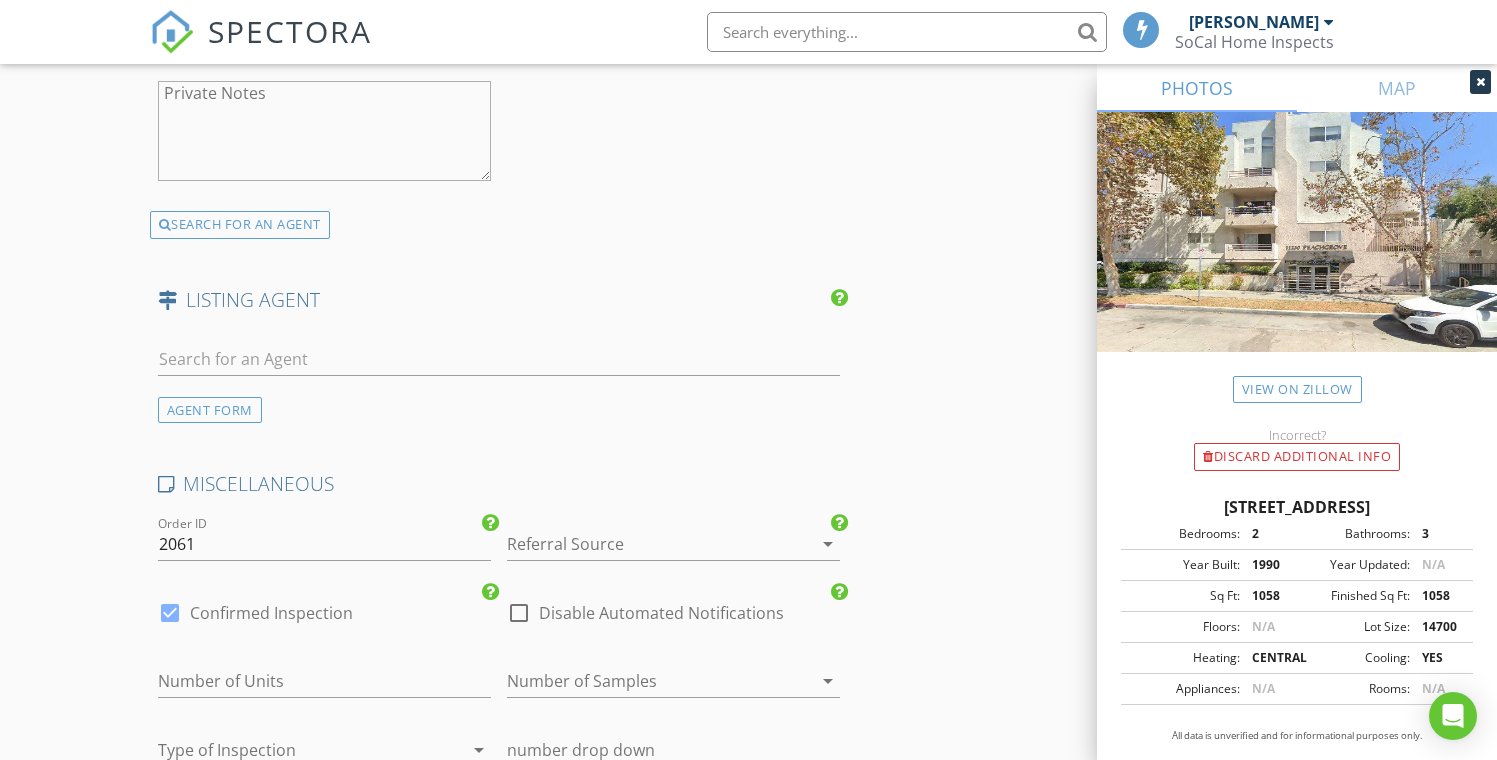 scroll, scrollTop: 3058, scrollLeft: 0, axis: vertical 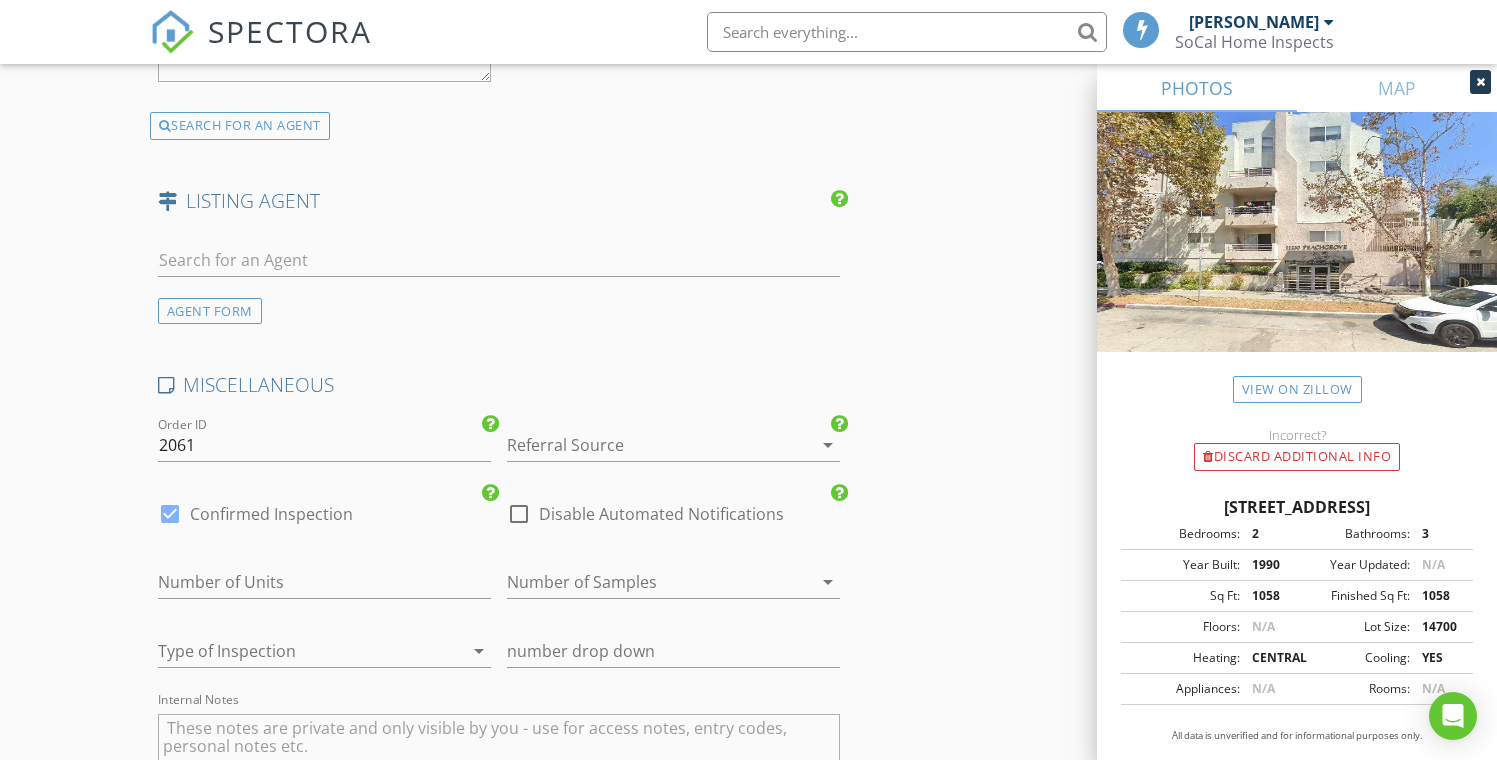 click at bounding box center [645, 445] 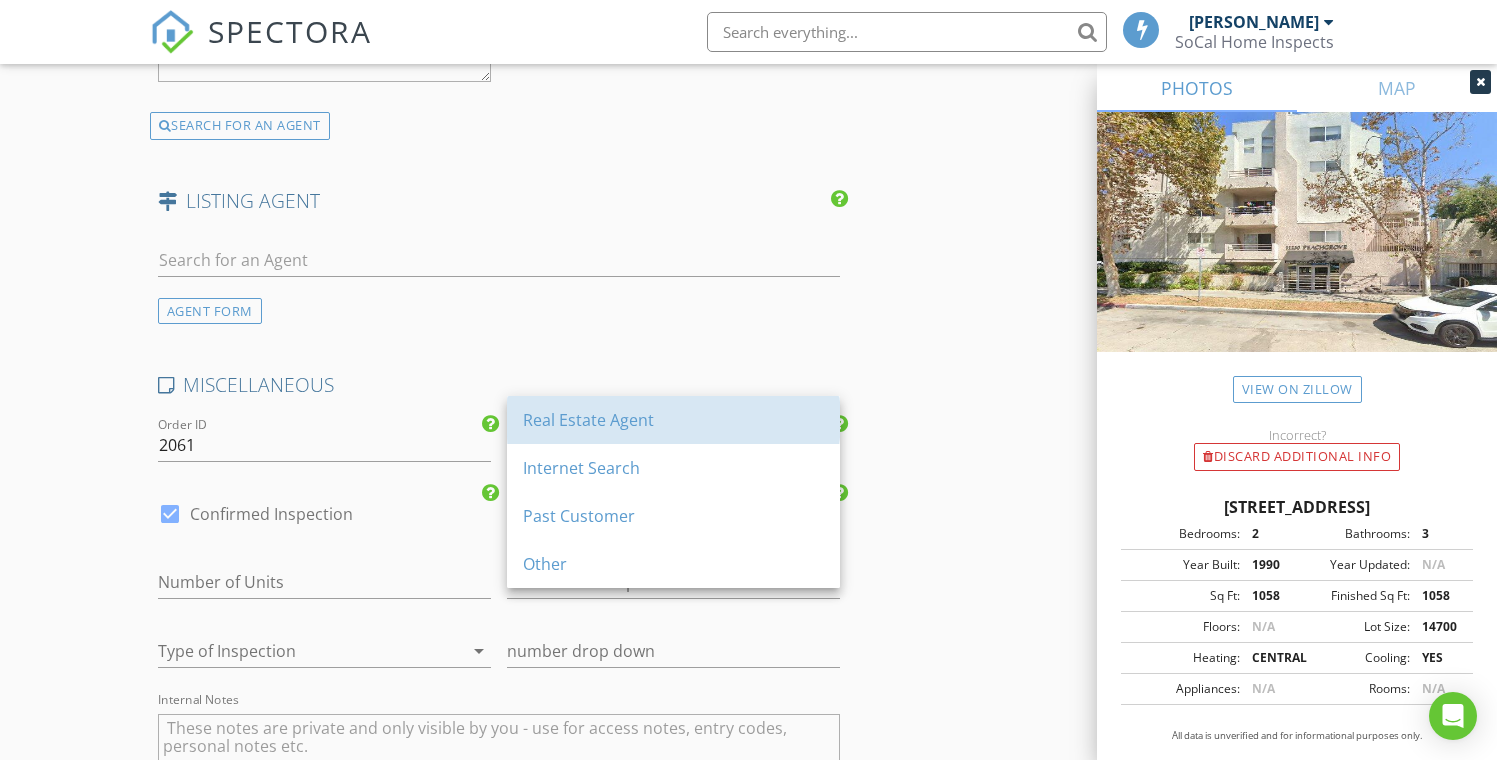 click on "Real Estate Agent" at bounding box center (673, 420) 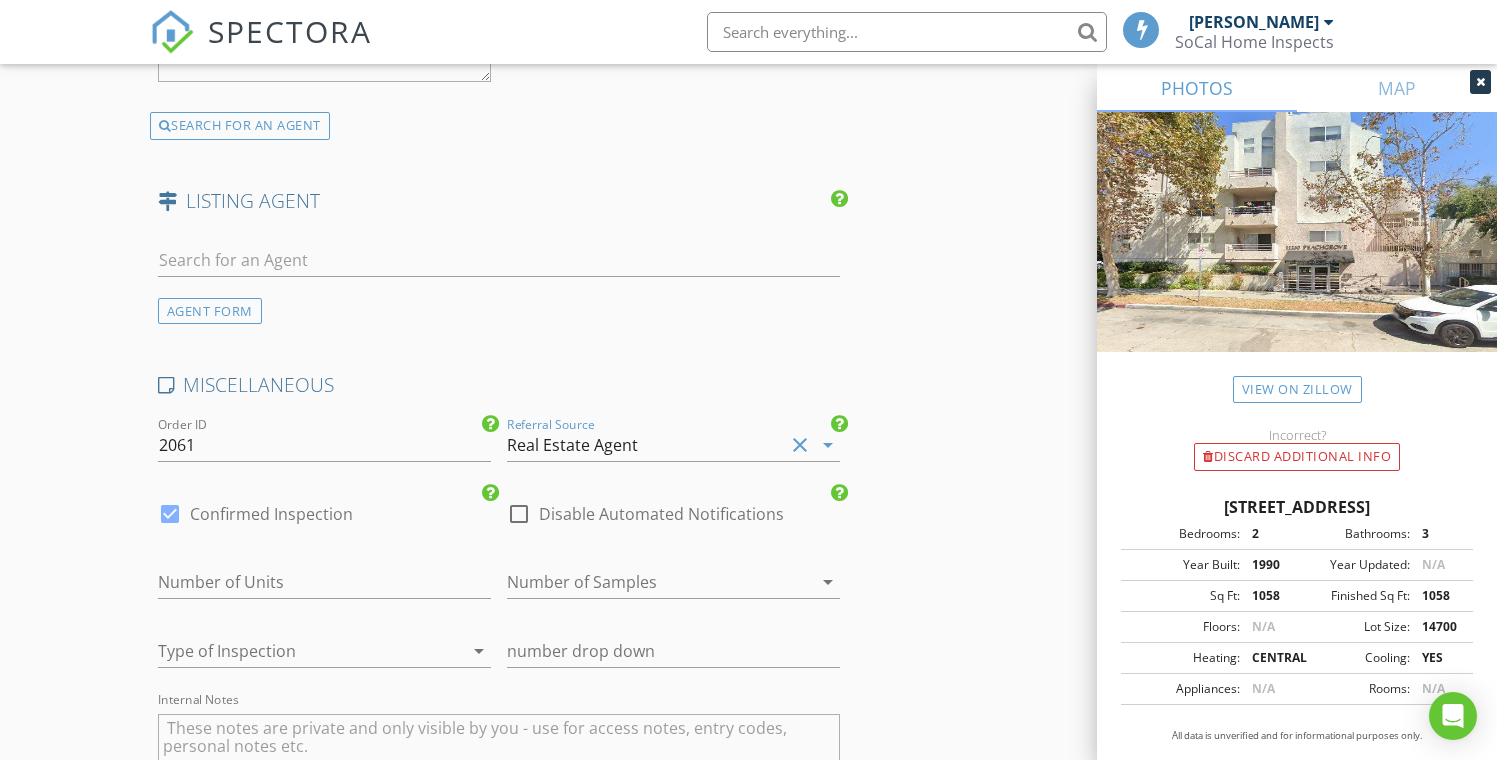 scroll, scrollTop: 3469, scrollLeft: 0, axis: vertical 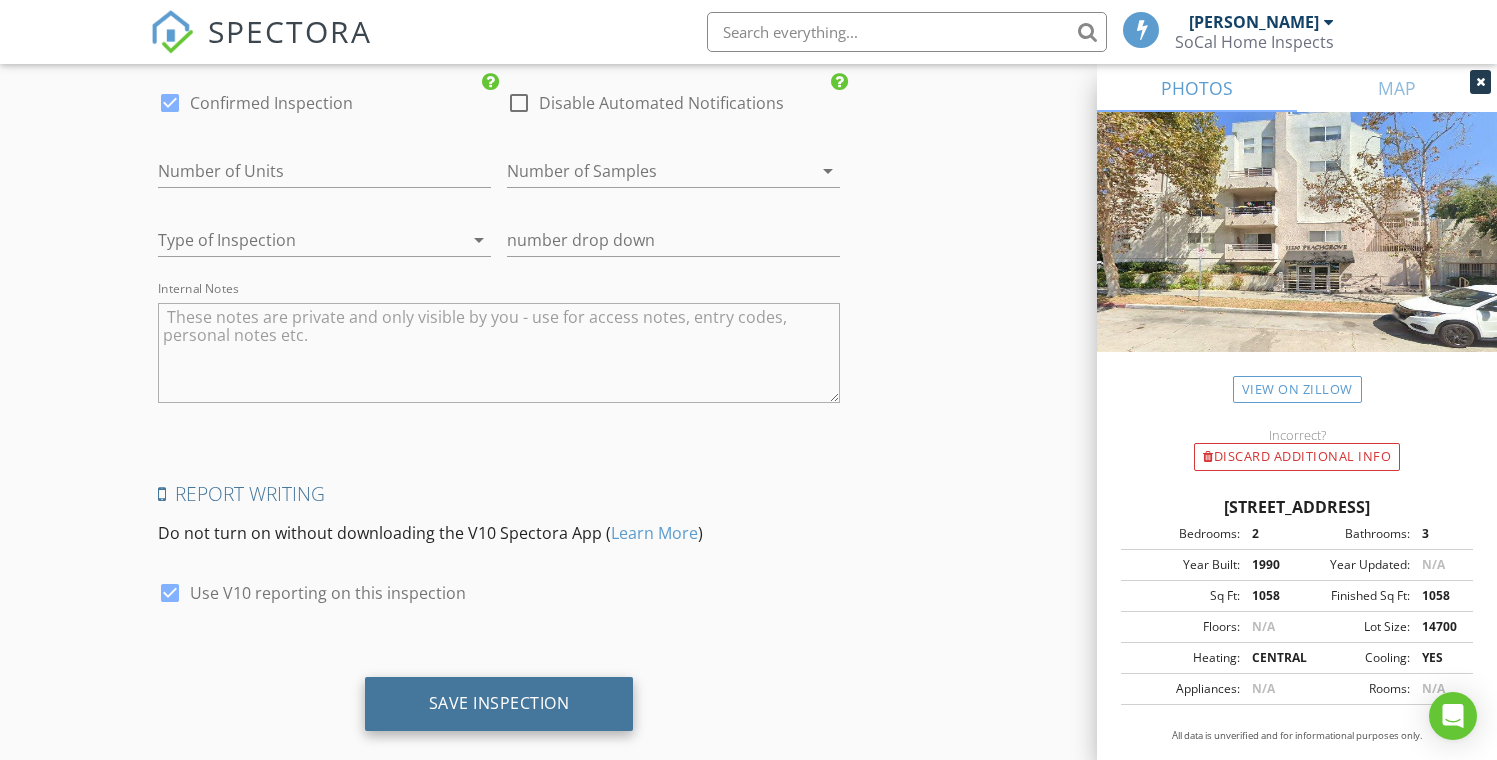 click on "Save Inspection" at bounding box center (499, 704) 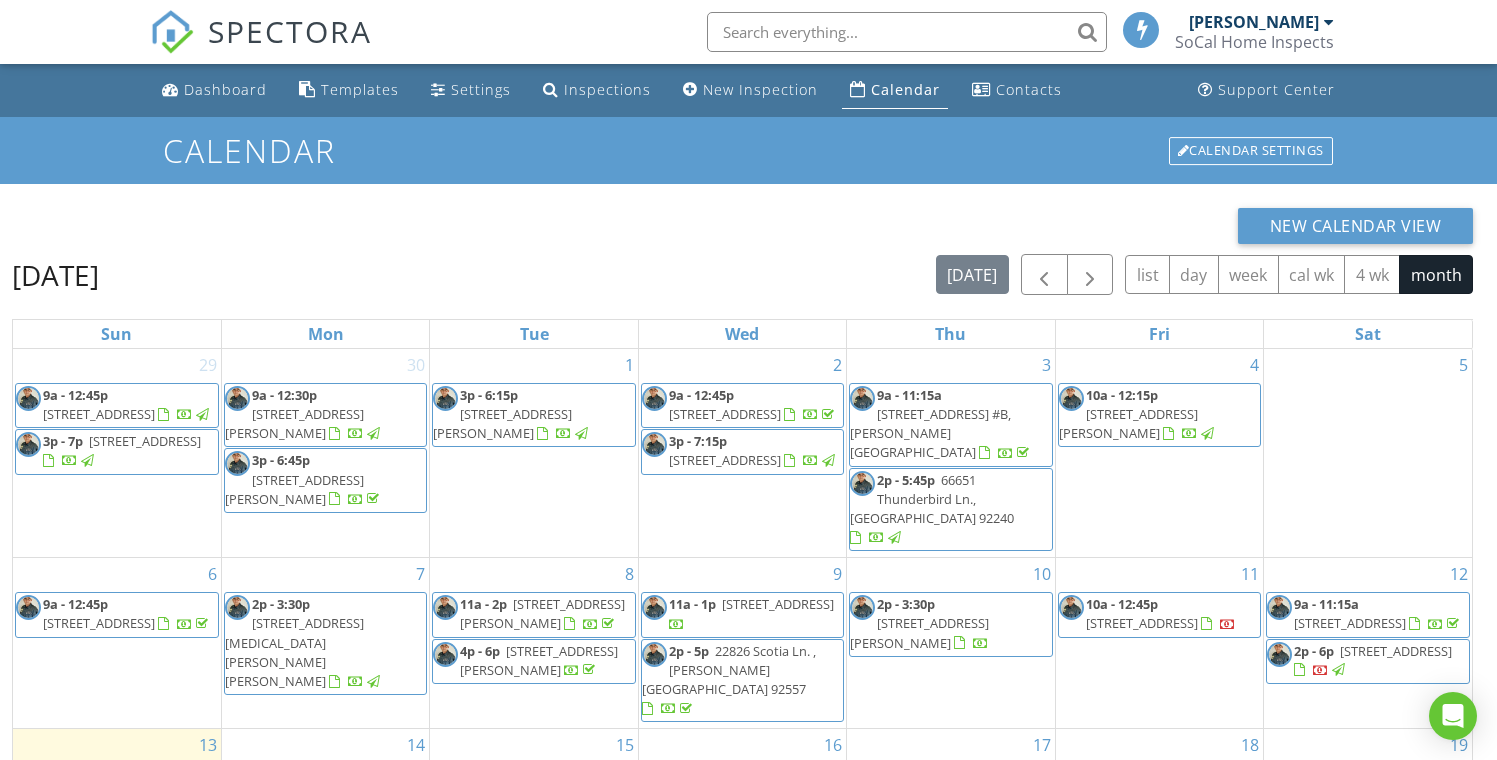 scroll, scrollTop: 0, scrollLeft: 0, axis: both 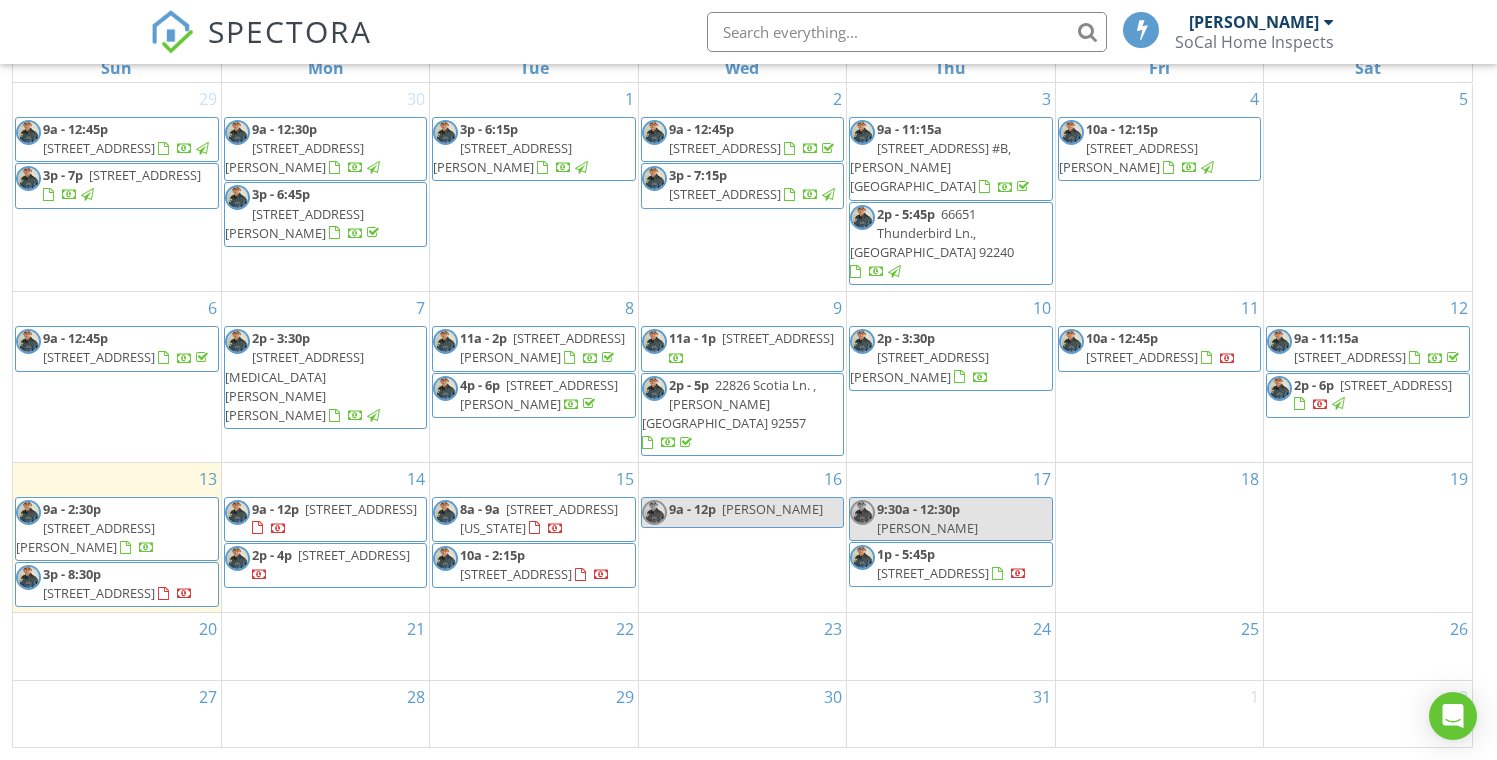 click on "[PERSON_NAME]" at bounding box center (772, 509) 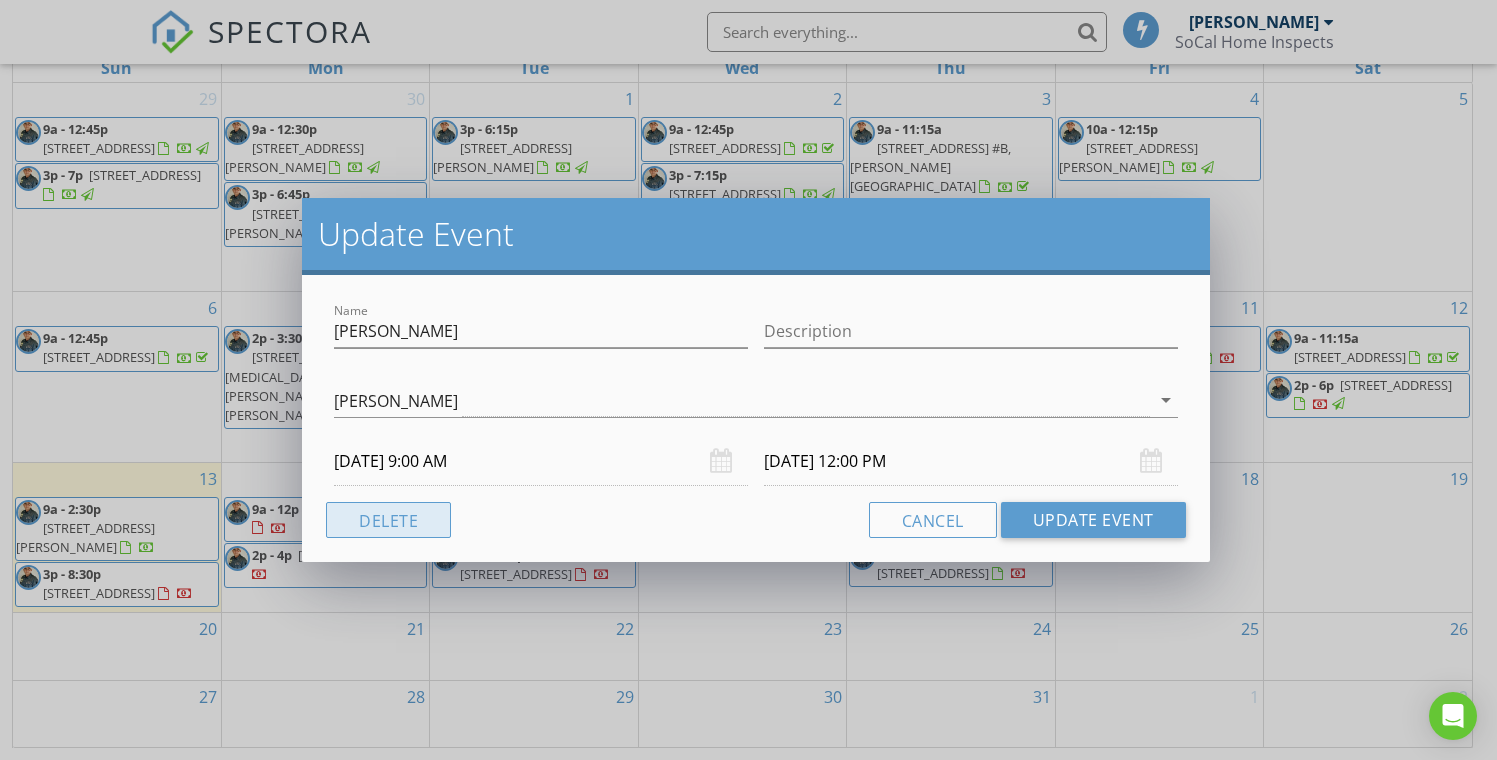 click on "Delete" at bounding box center (388, 520) 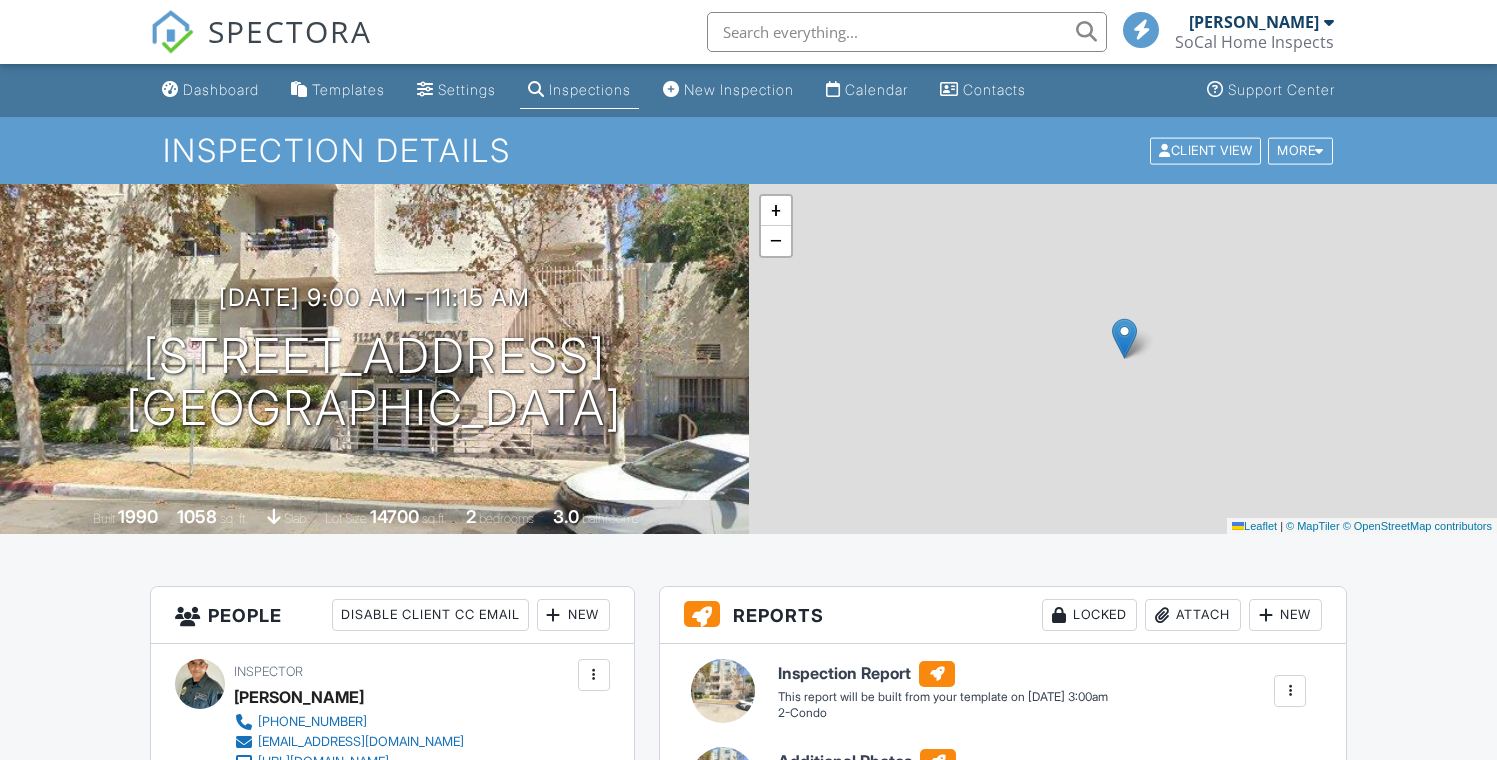 scroll, scrollTop: 0, scrollLeft: 0, axis: both 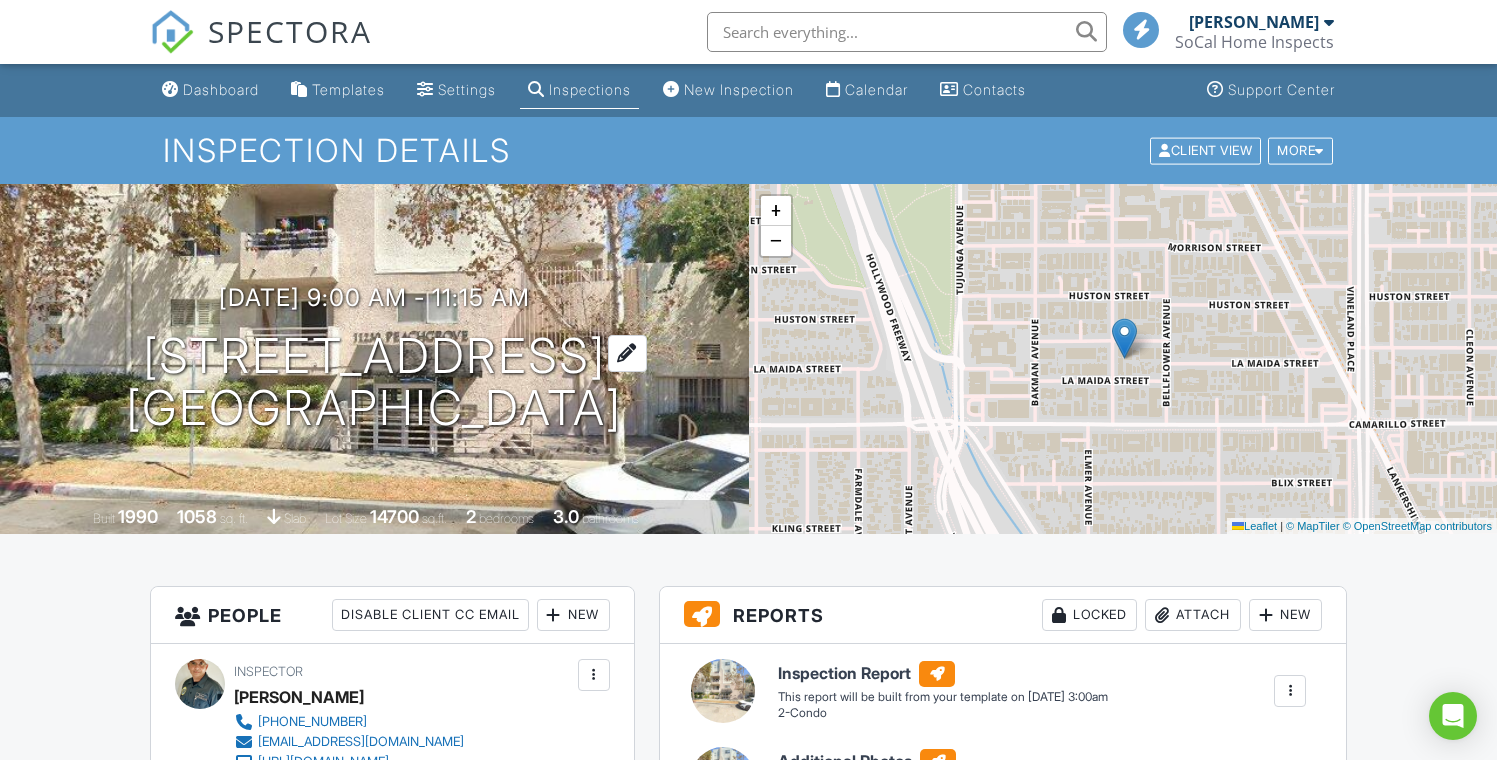 click on "[STREET_ADDRESS]
[GEOGRAPHIC_DATA]" at bounding box center [374, 383] 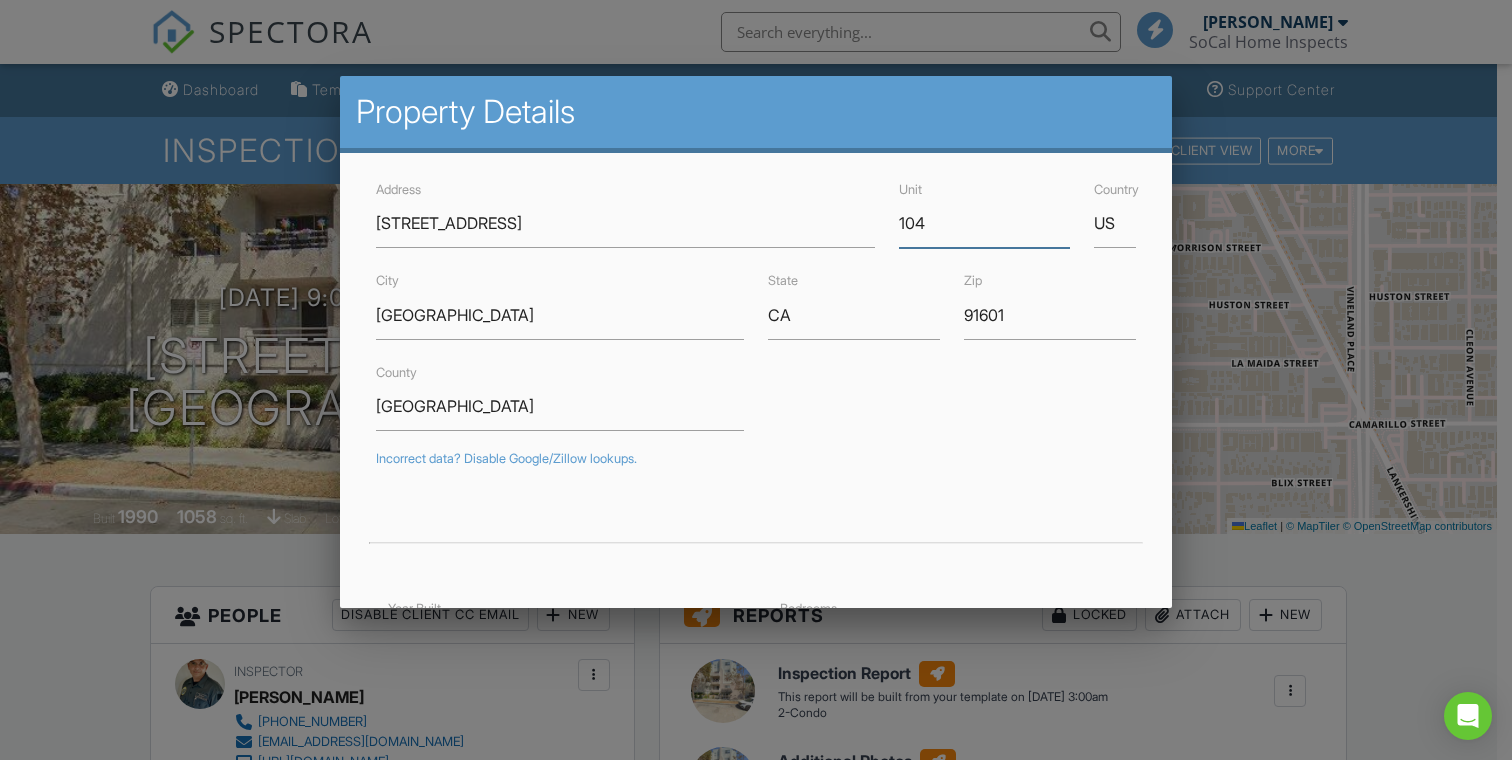 click on "104" at bounding box center (985, 223) 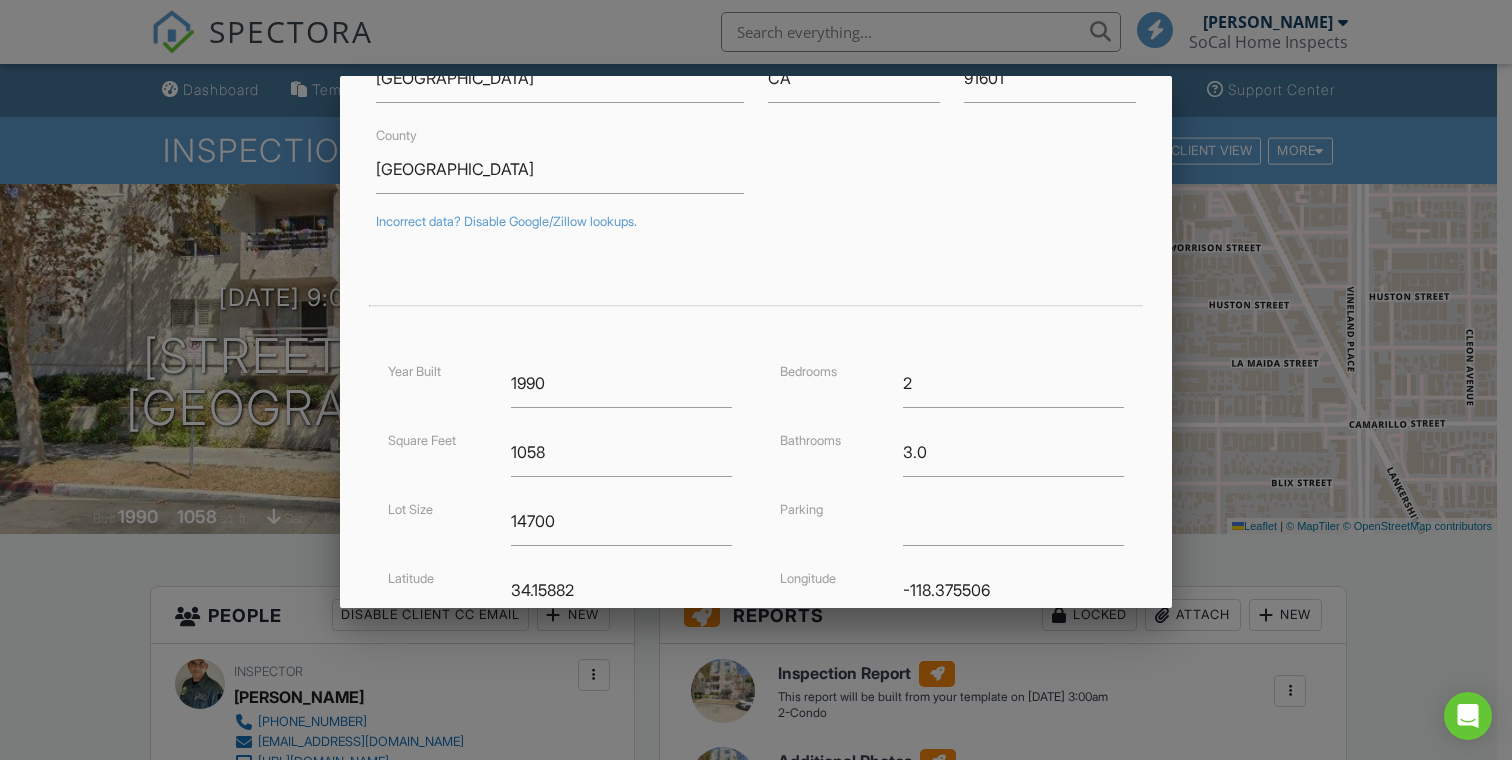 scroll, scrollTop: 467, scrollLeft: 0, axis: vertical 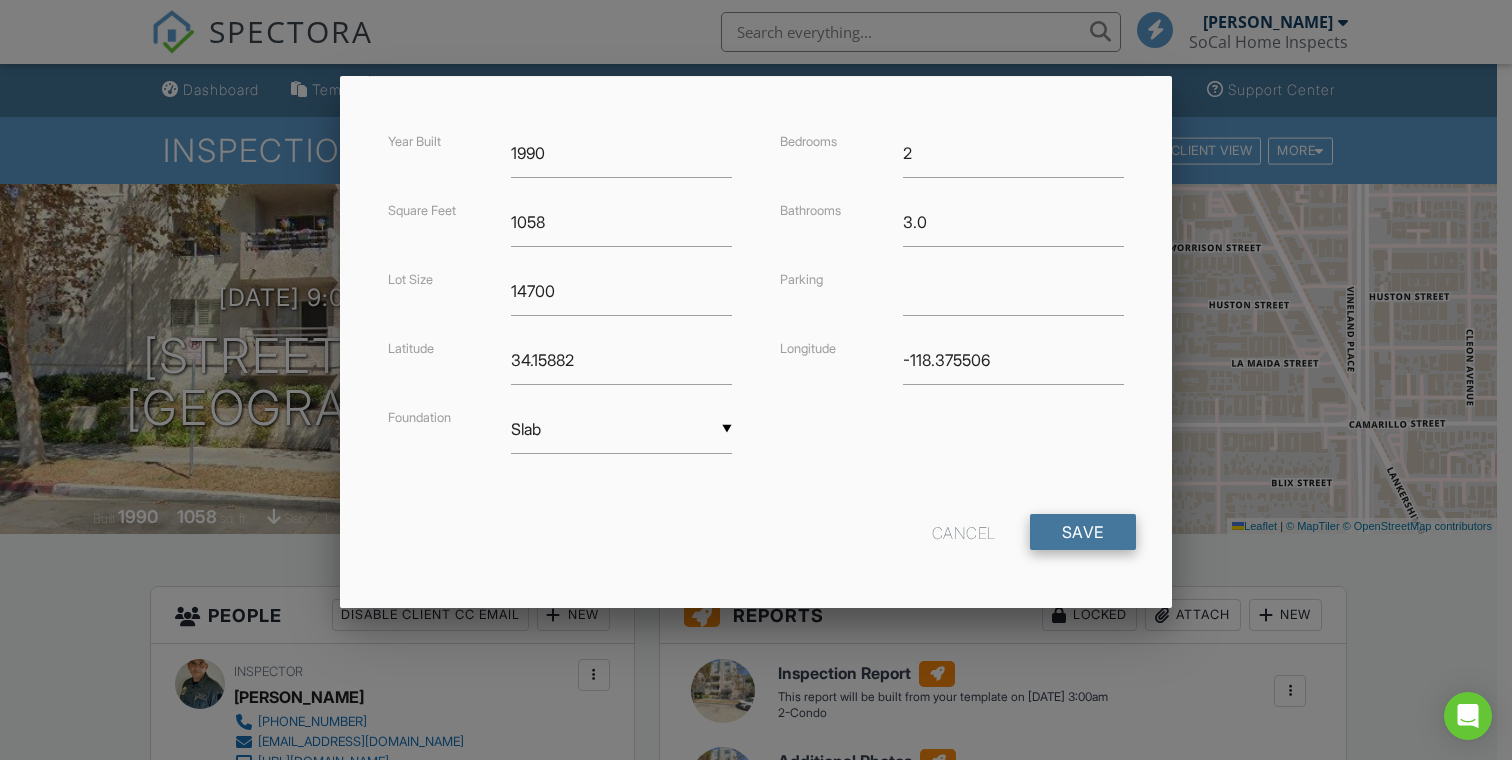 type on "#104" 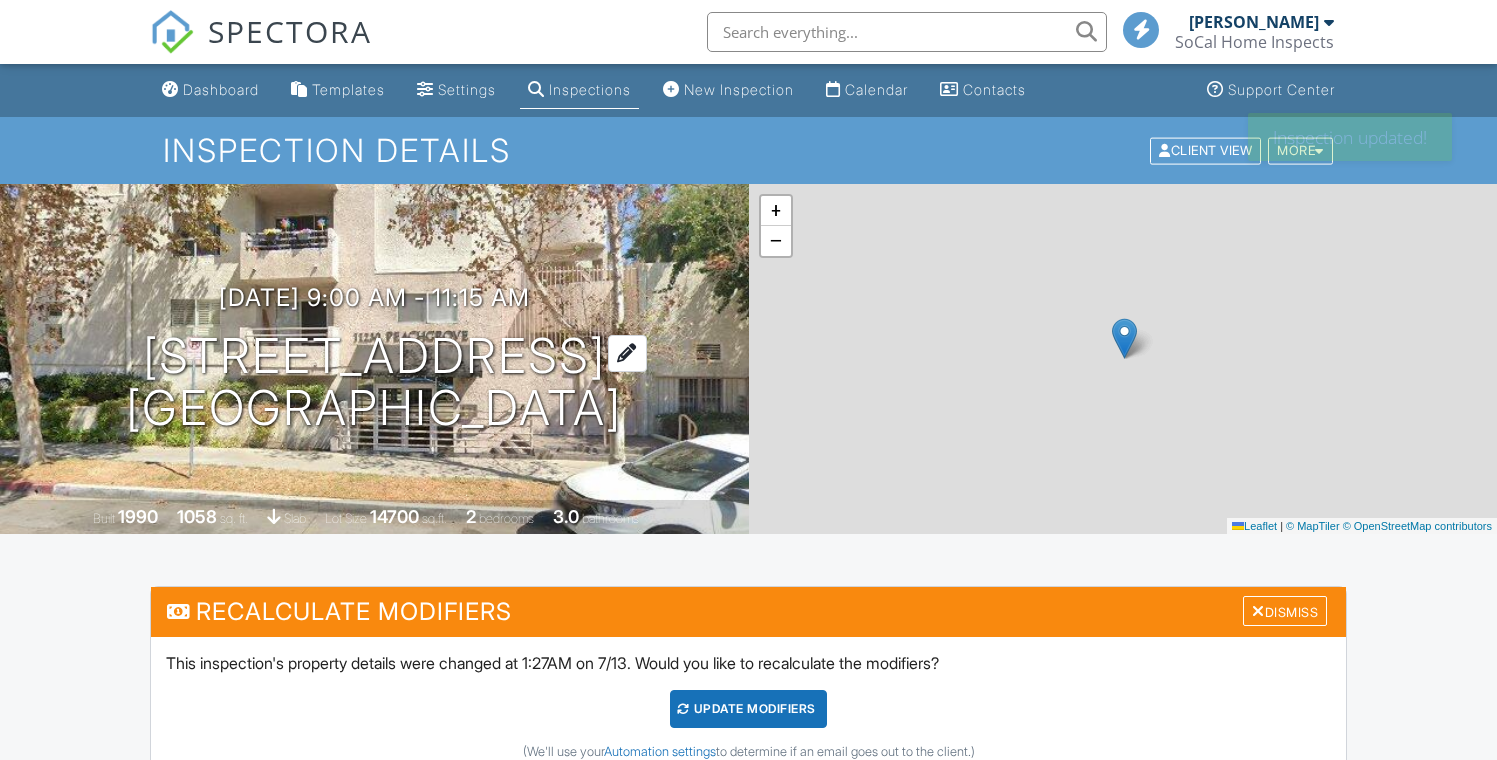 scroll, scrollTop: 0, scrollLeft: 0, axis: both 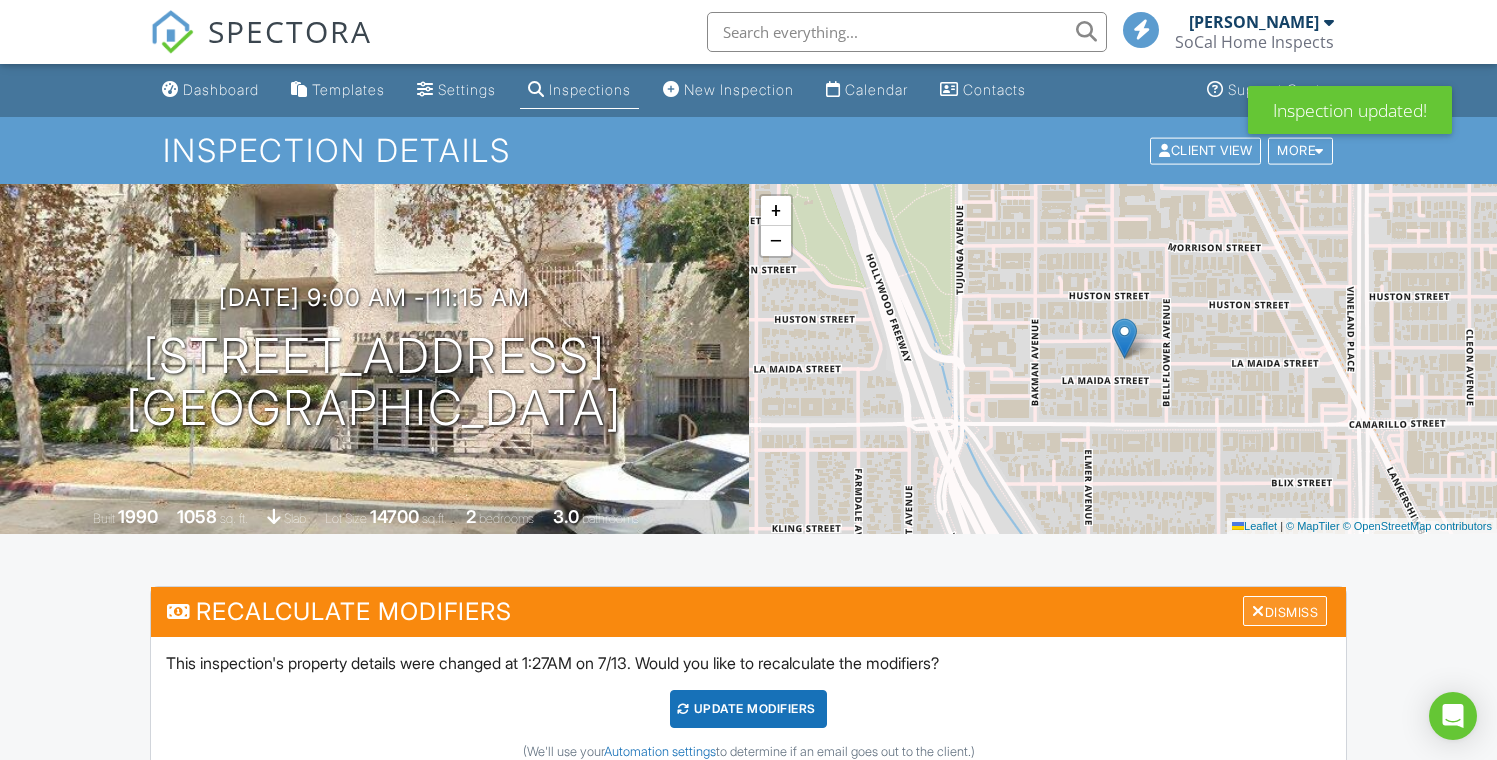 click on "Dismiss" at bounding box center (1285, 611) 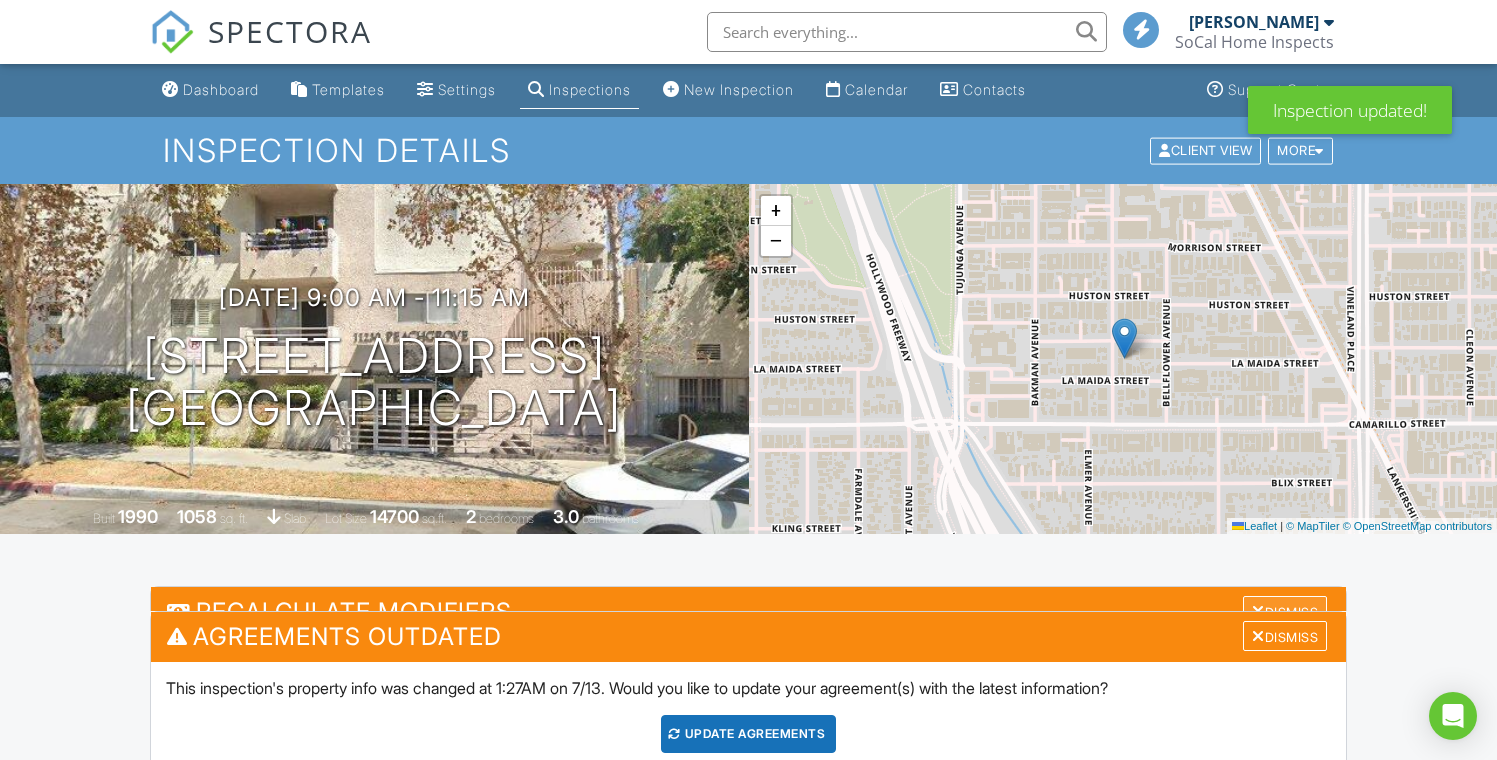click on "Dismiss" at bounding box center (1285, 636) 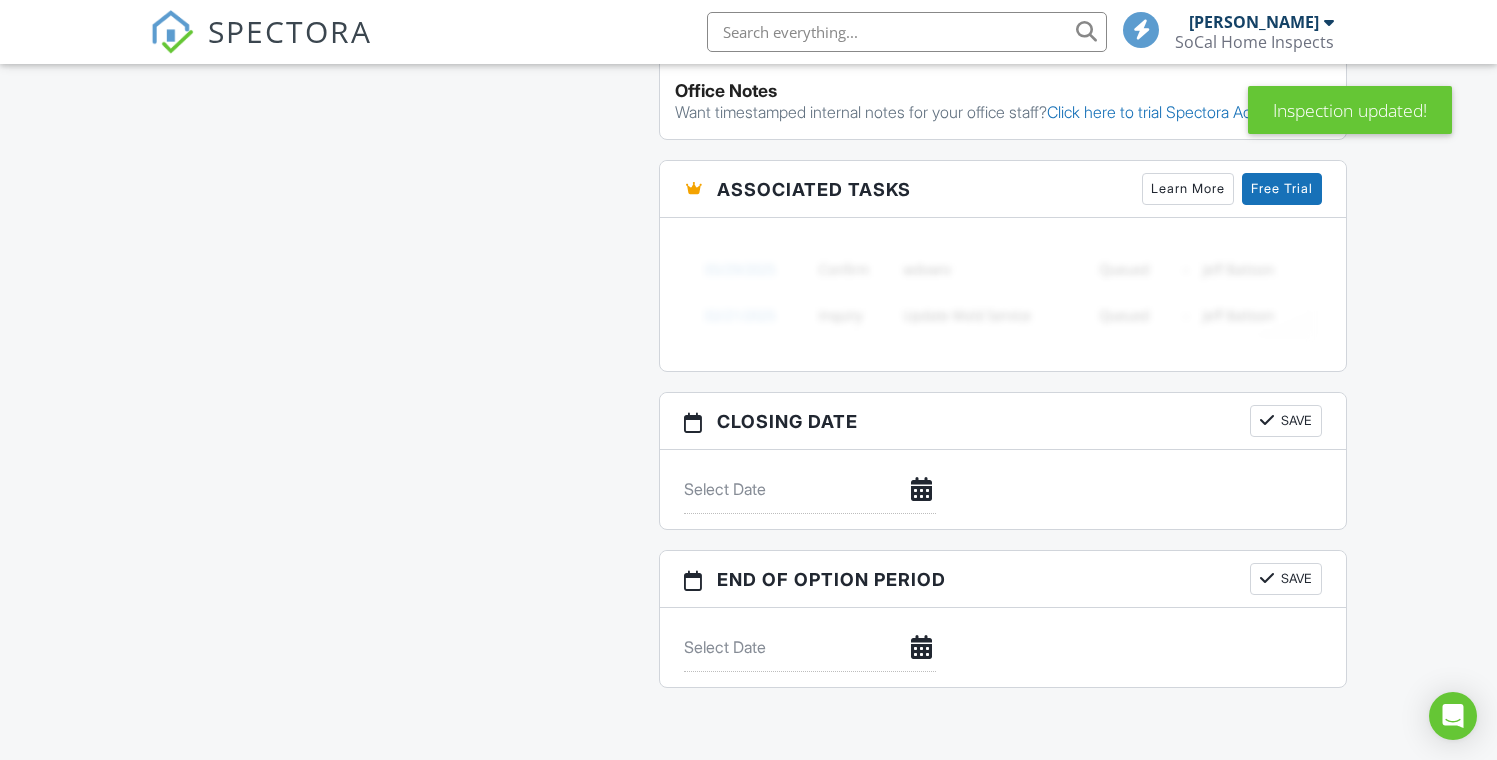 scroll, scrollTop: 1712, scrollLeft: 0, axis: vertical 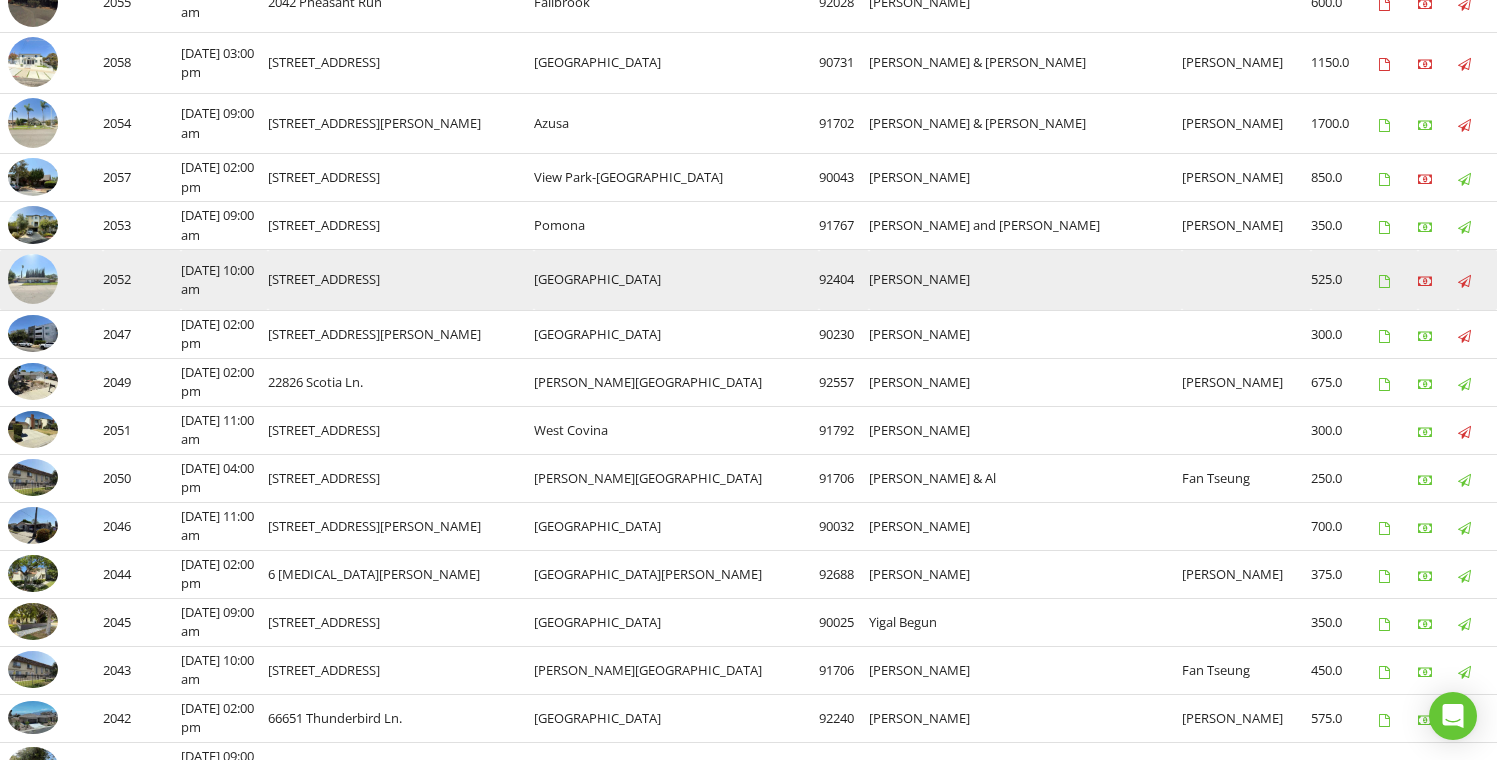 click at bounding box center [33, 279] 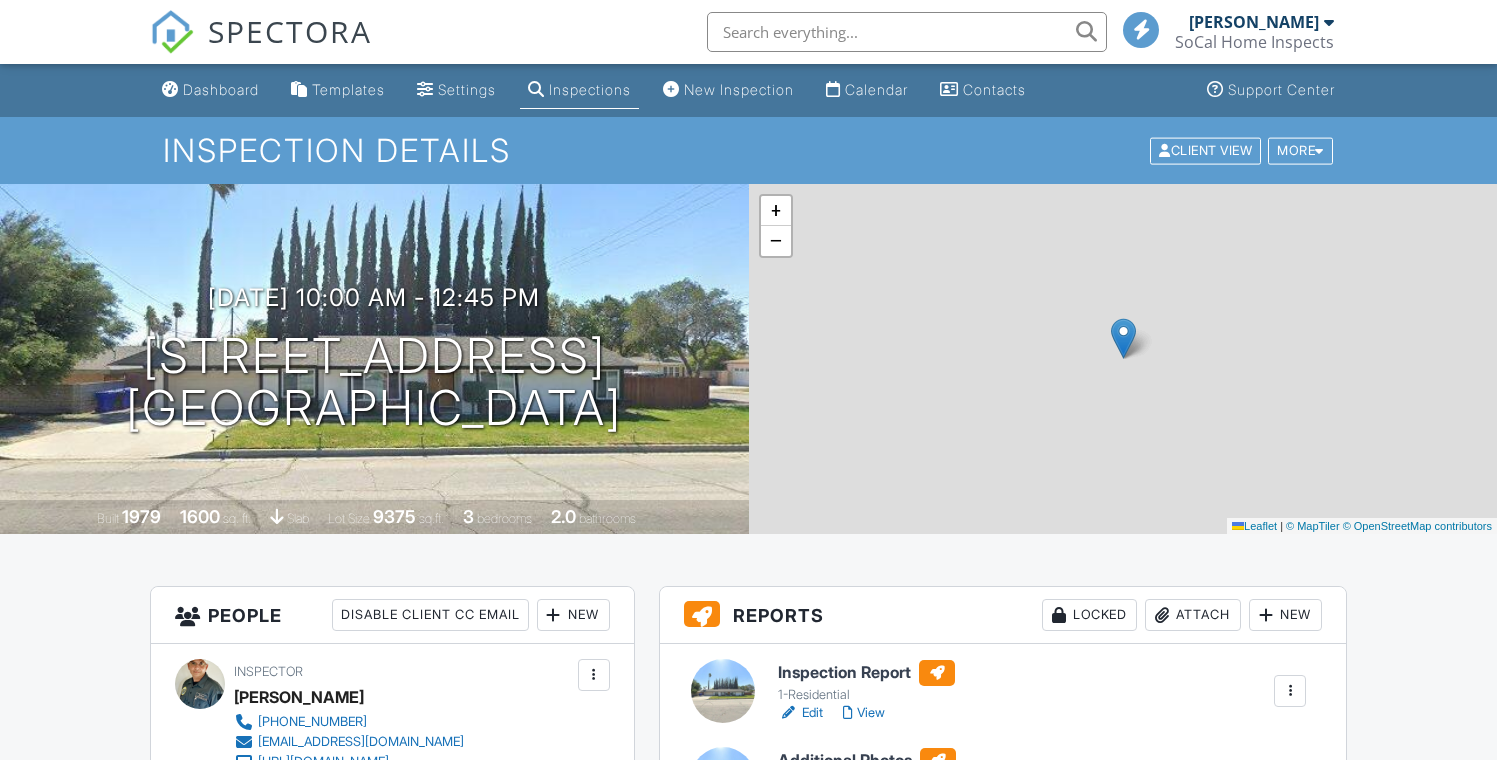 scroll, scrollTop: 0, scrollLeft: 0, axis: both 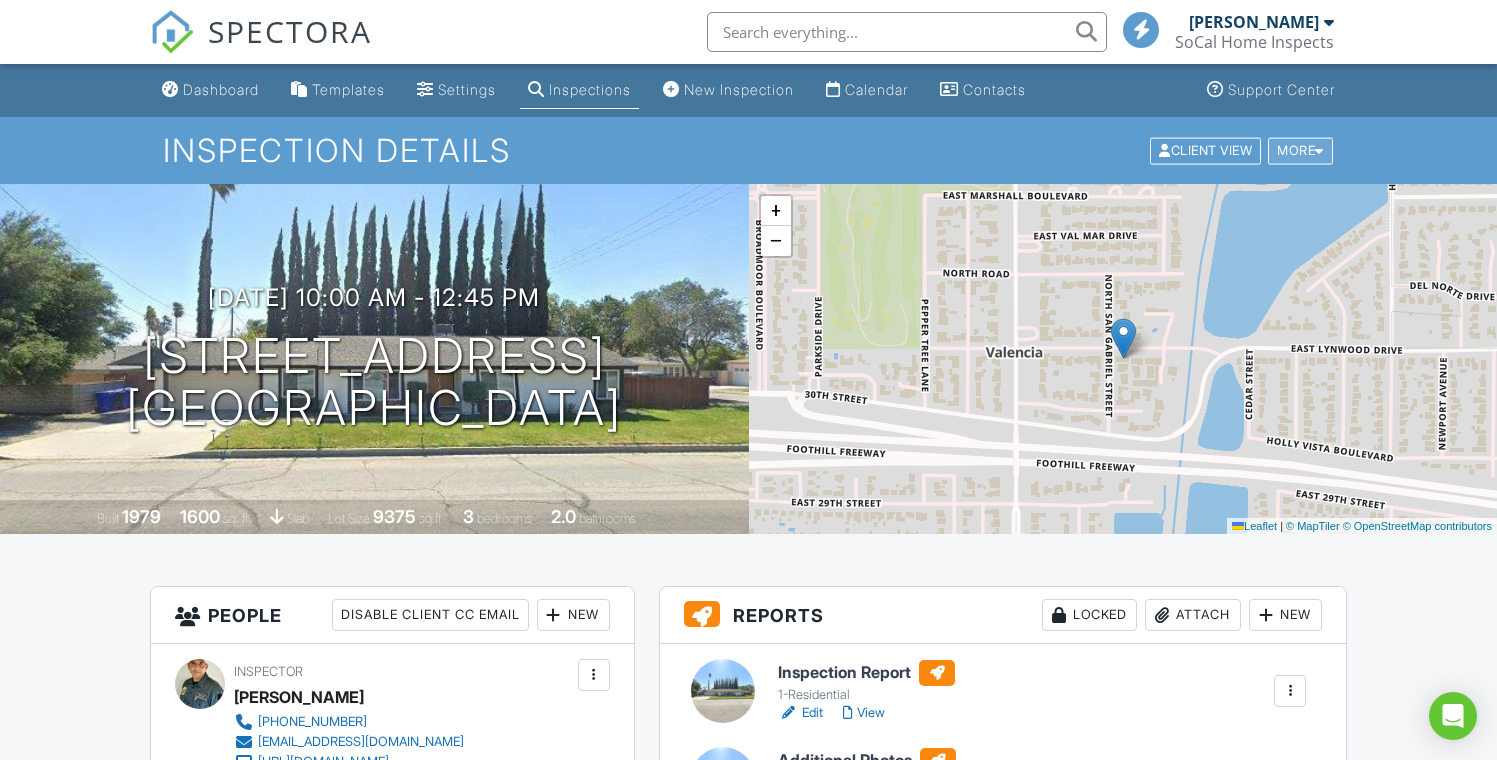 click on "More" at bounding box center [1300, 150] 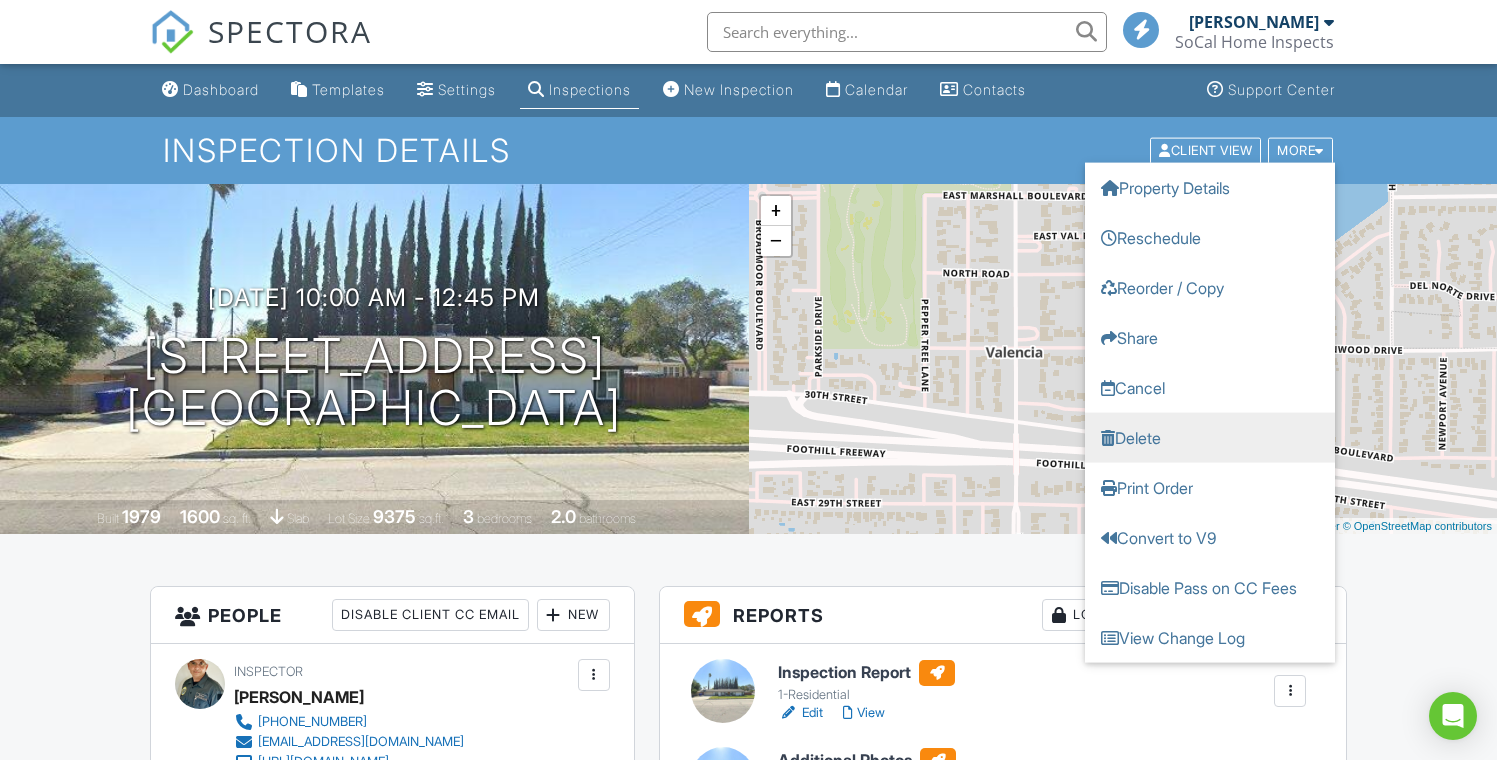click on "Delete" at bounding box center [1210, 437] 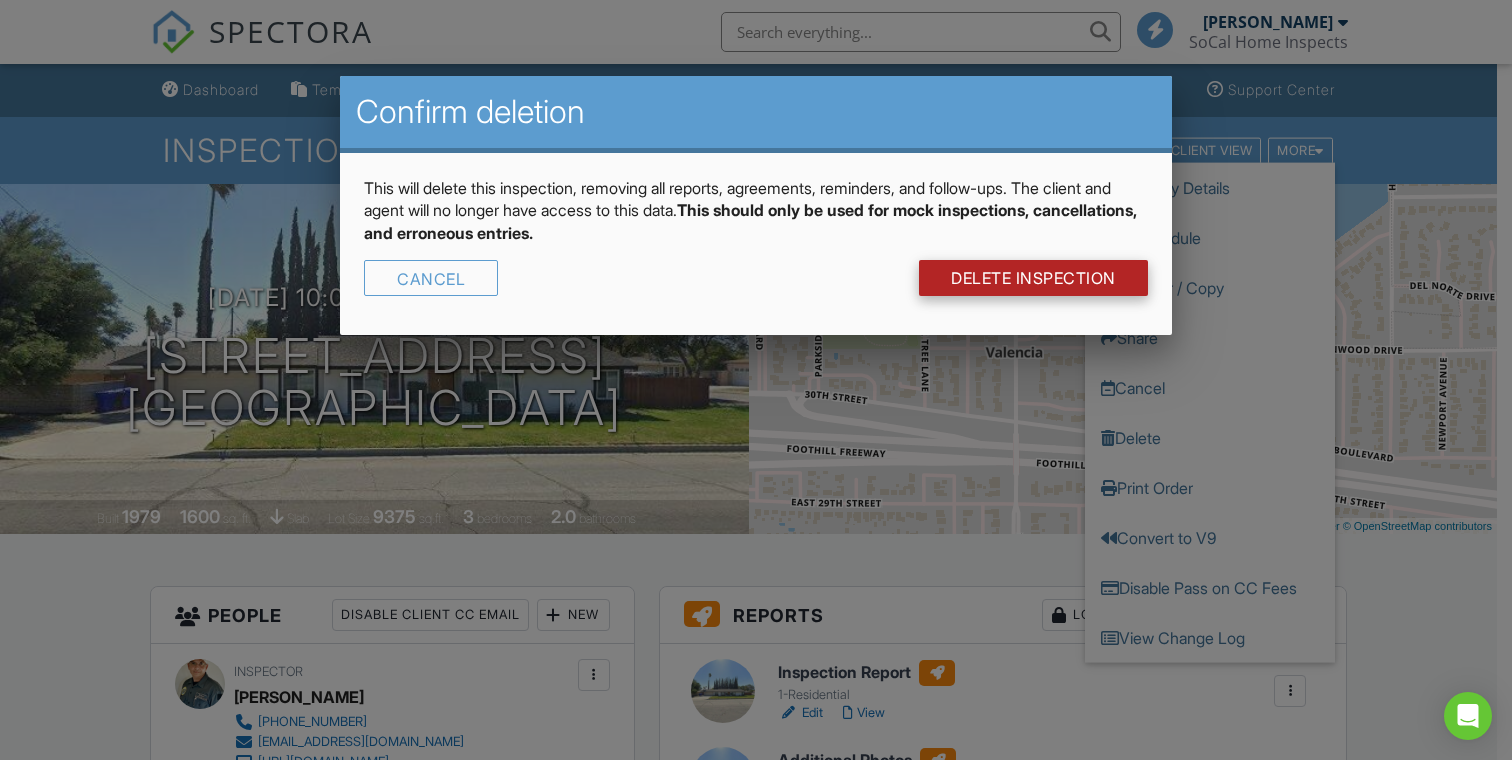 click on "DELETE Inspection" at bounding box center [1033, 278] 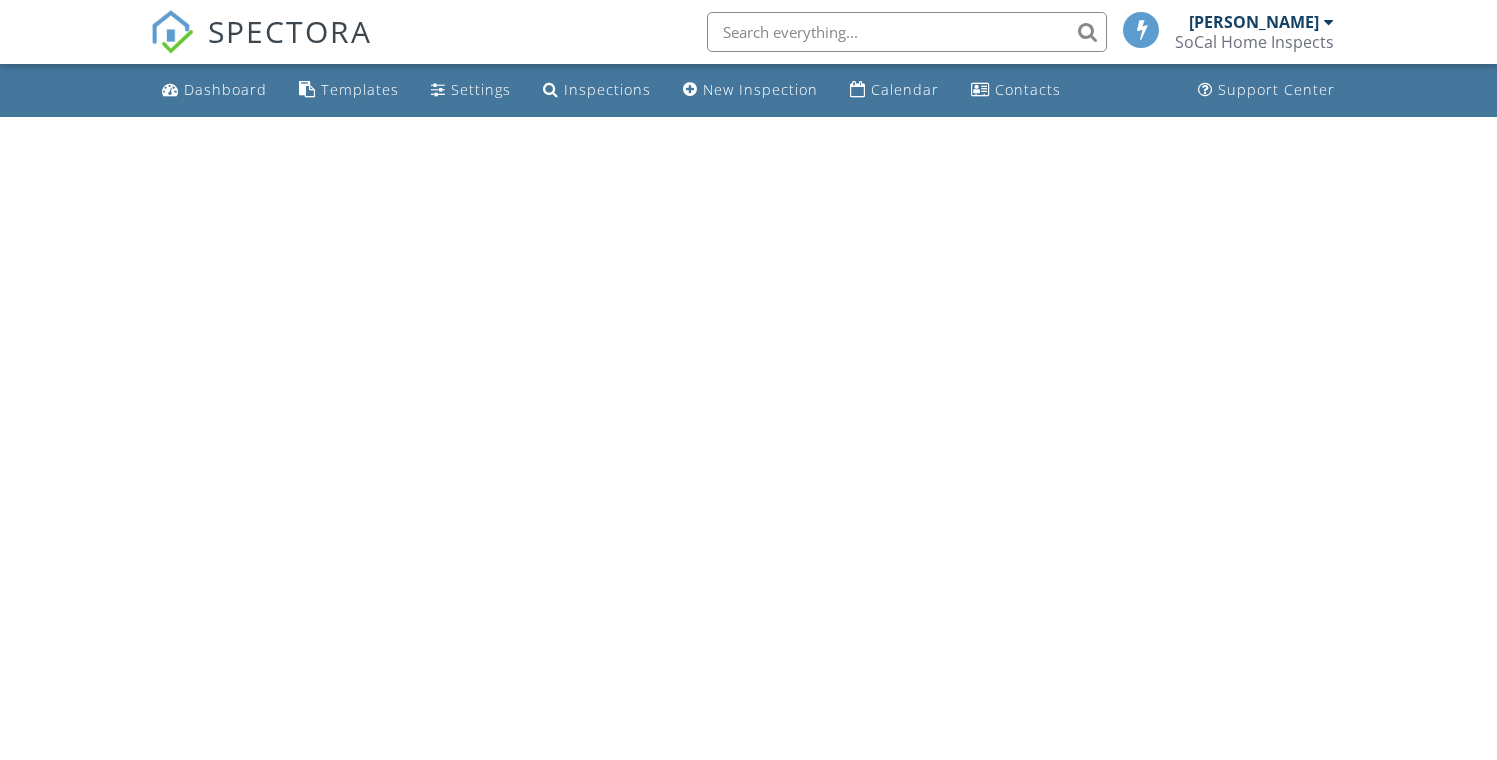 scroll, scrollTop: 0, scrollLeft: 0, axis: both 